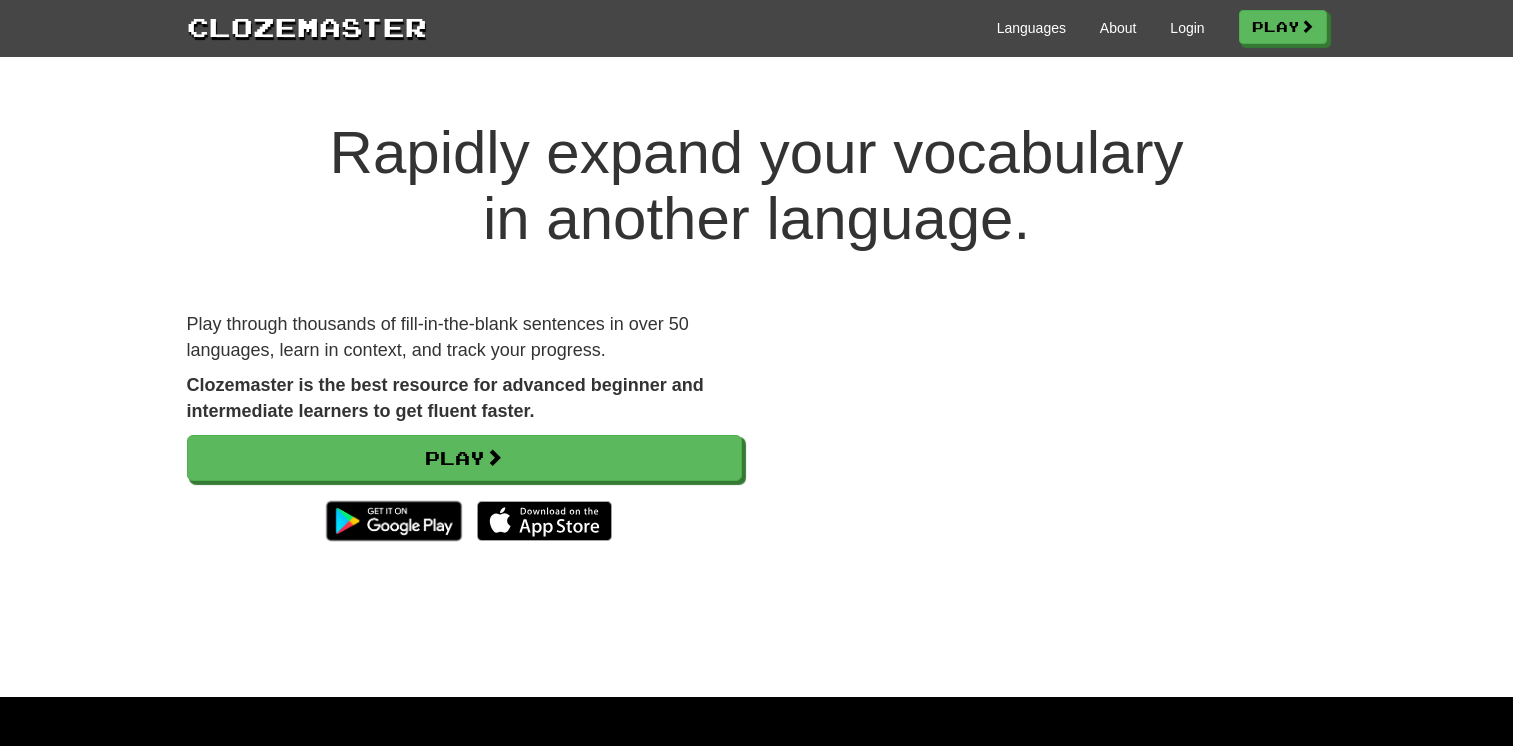scroll, scrollTop: 0, scrollLeft: 0, axis: both 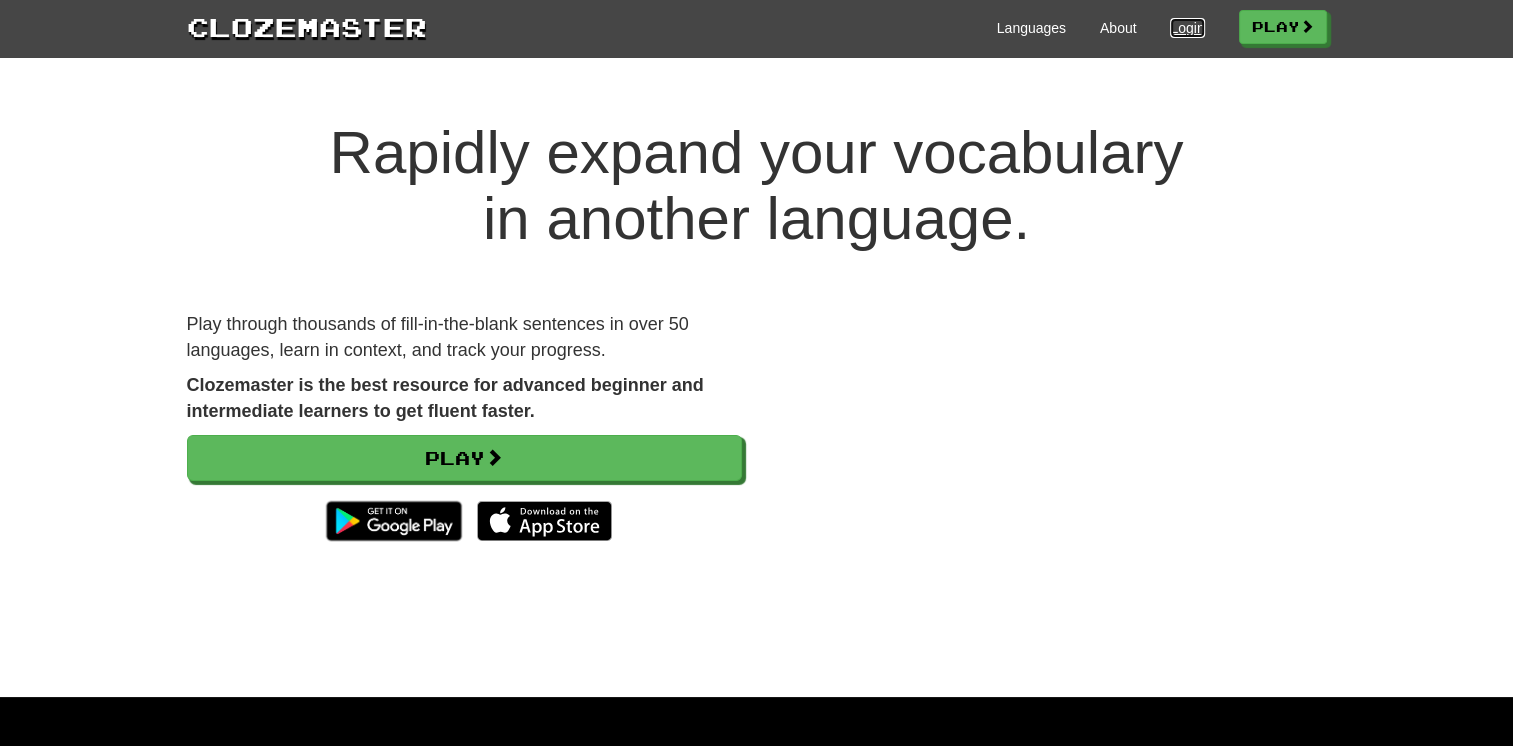 click on "Login" at bounding box center (1187, 28) 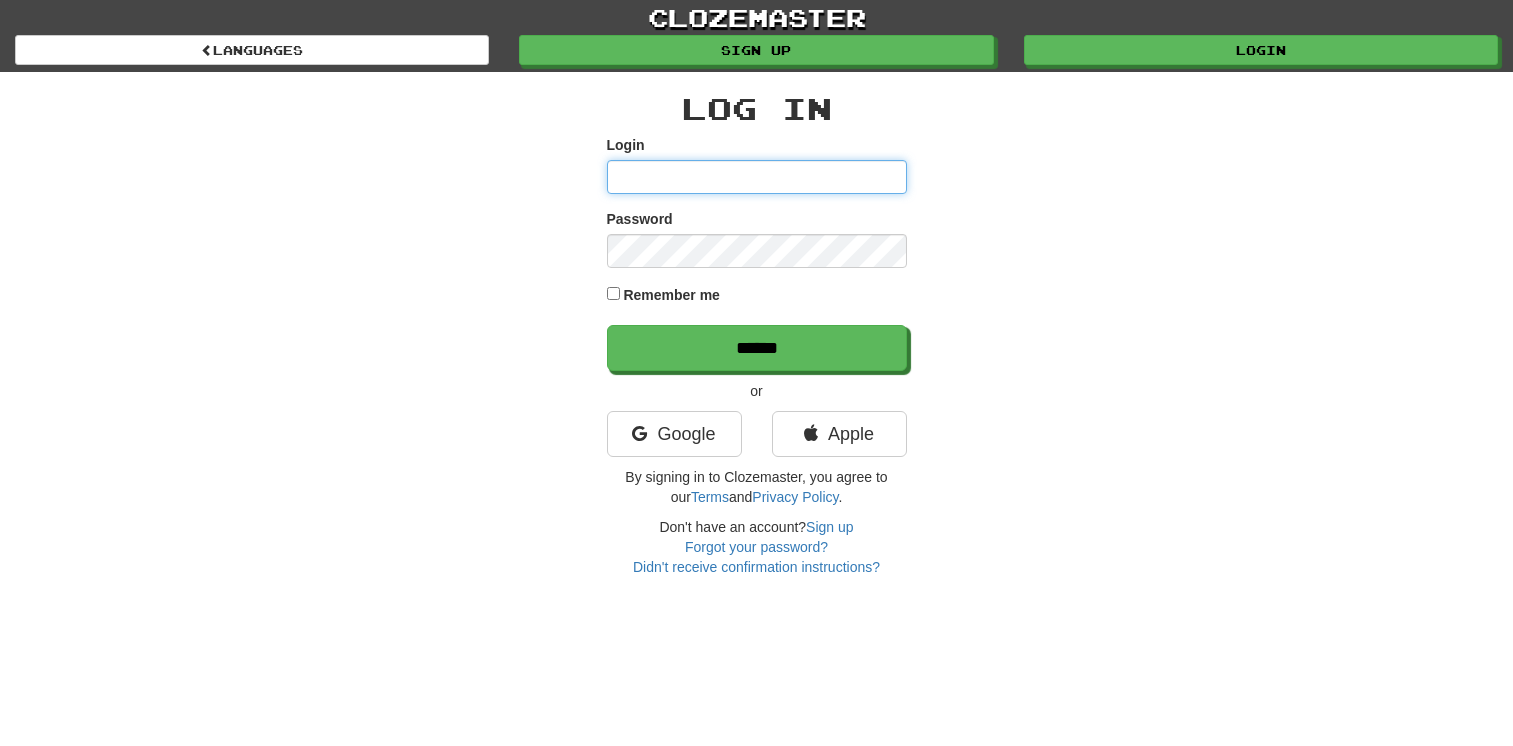 scroll, scrollTop: 0, scrollLeft: 0, axis: both 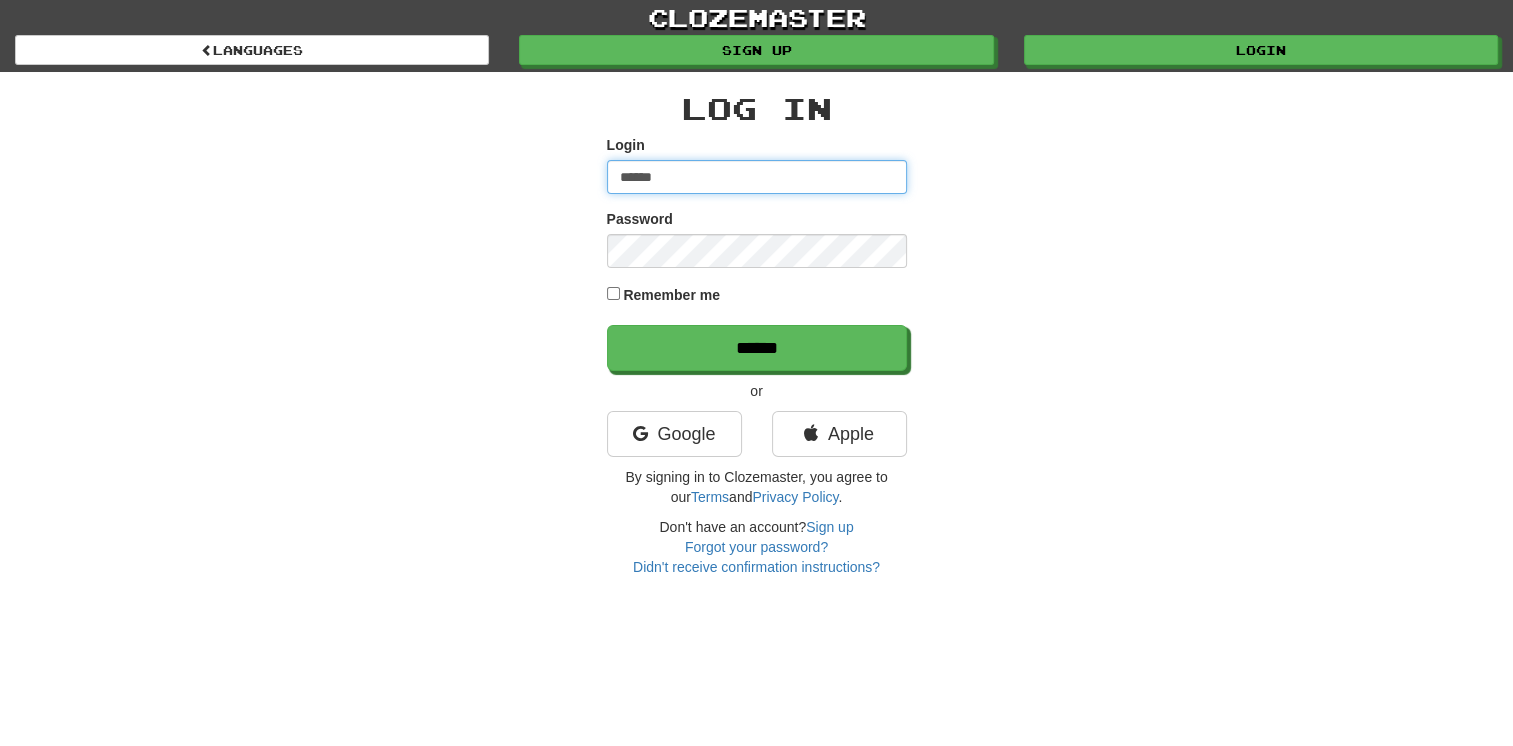 type on "******" 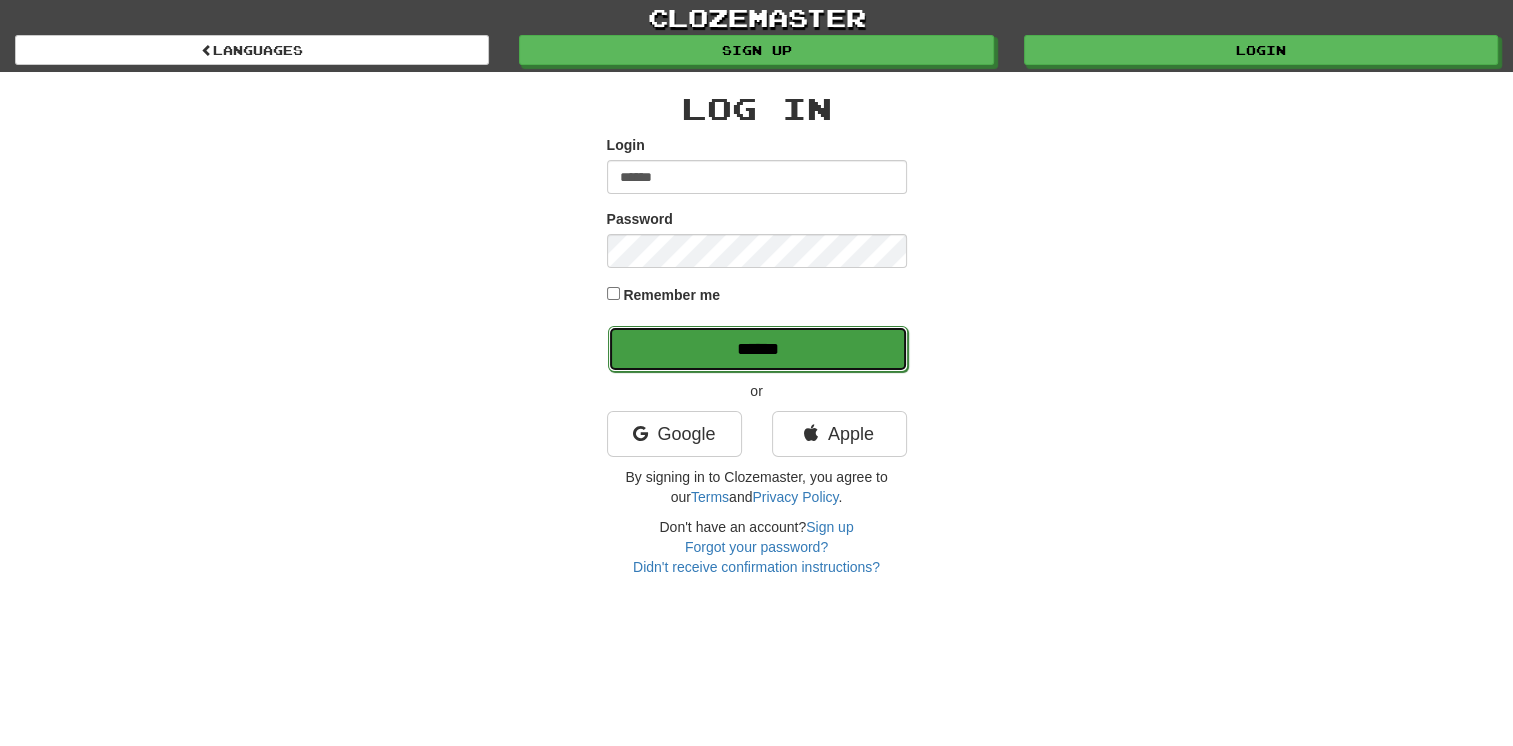 click on "******" at bounding box center (758, 349) 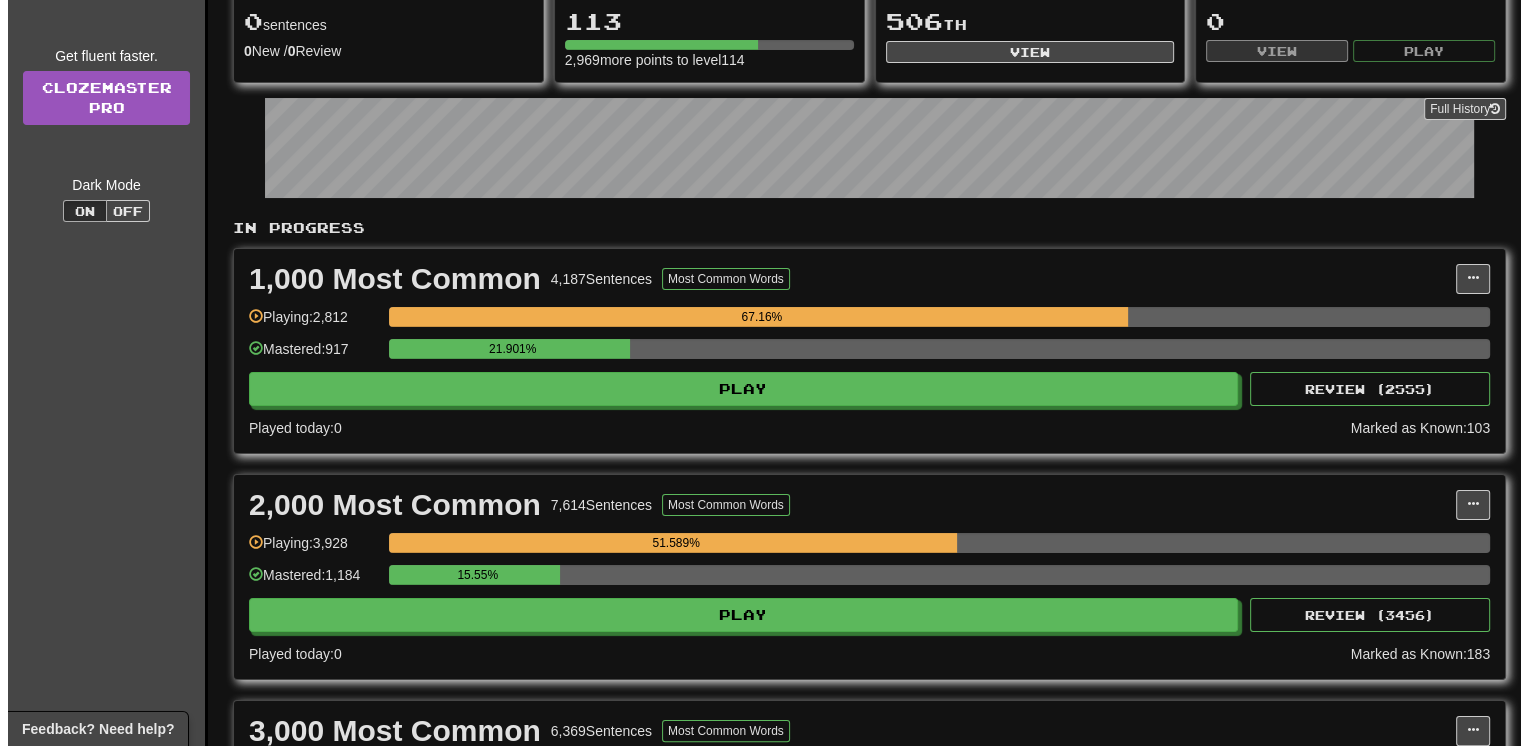 scroll, scrollTop: 240, scrollLeft: 0, axis: vertical 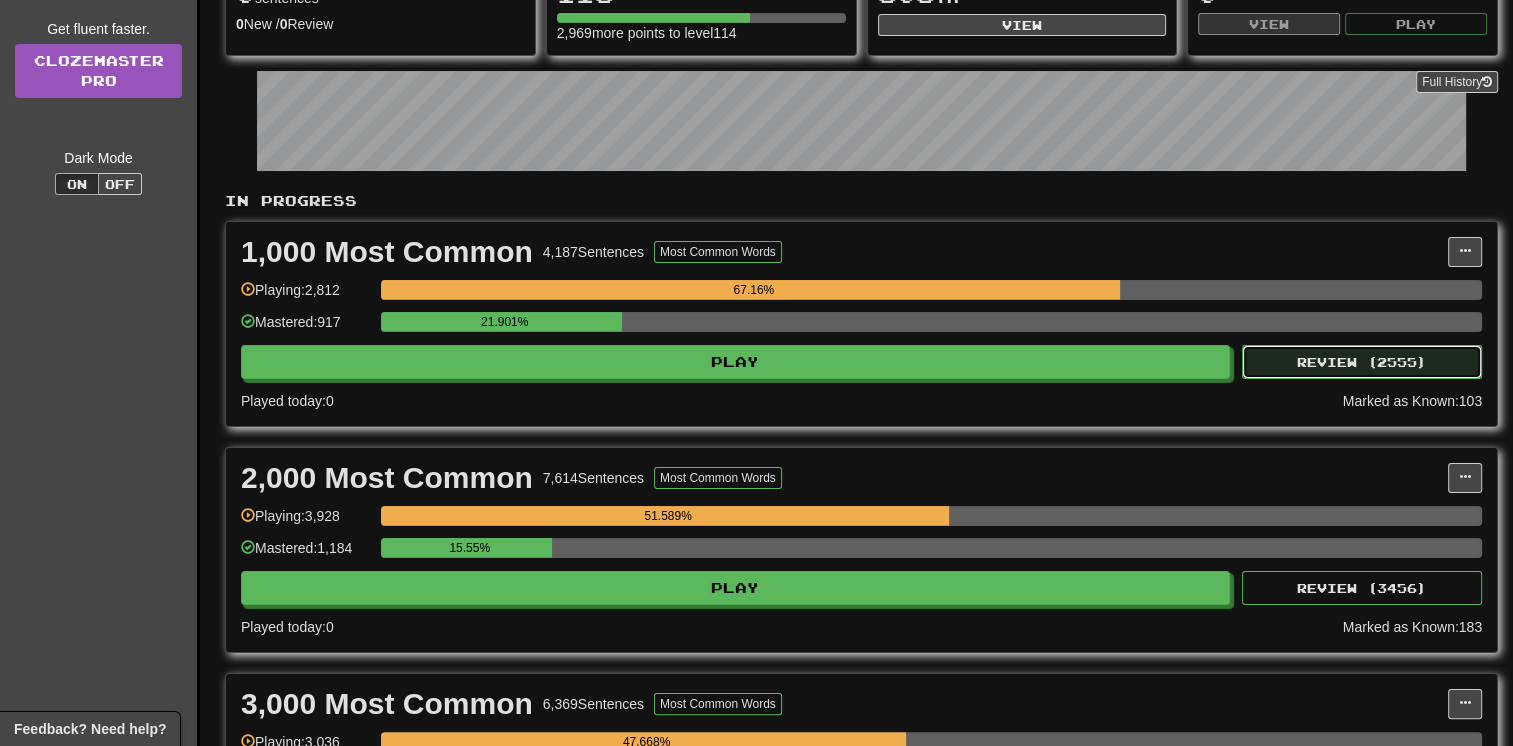 click on "Review ( 2555 )" at bounding box center [1362, 362] 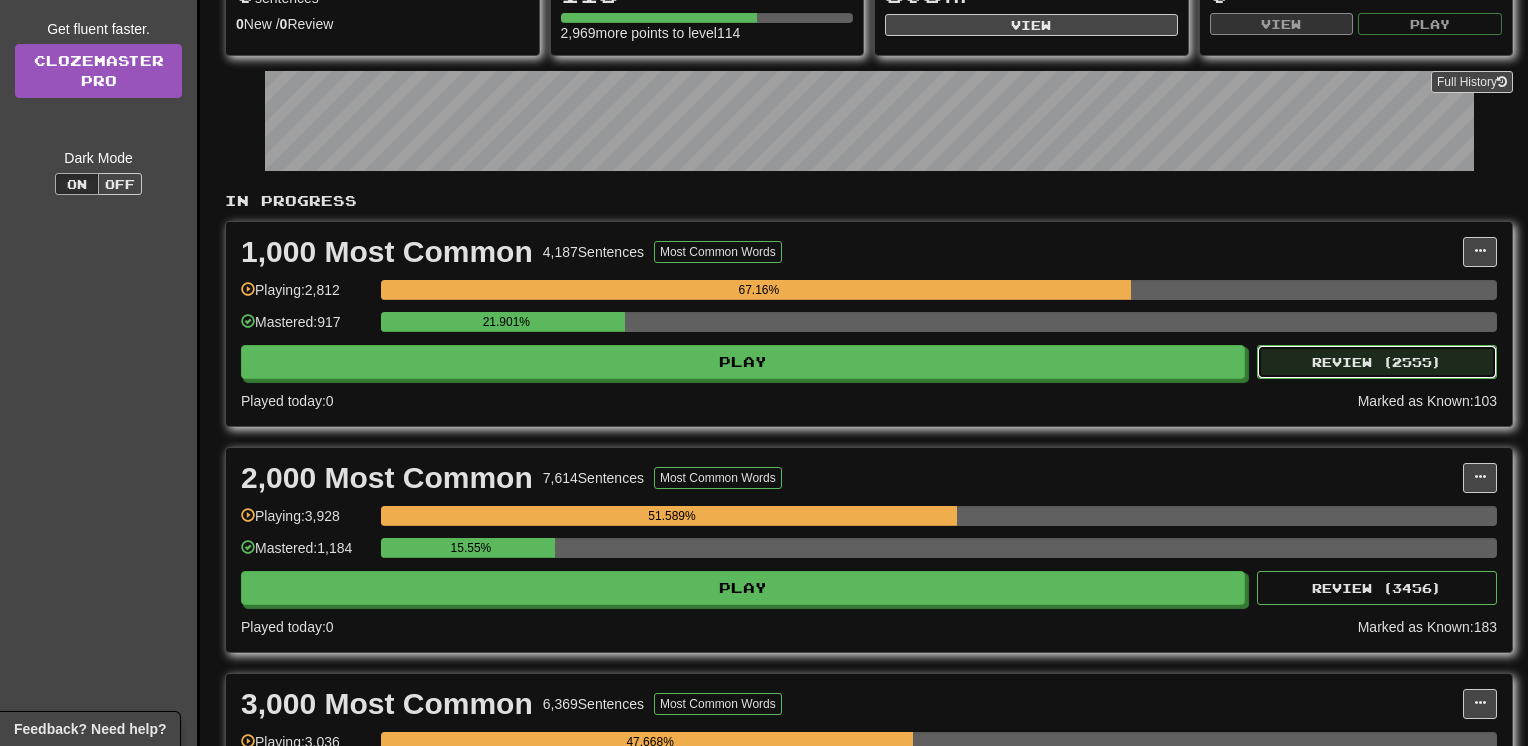 select on "**" 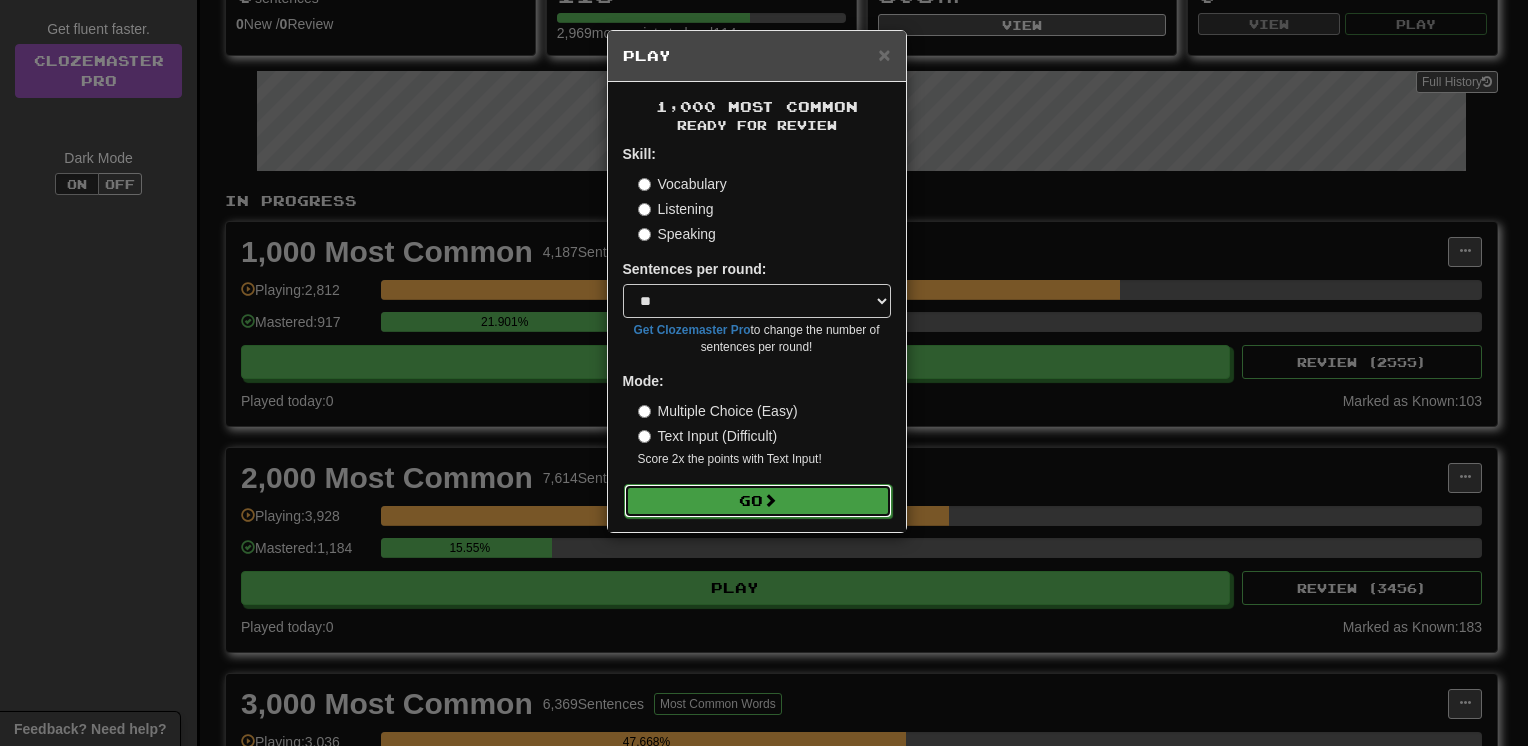 click on "Go" at bounding box center (758, 501) 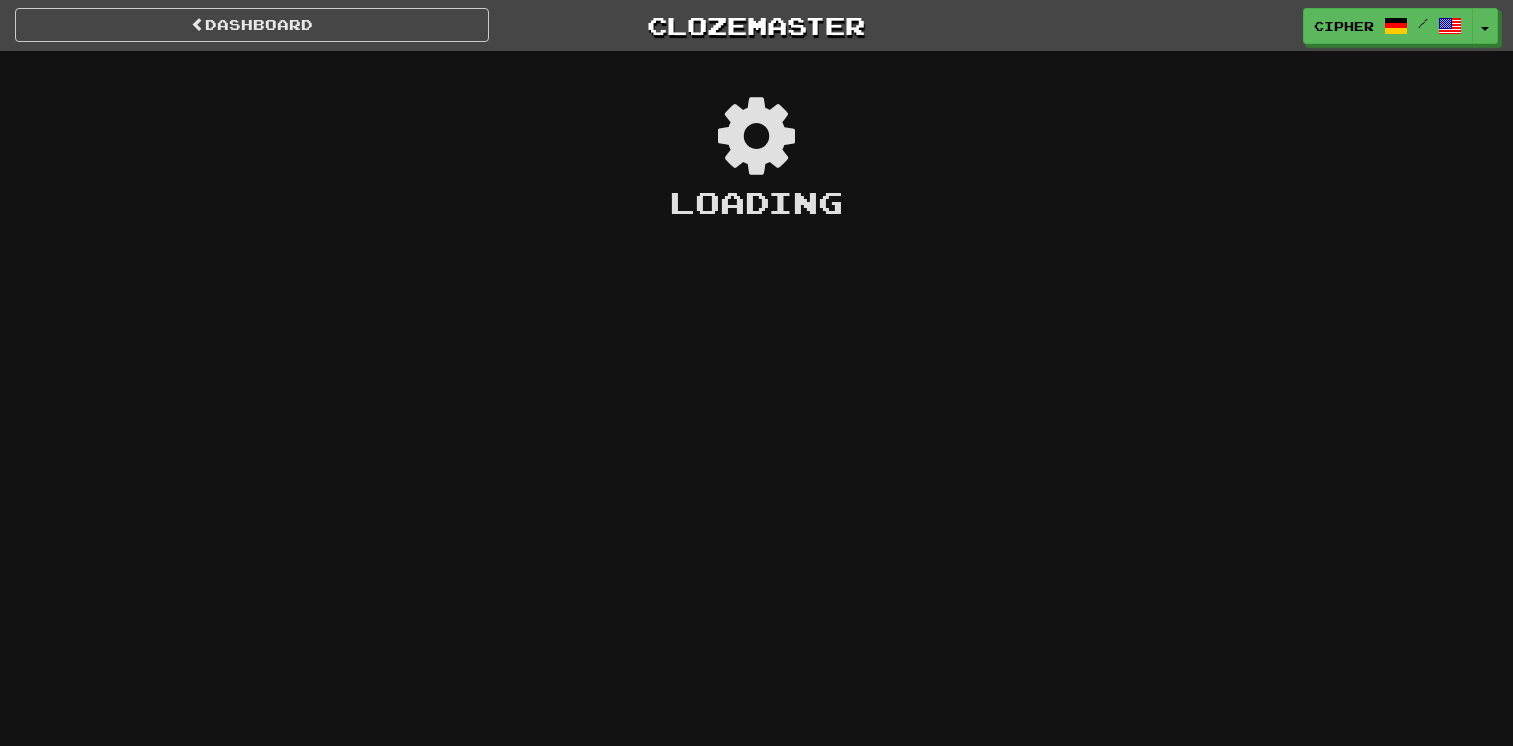 scroll, scrollTop: 0, scrollLeft: 0, axis: both 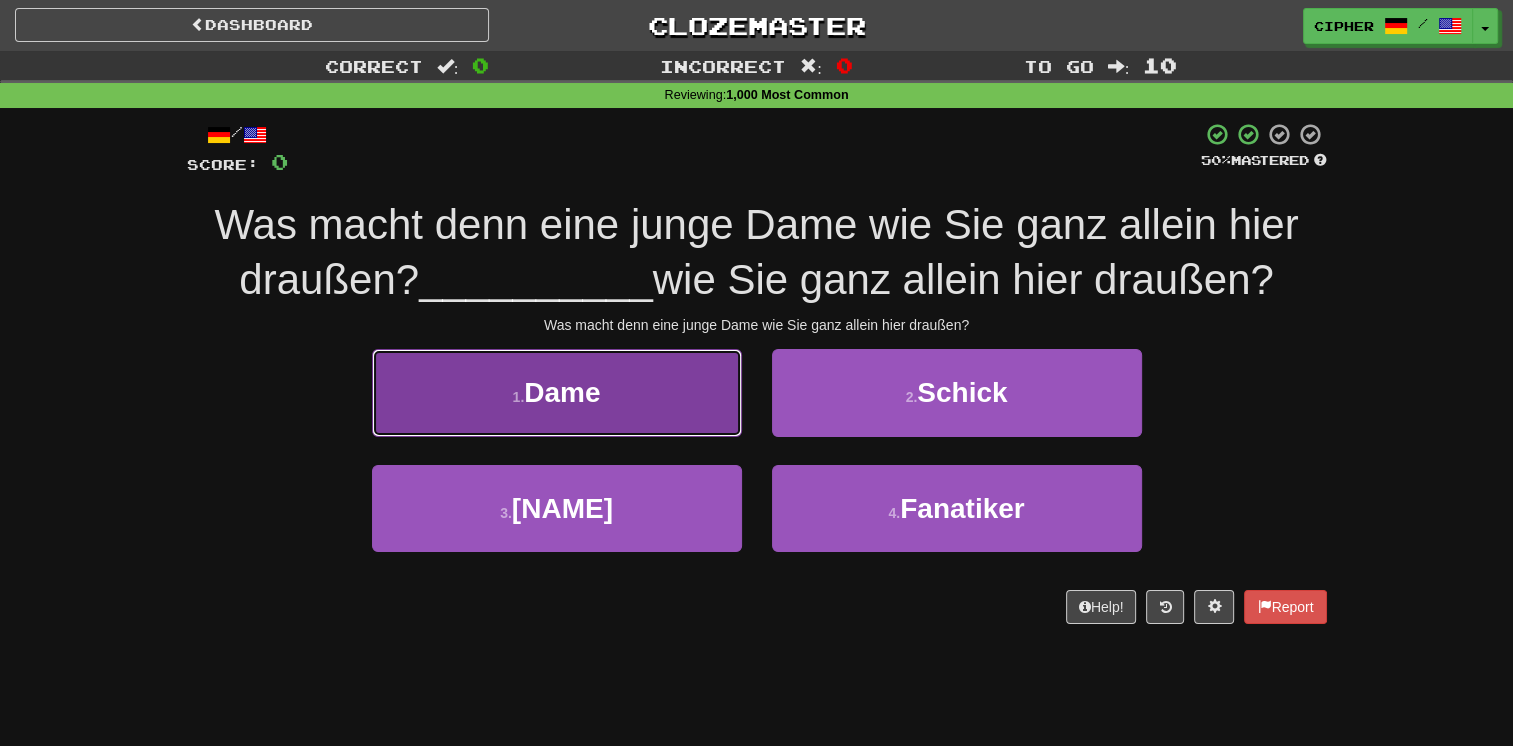 click on "Dame" at bounding box center (562, 392) 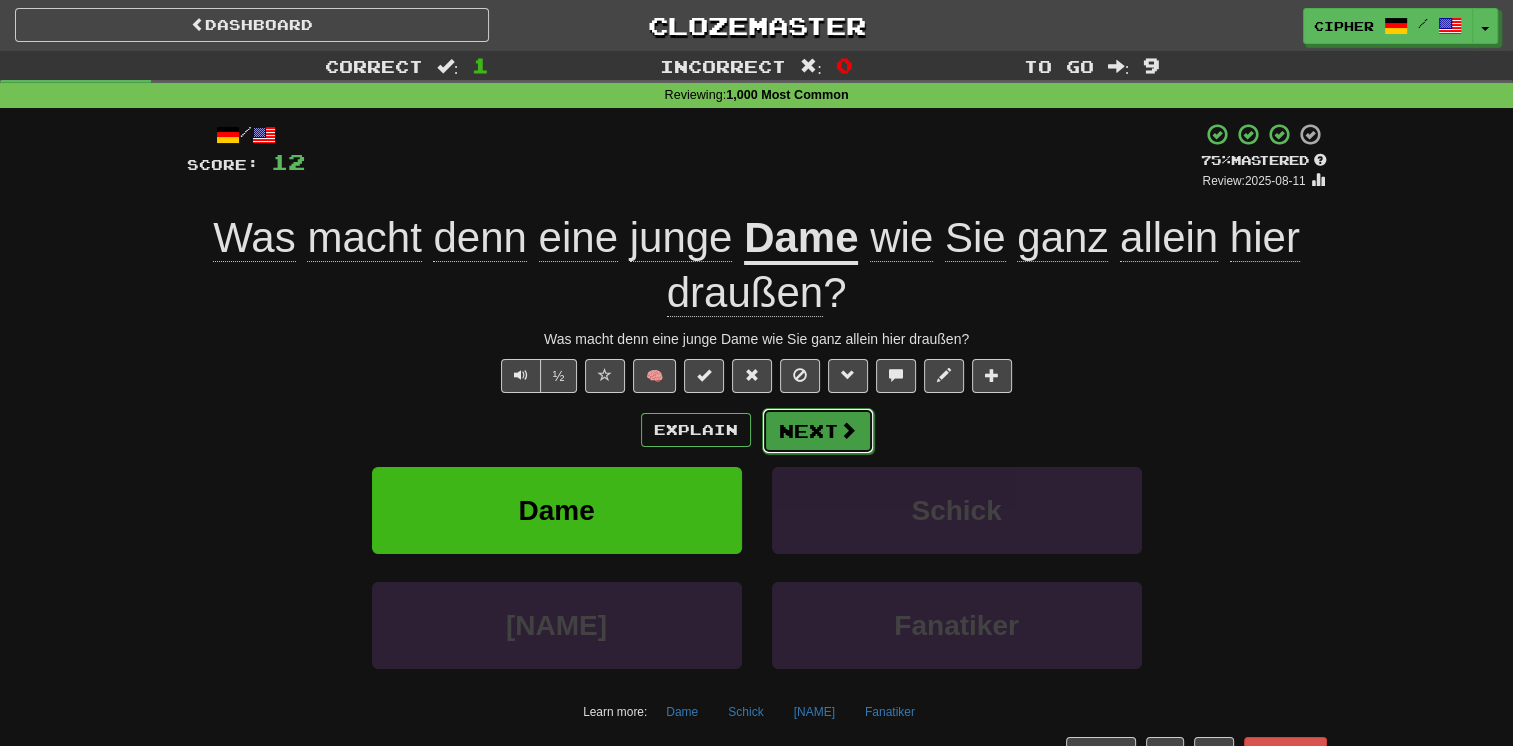 click on "Next" at bounding box center [818, 431] 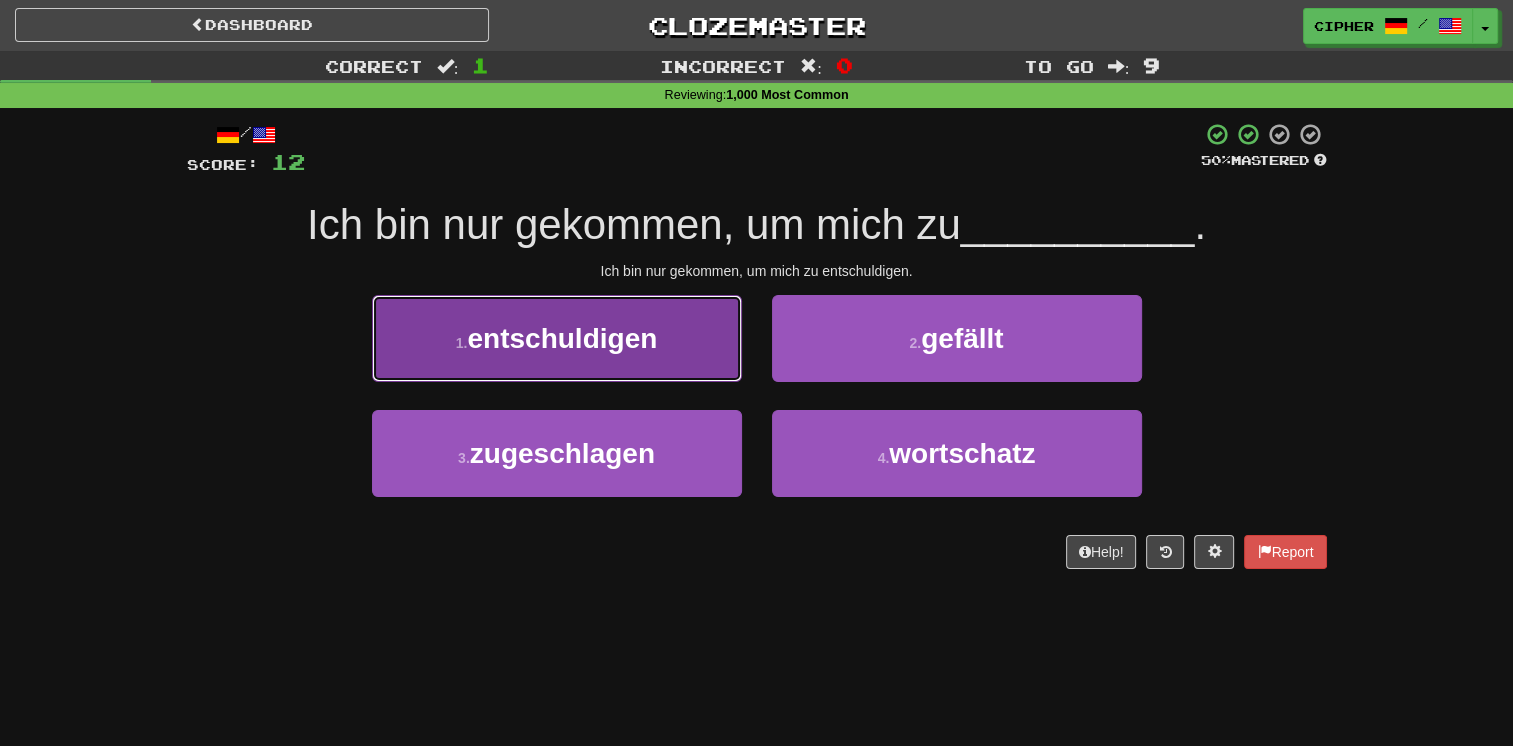 click on "1 .  entschuldigen" at bounding box center (557, 338) 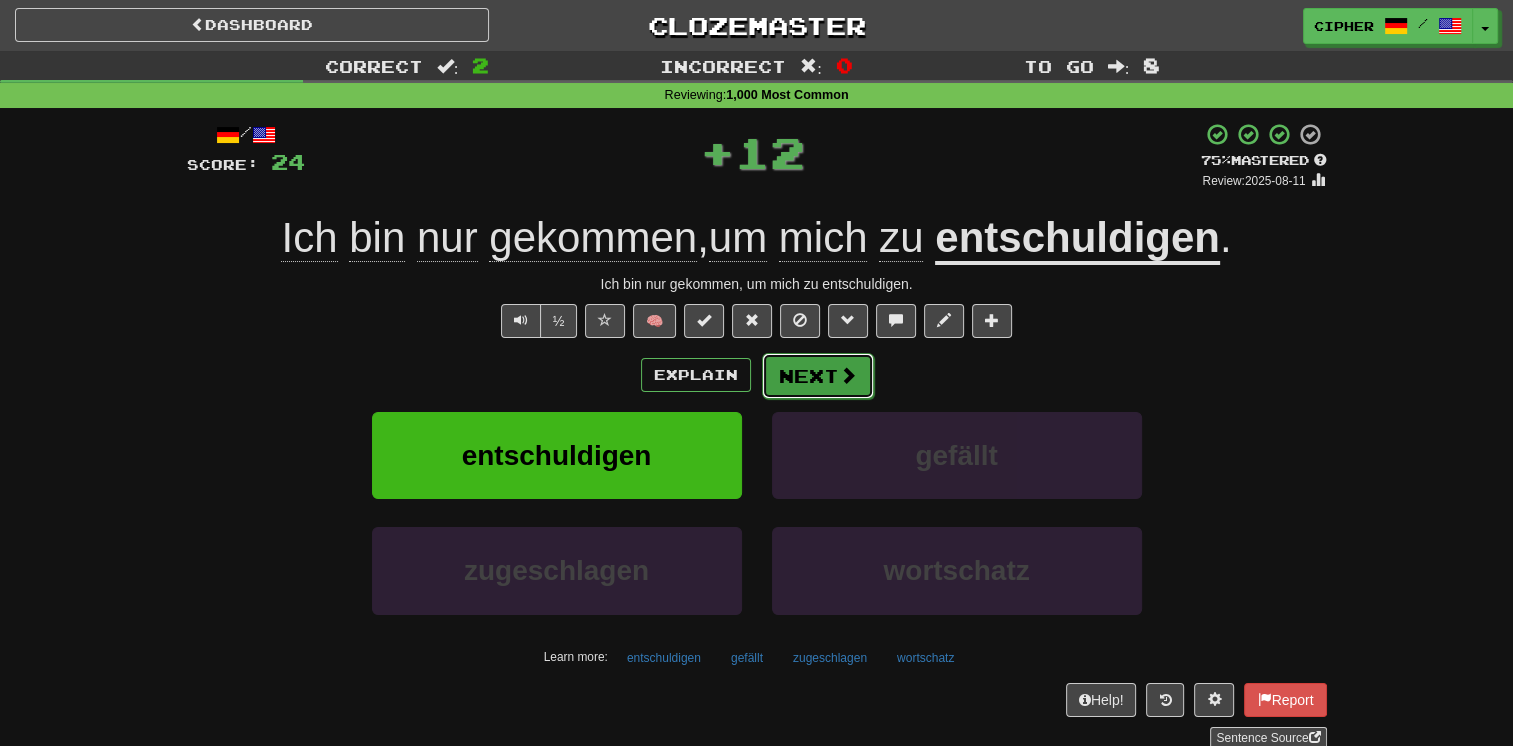 click on "Next" at bounding box center (818, 376) 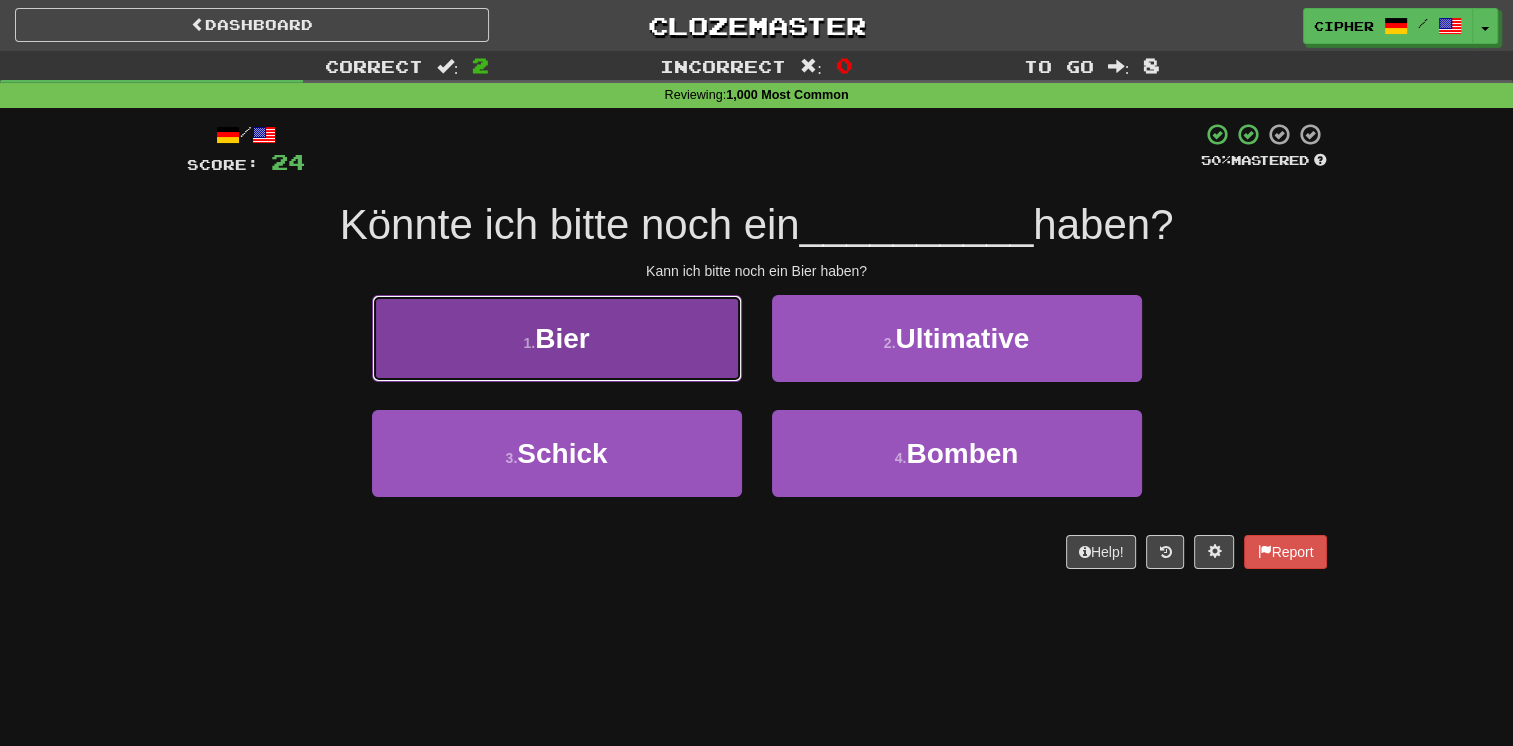 click on "1 .  Bier" at bounding box center (557, 338) 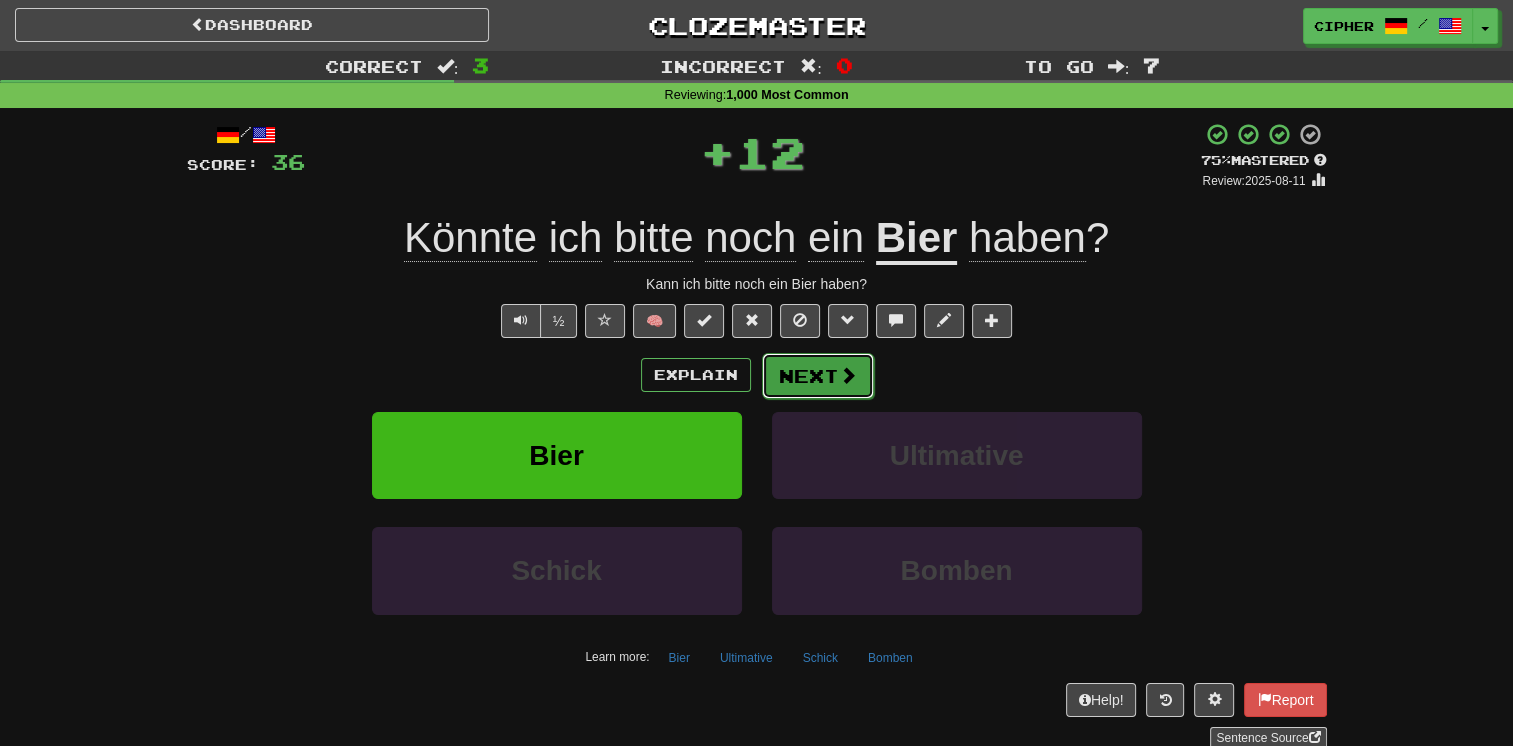 click on "Next" at bounding box center (818, 376) 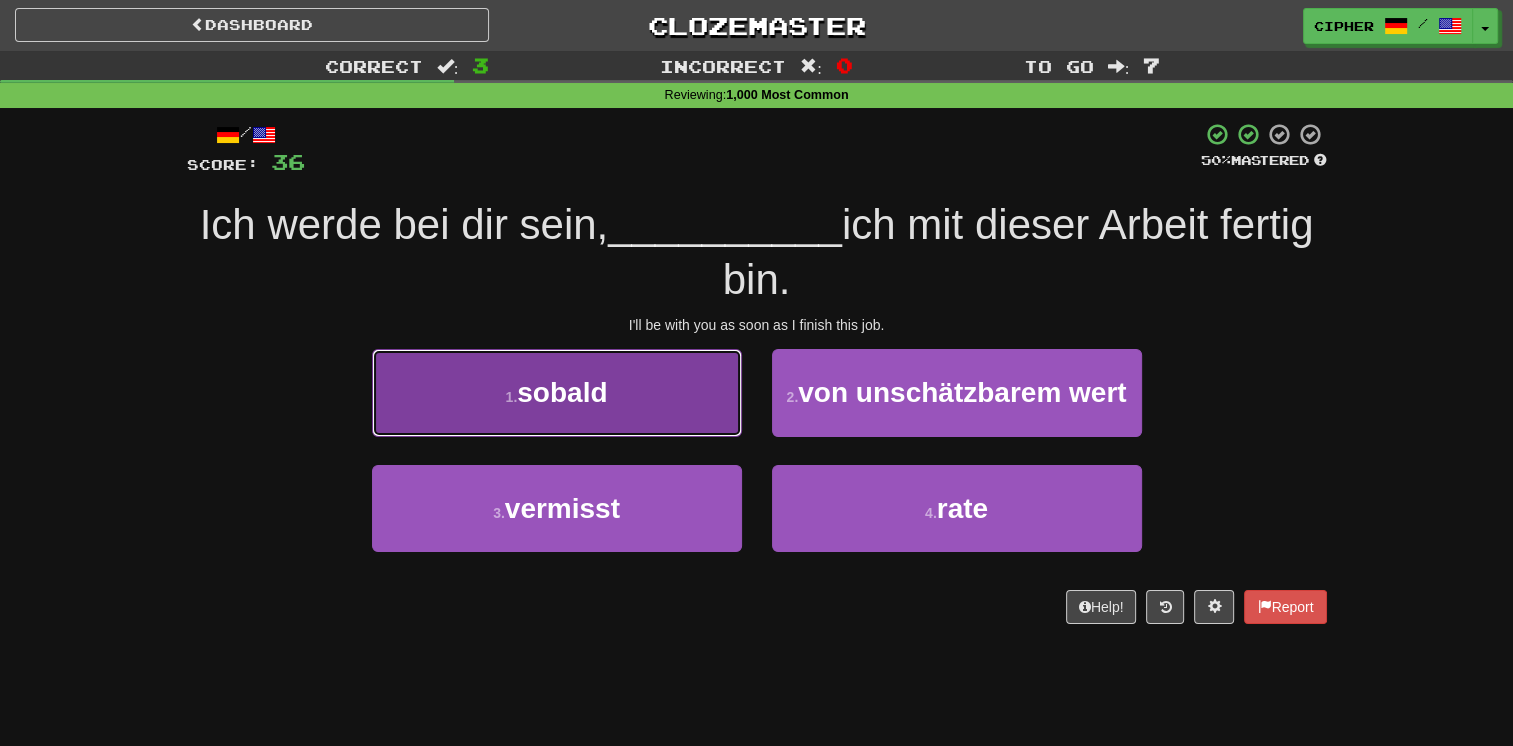 click on "1 .  sobald" at bounding box center (557, 392) 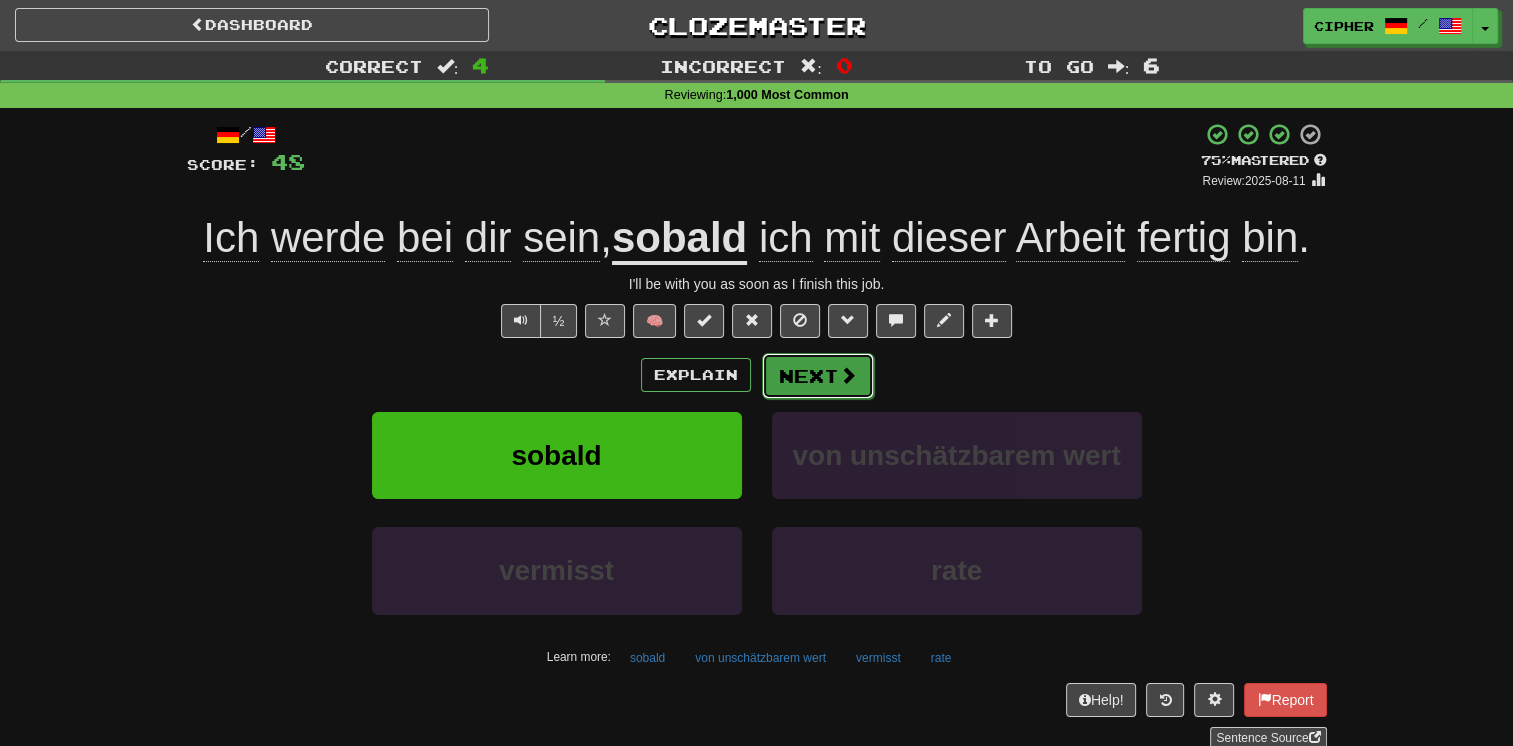 click at bounding box center [848, 375] 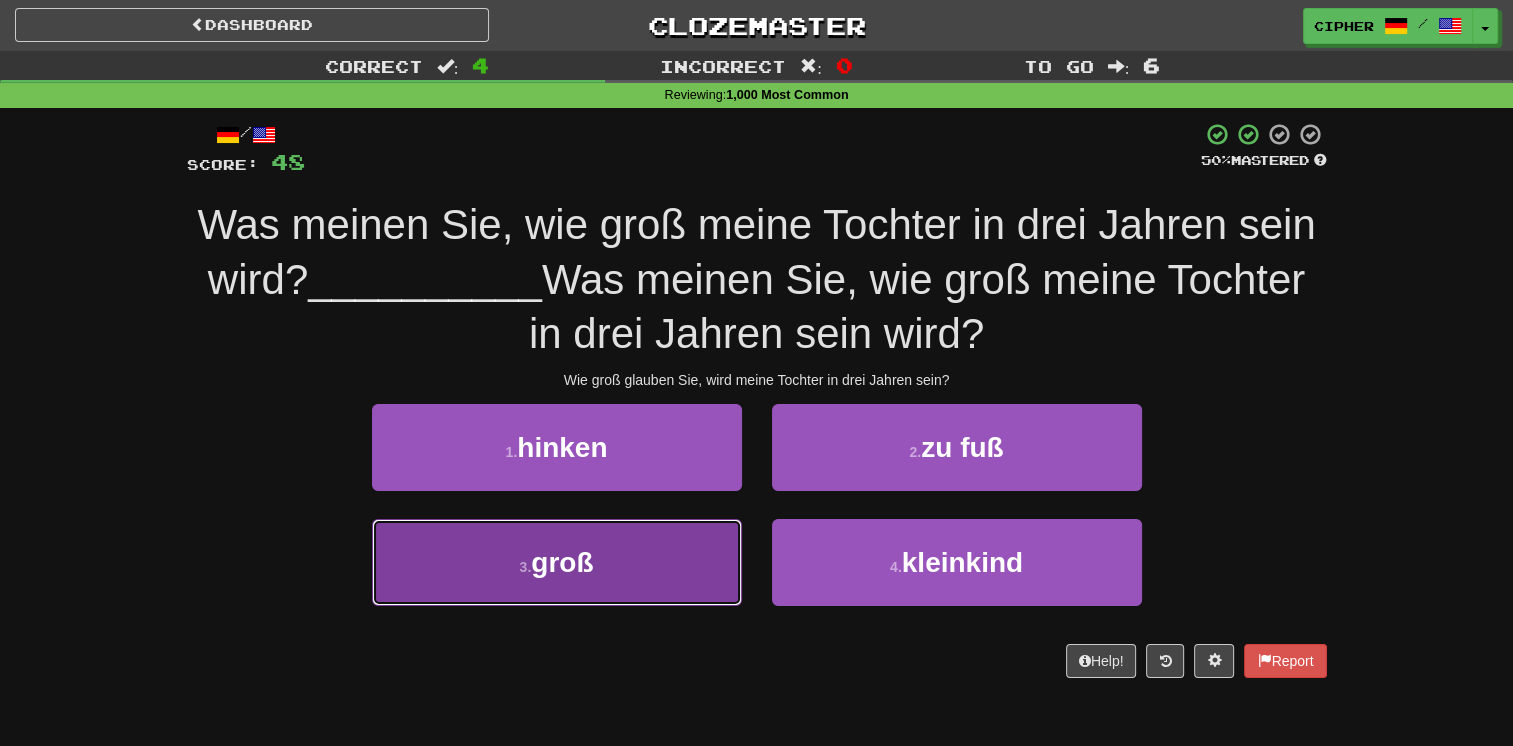 click on "3 .  groß" at bounding box center [557, 562] 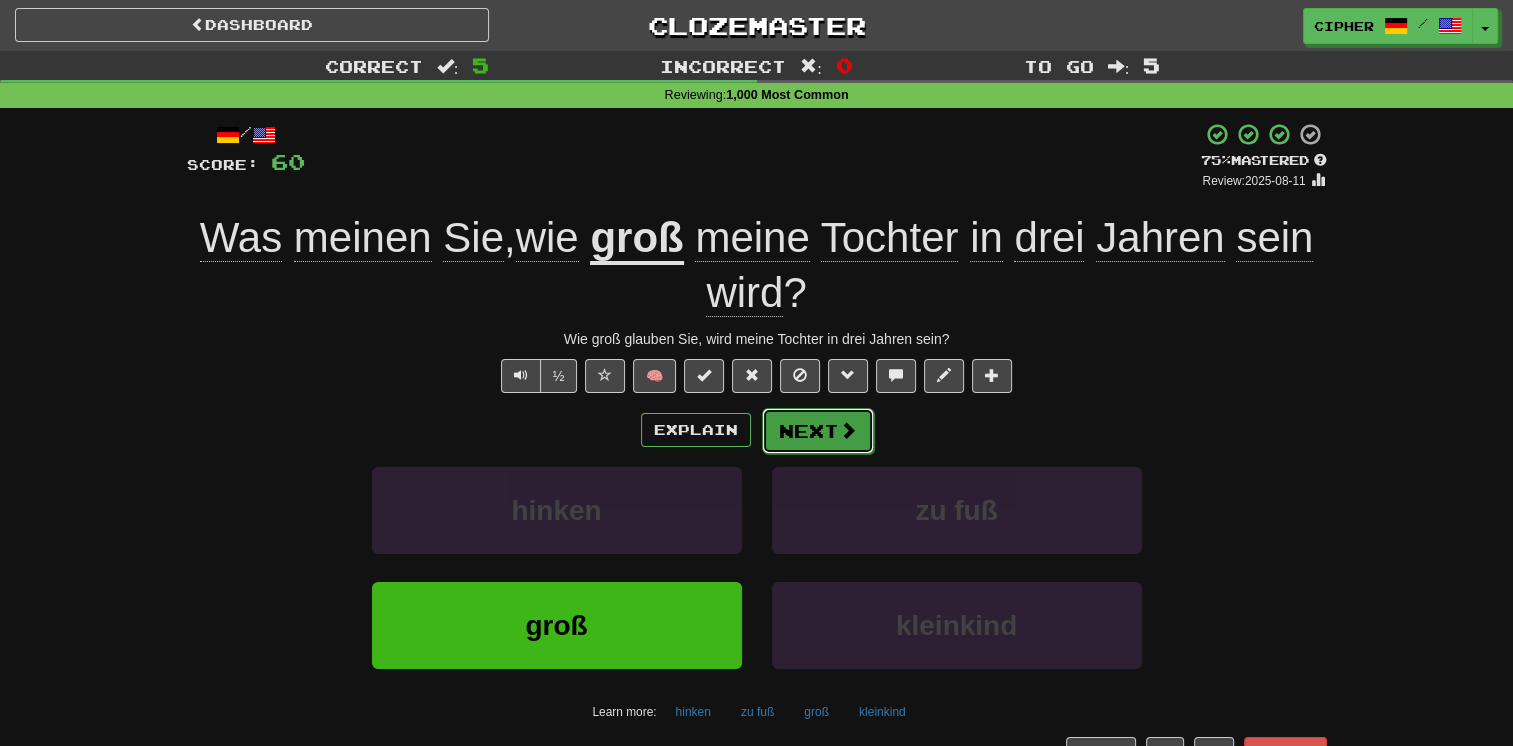 click on "Next" at bounding box center (818, 431) 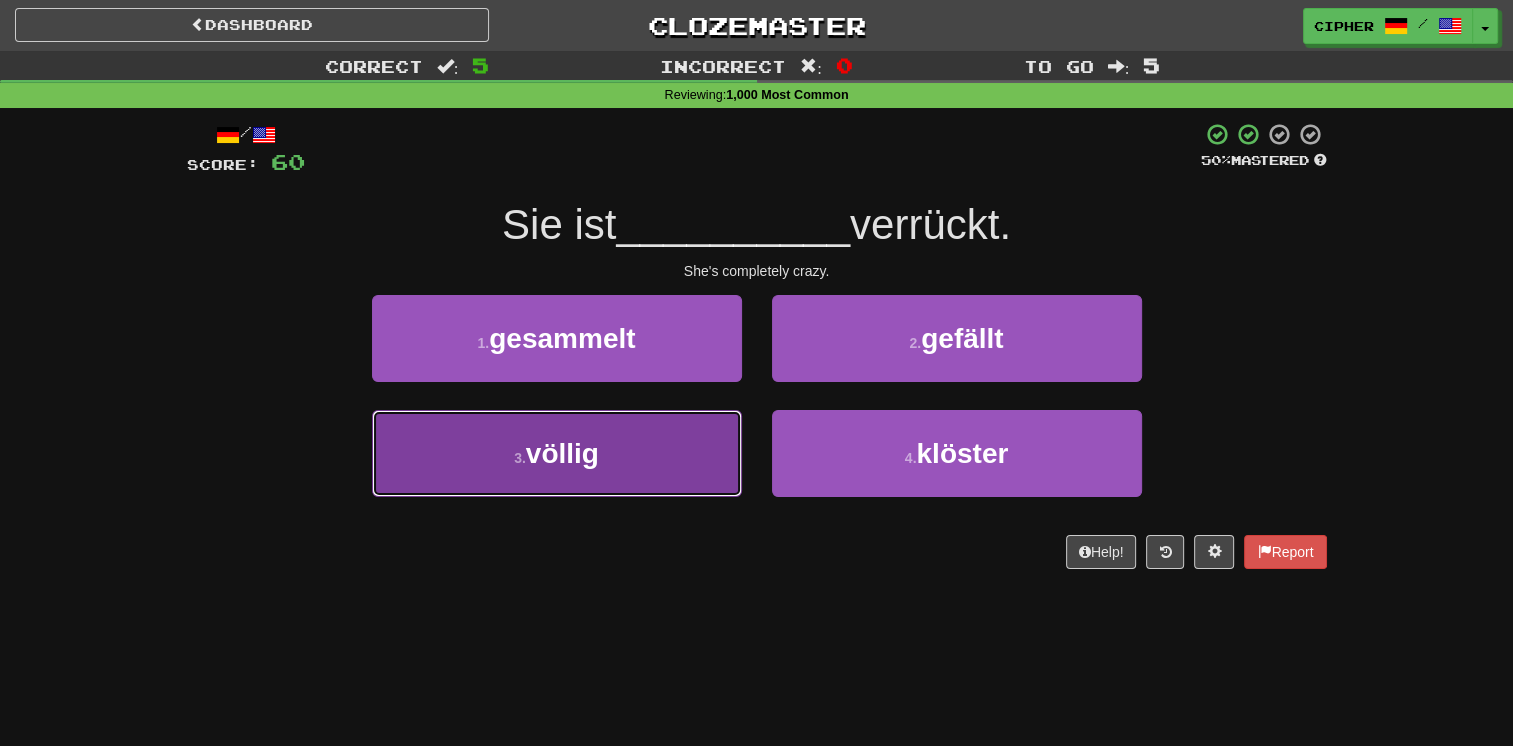 click on "3 .  völlig" at bounding box center (557, 453) 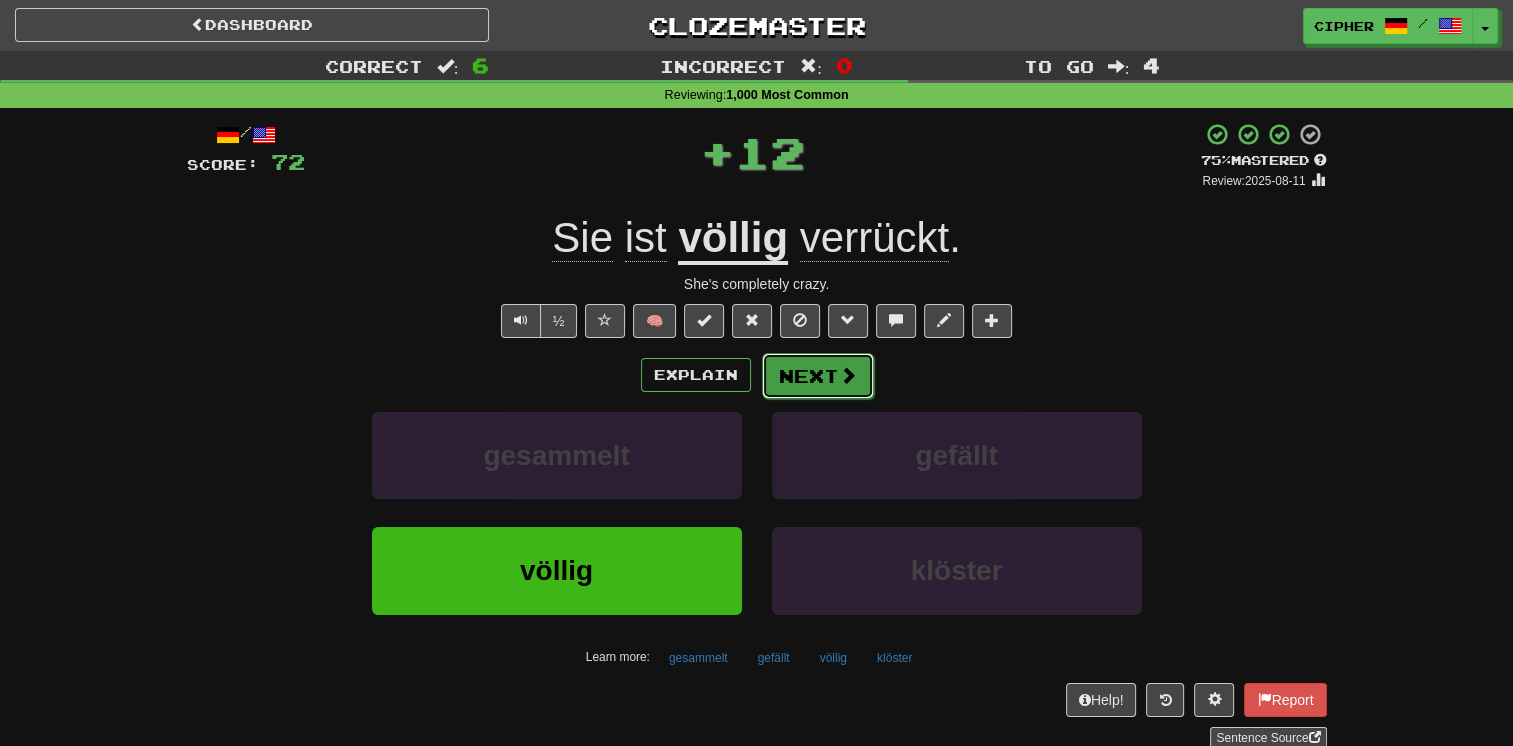 click on "Next" at bounding box center [818, 376] 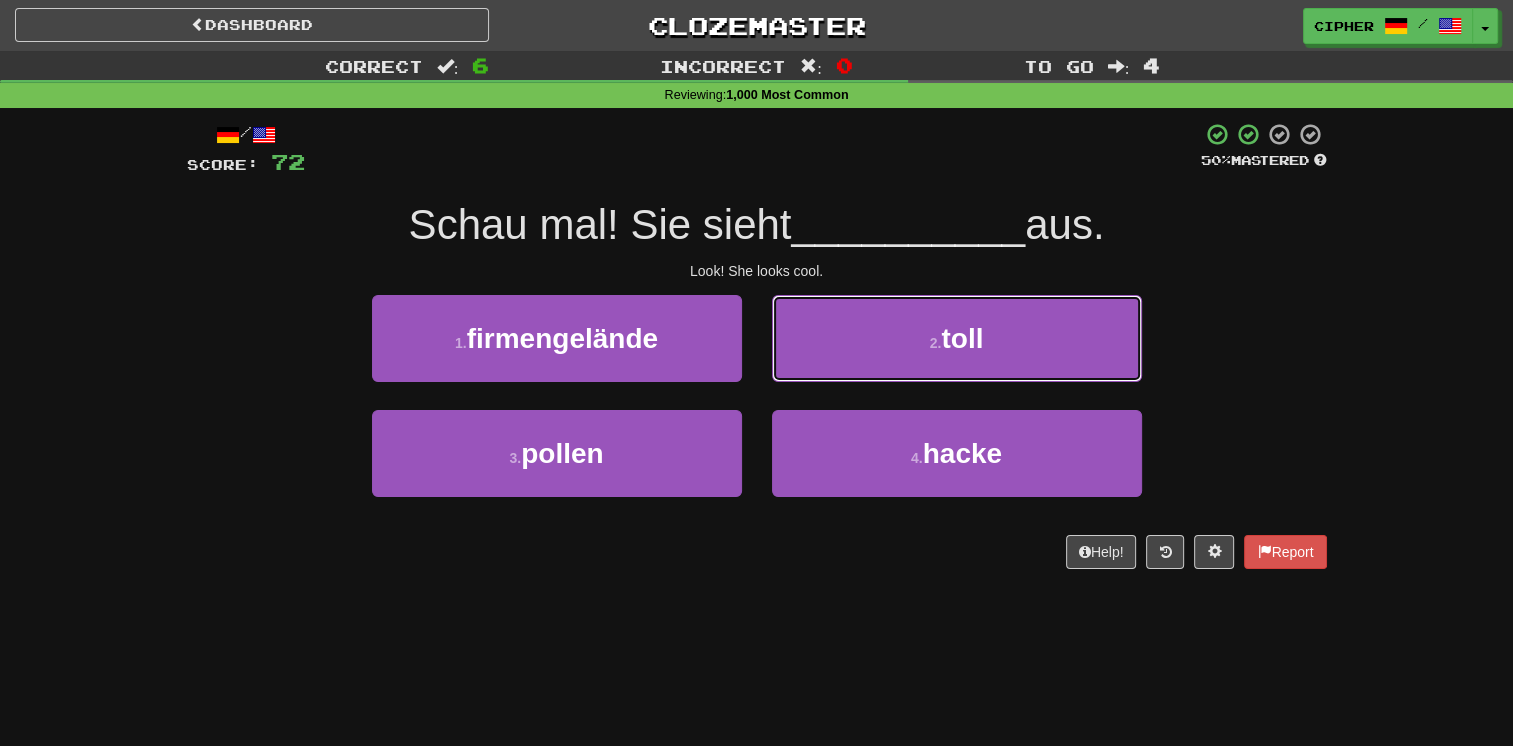 click on "2 .  toll" at bounding box center (957, 338) 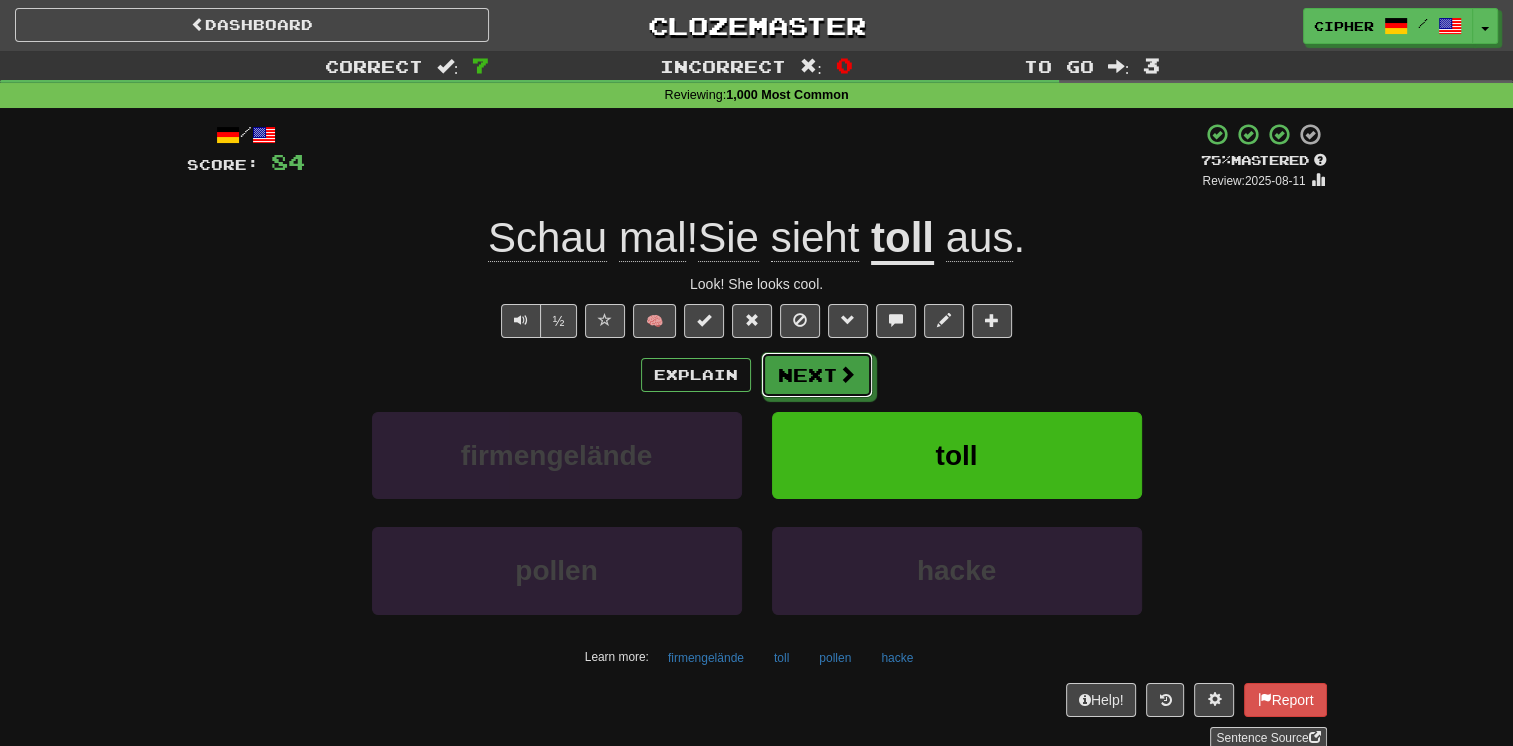 click on "Next" at bounding box center [817, 375] 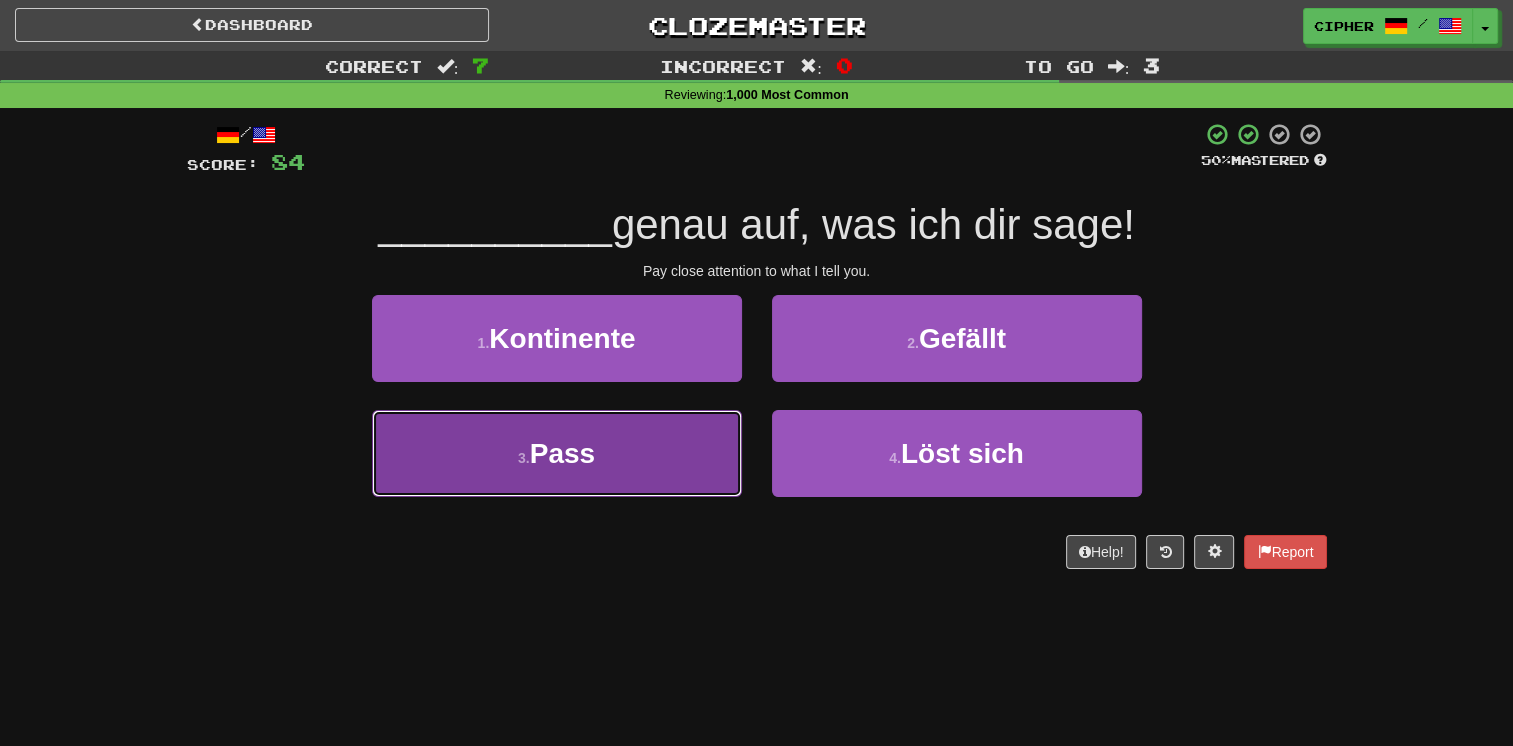 click on "3 .  Pass" at bounding box center [557, 453] 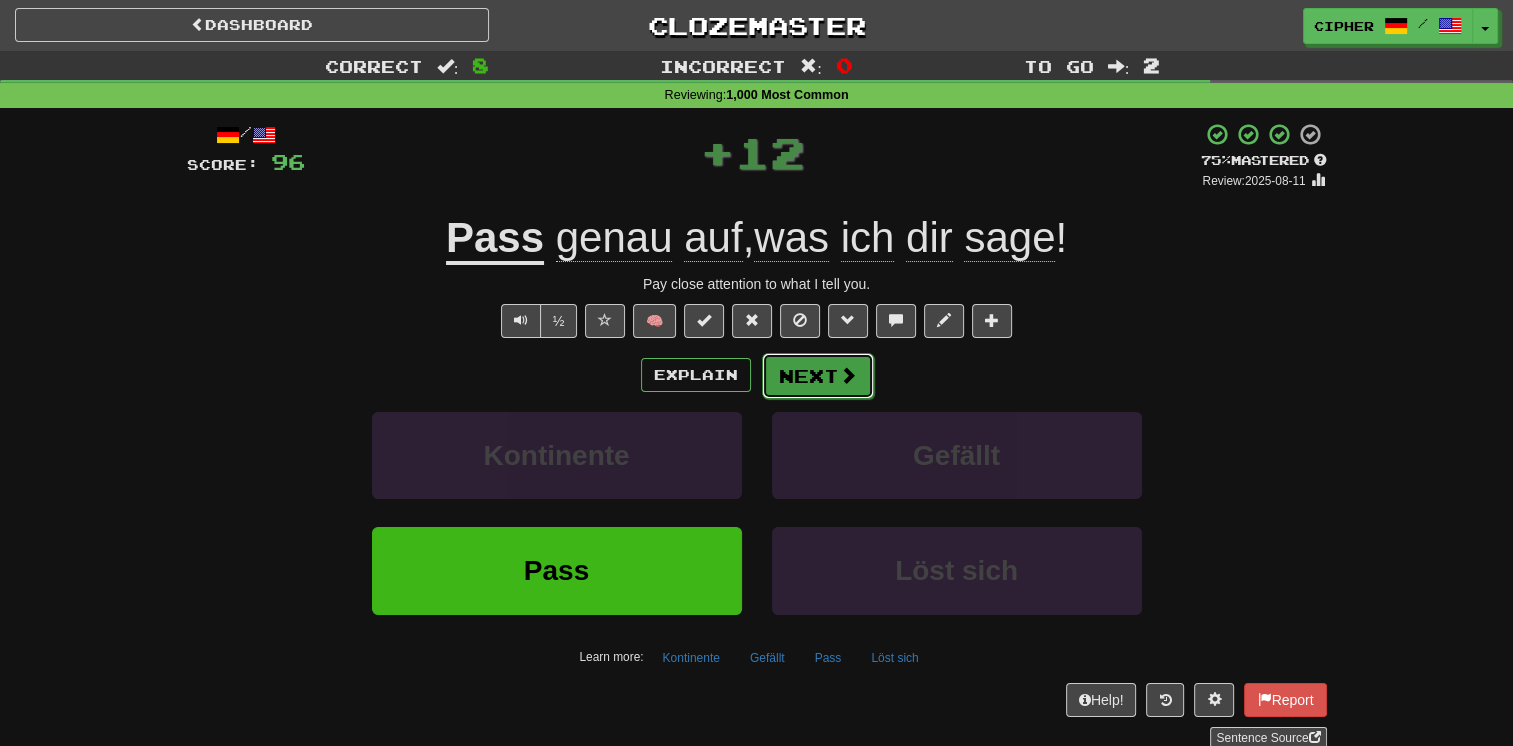 click on "Next" at bounding box center [818, 376] 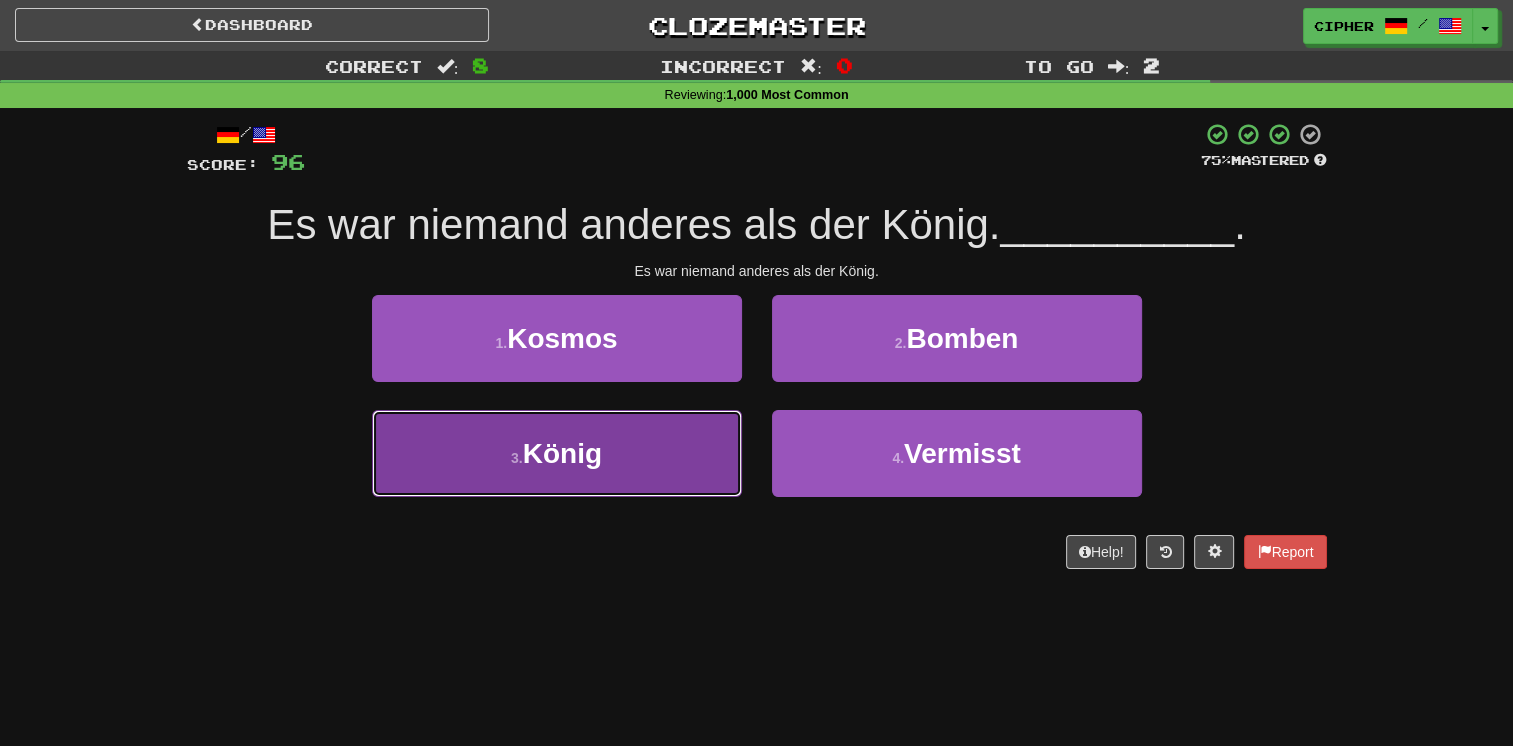 click on "3 .  König" at bounding box center [557, 453] 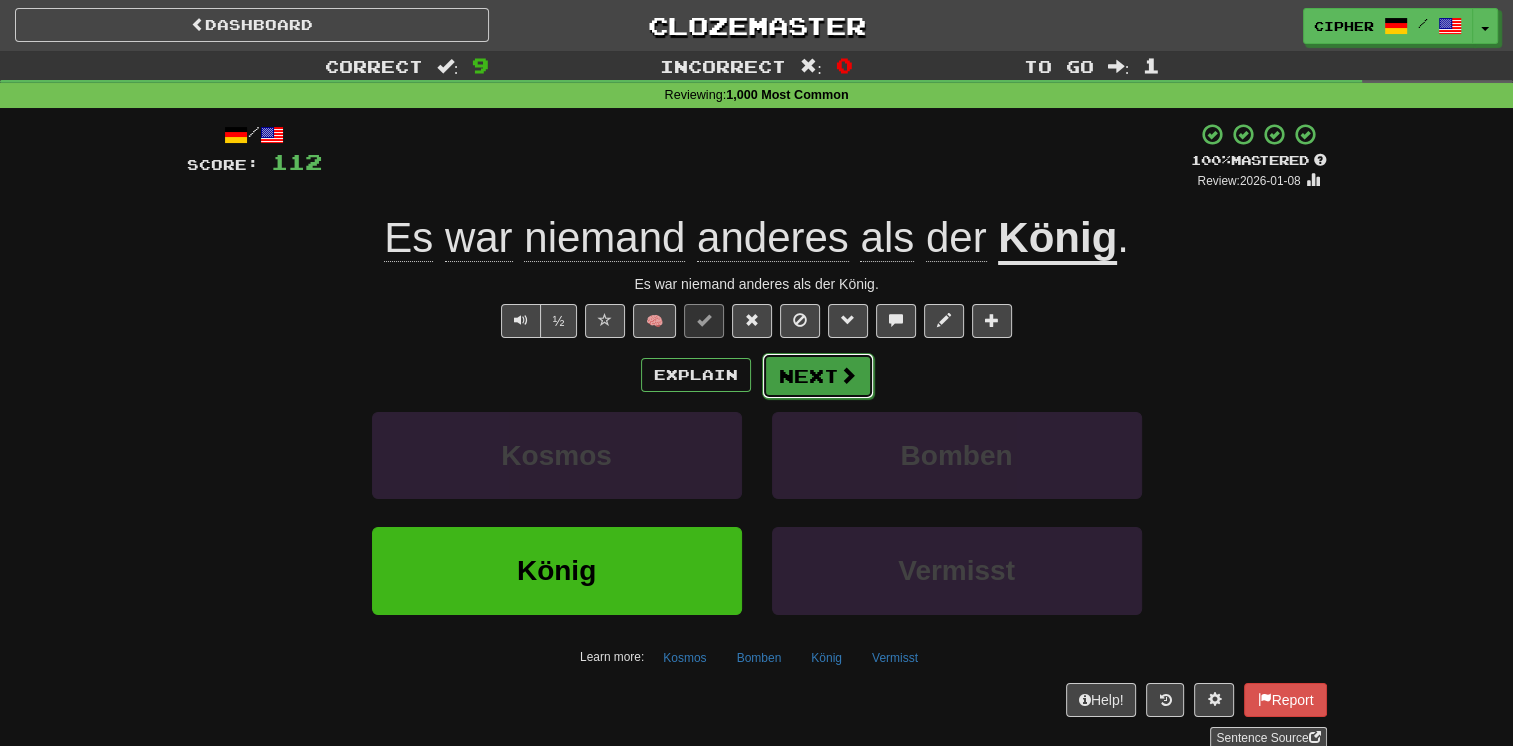 click on "Next" at bounding box center (818, 376) 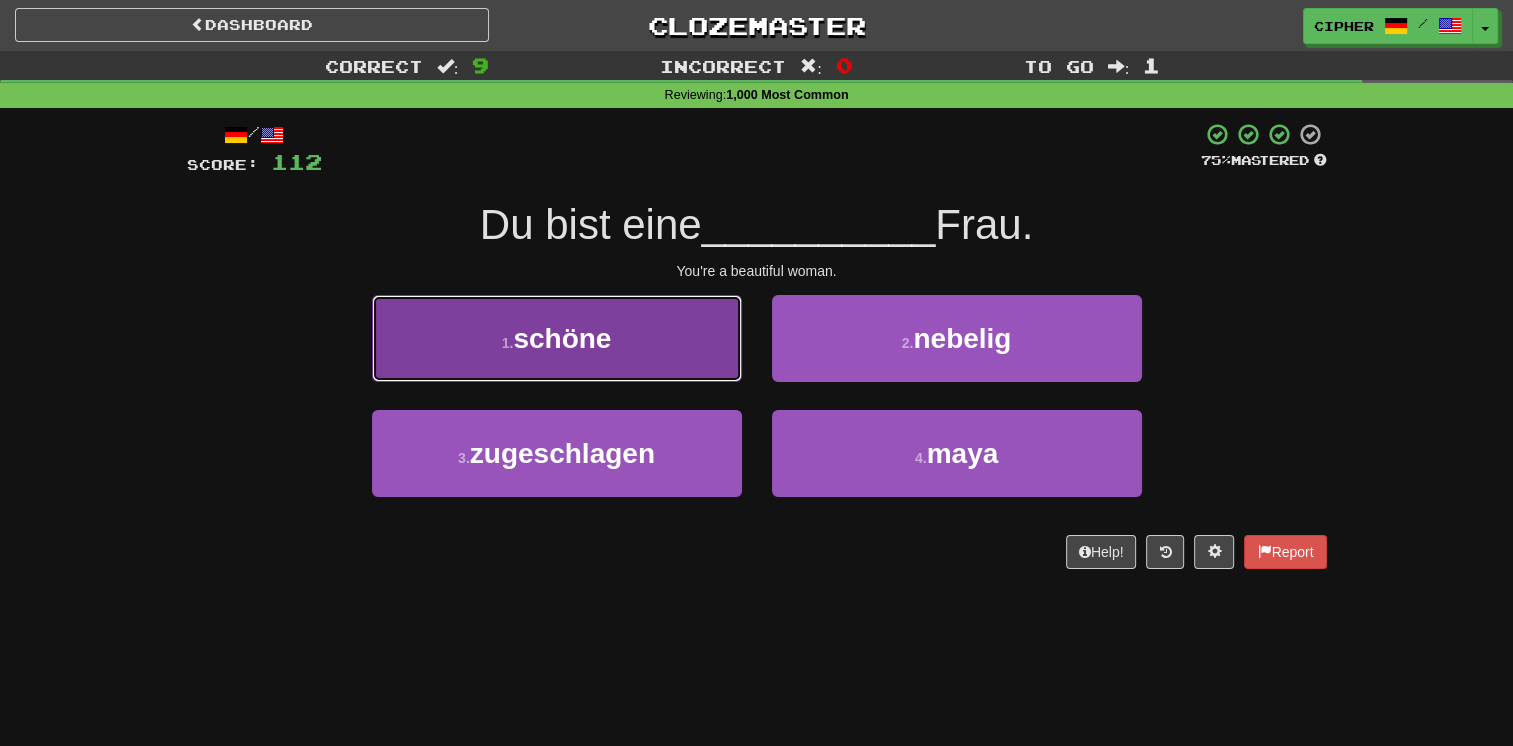click on "1 .  schöne" at bounding box center (557, 338) 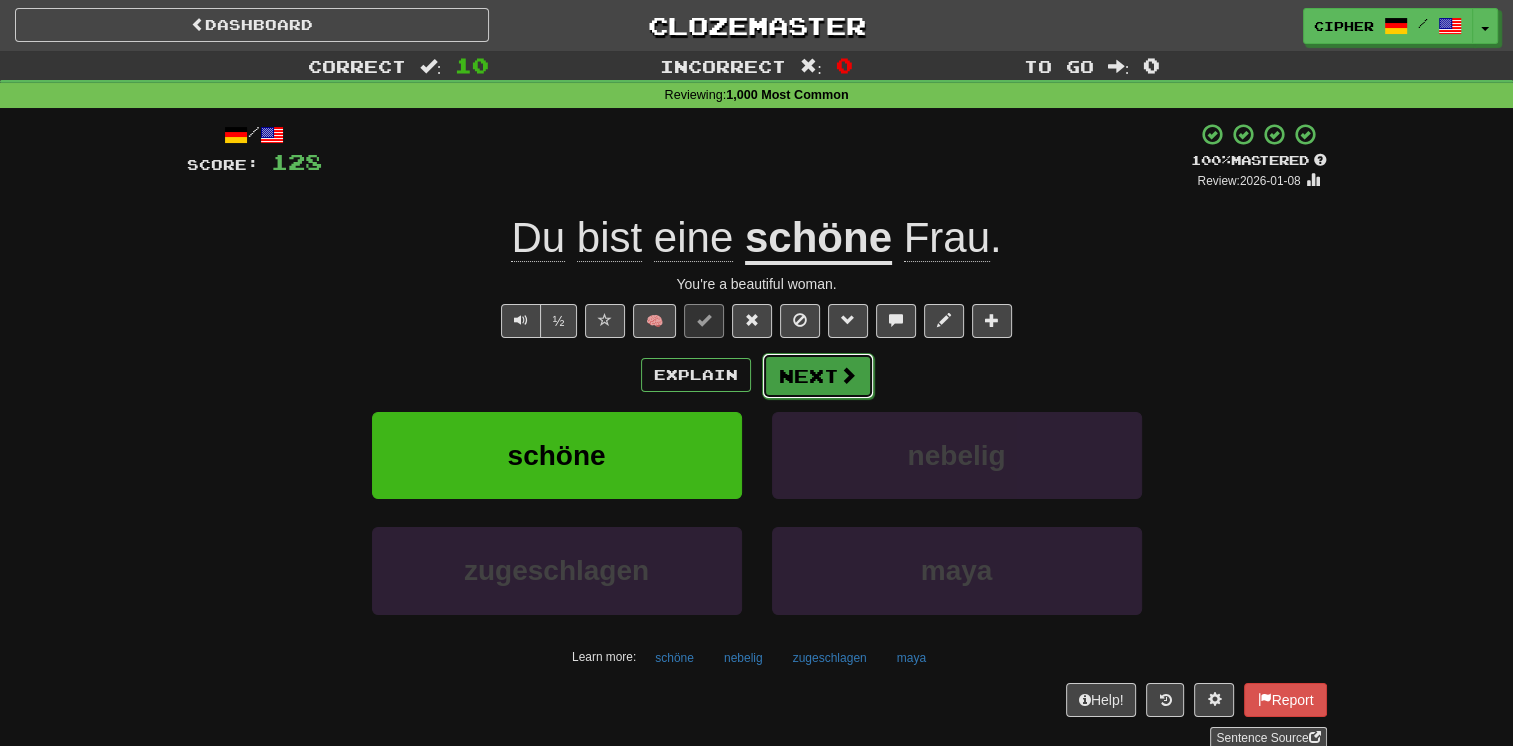click on "Next" at bounding box center (818, 376) 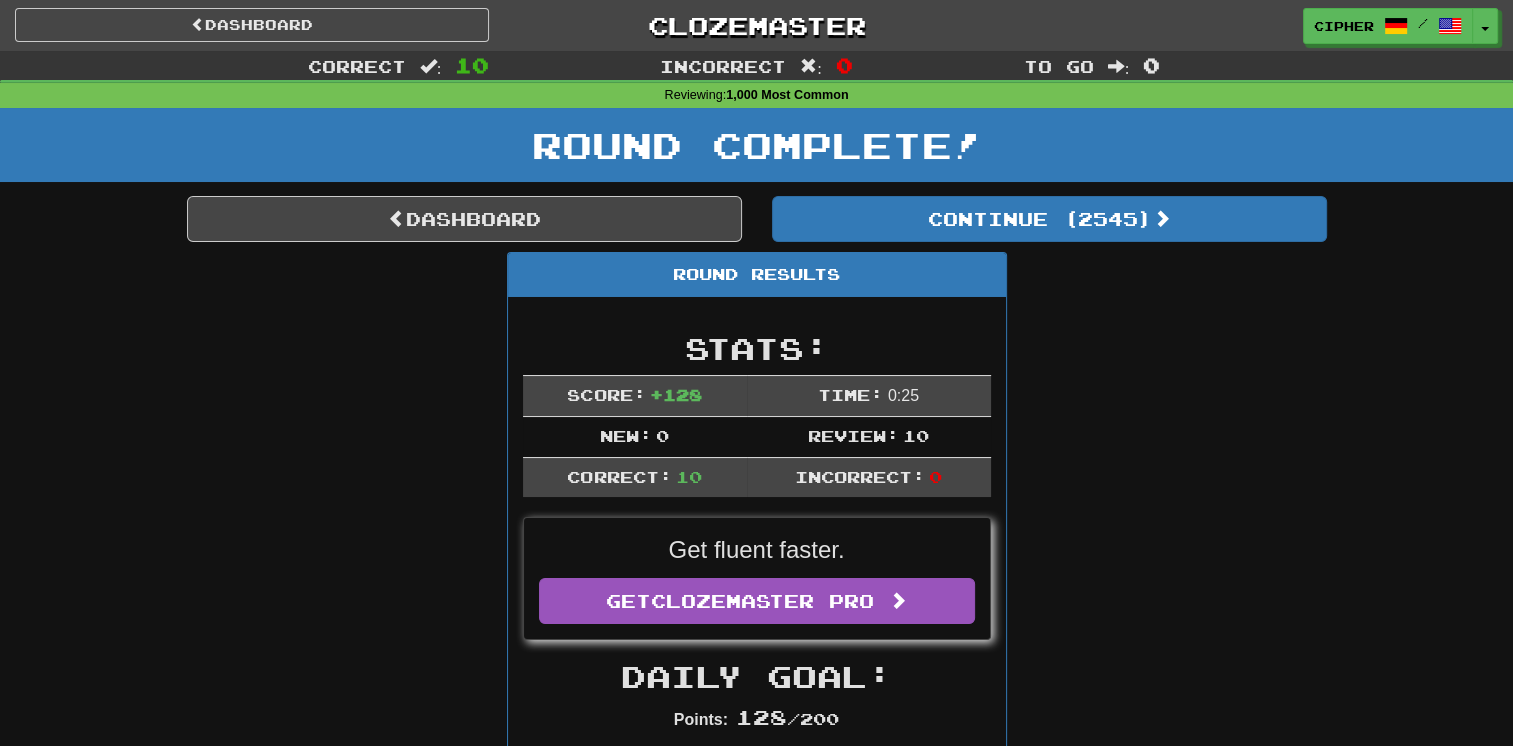 click on "Round Results Stats: Score:   + 128 Time:   0 : 25 New:   0 Review:   10 Correct:   10 Incorrect:   0 Get fluent faster. Get  Clozemaster Pro   Daily Goal: Points:   128  /  200 Time remaining: 12   Hours Progress: 1,000 Most Common Playing:  2,812  /  4,187 67.16% Mastered:  919  /  4,187 + 2 21.901% 21.949% Ready for Review:  2545  /  Level:  113 2,841  points to level  114  - keep going! Ranked:  460 th  this week Sentences:  Report Was macht denn eine junge  Dame  wie Sie ganz allein hier draußen? What is a young lady like you doing out here all by herself?  Report Ich bin nur gekommen, um mich zu  entschuldigen . I only came to say I'm sorry.  Report Könnte ich bitte noch ein  Bier  haben? Can I have another beer, please?  Report Ich werde bei dir sein,  sobald  ich mit dieser Arbeit fertig bin. I'll be with you as soon as I finish this job.  Report Was meinen Sie, wie  groß  meine Tochter in drei Jahren sein wird? How tall do you think my daughter will be in three years?  Report Sie ist  völlig toll" at bounding box center (757, 1373) 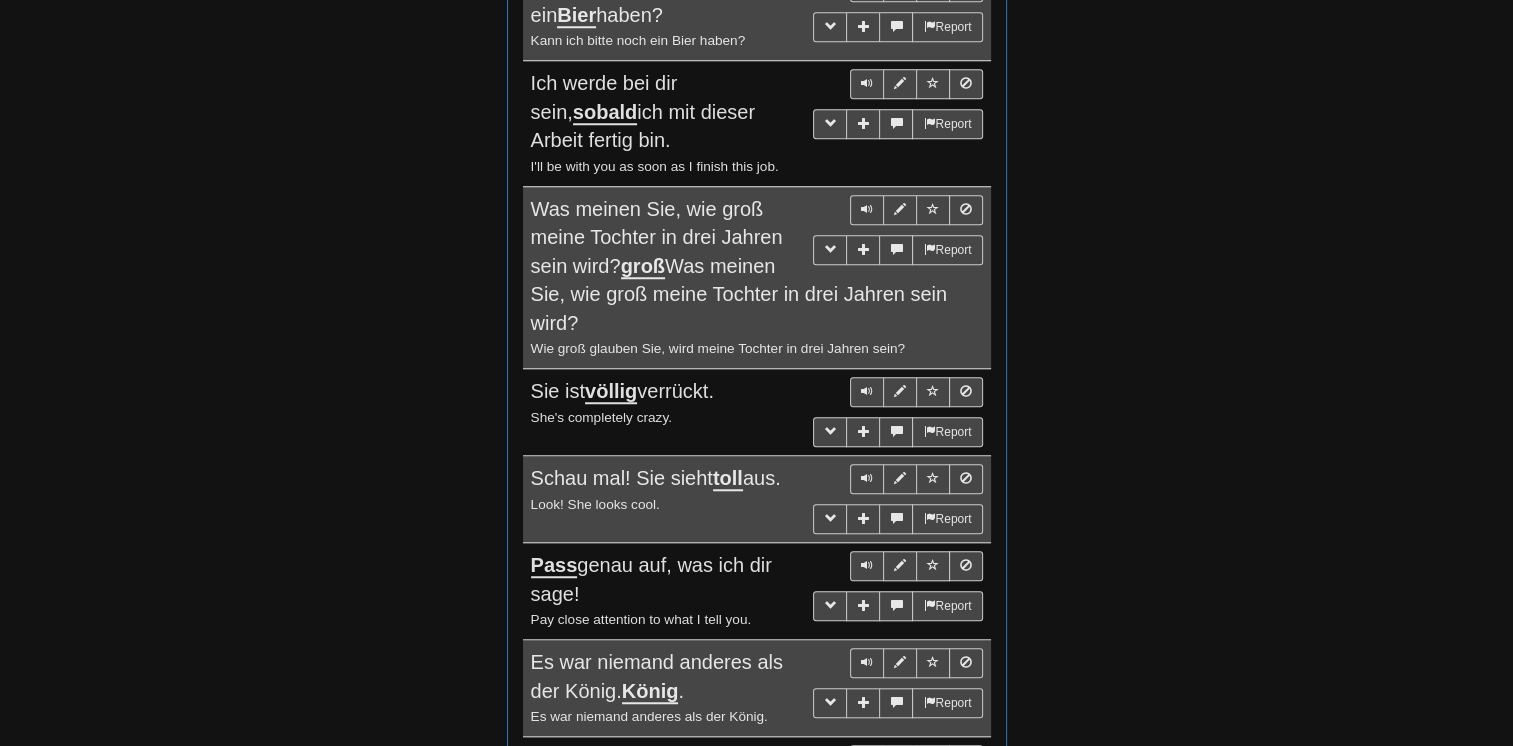 scroll, scrollTop: 1680, scrollLeft: 0, axis: vertical 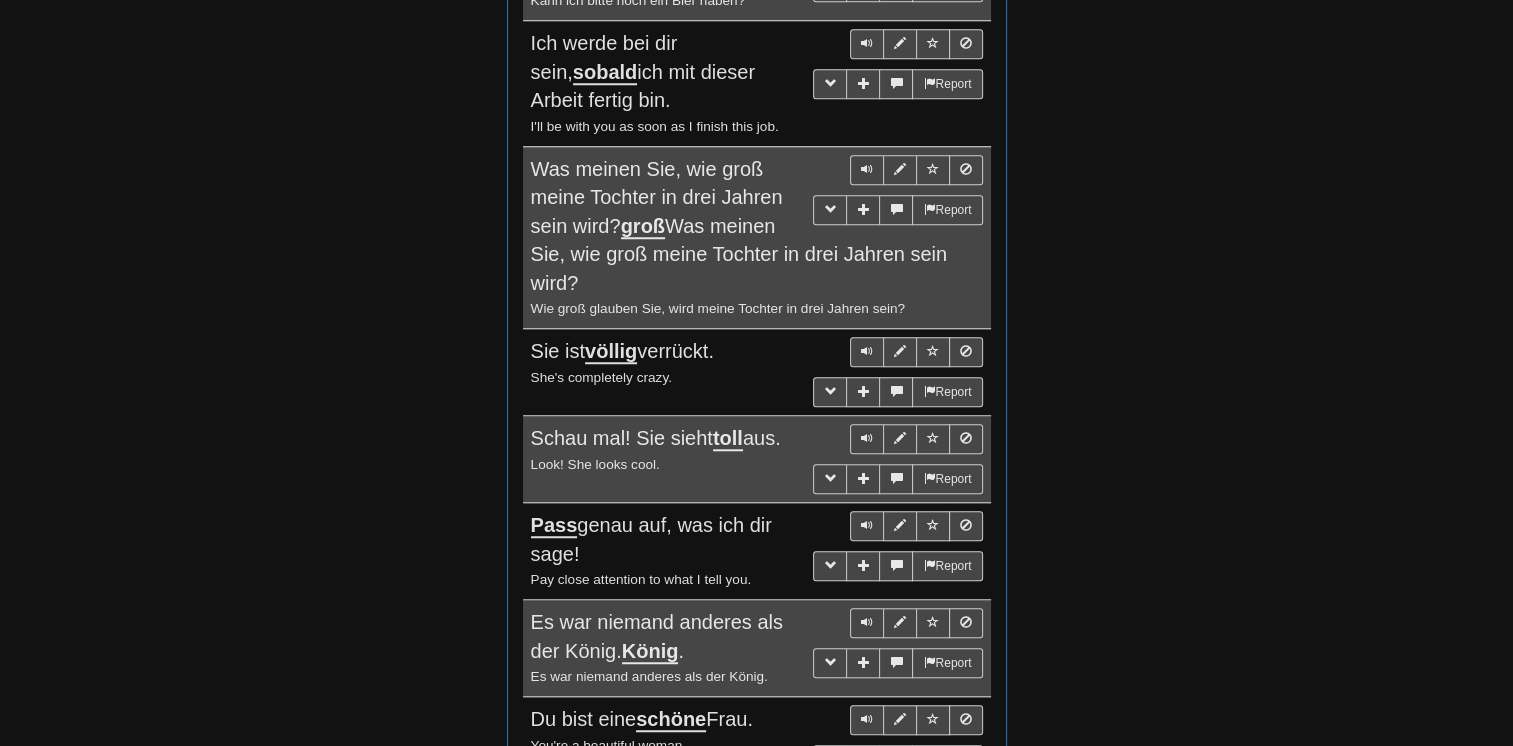 click on "Continue ( 2545 )" at bounding box center [1049, 838] 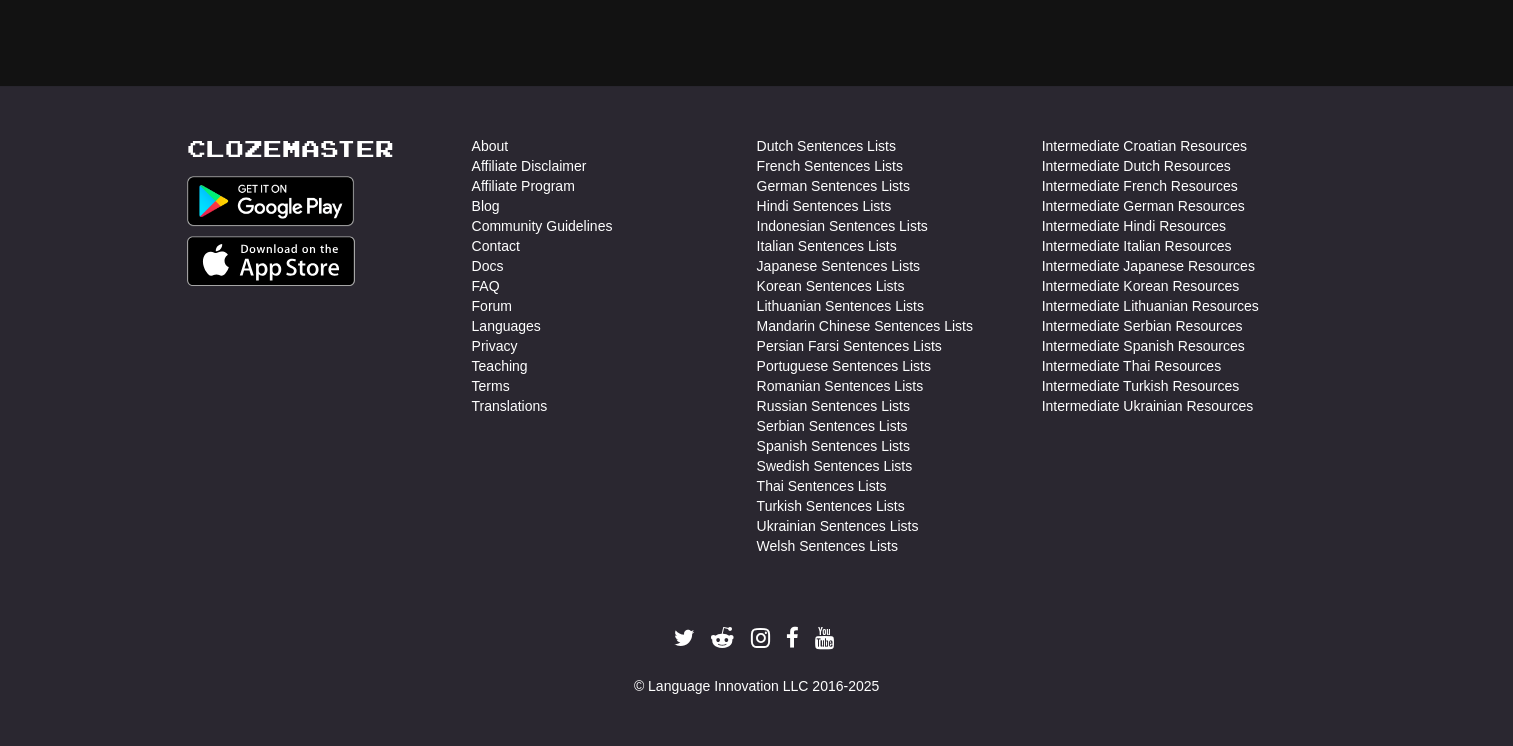 scroll, scrollTop: 57, scrollLeft: 0, axis: vertical 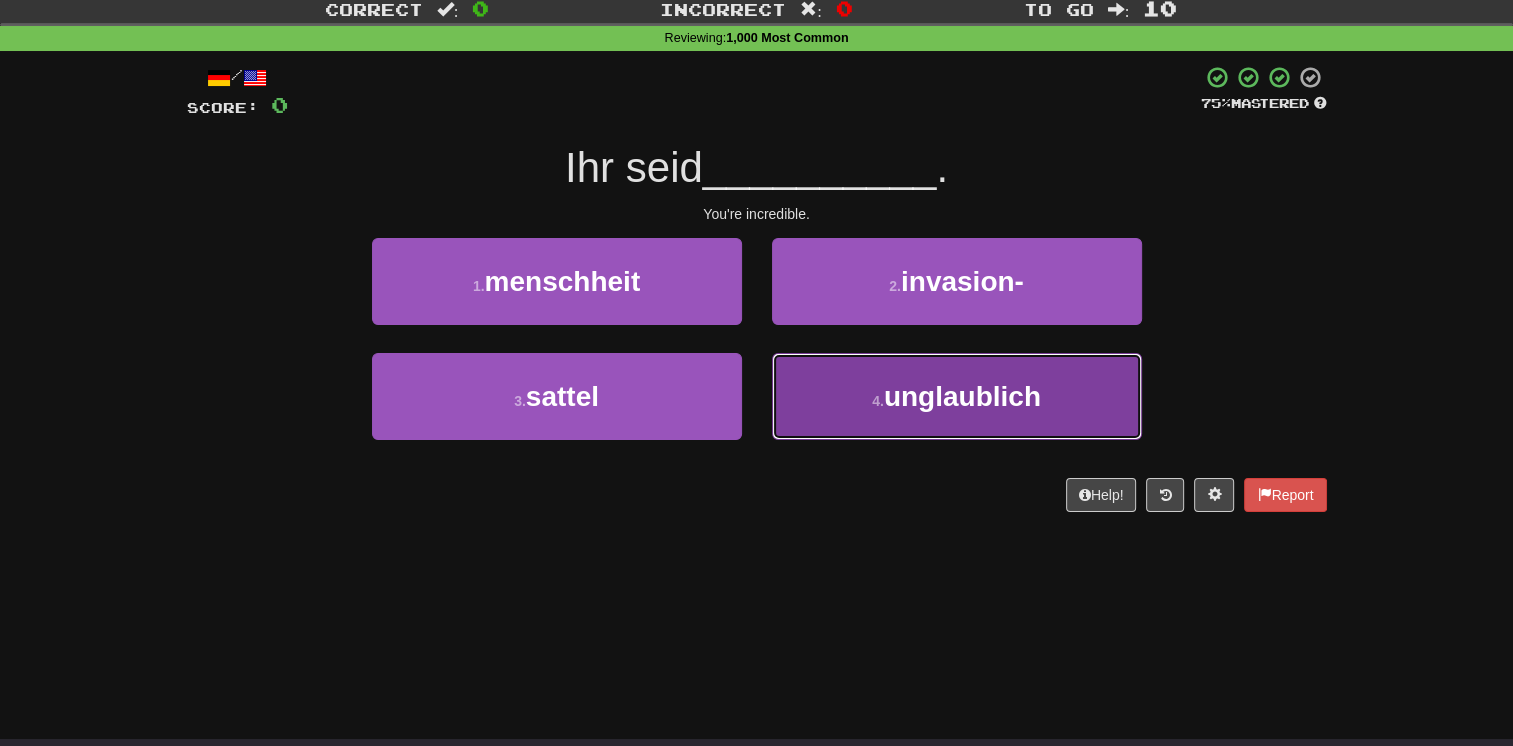 click on "4 .  unglaublich" at bounding box center (957, 396) 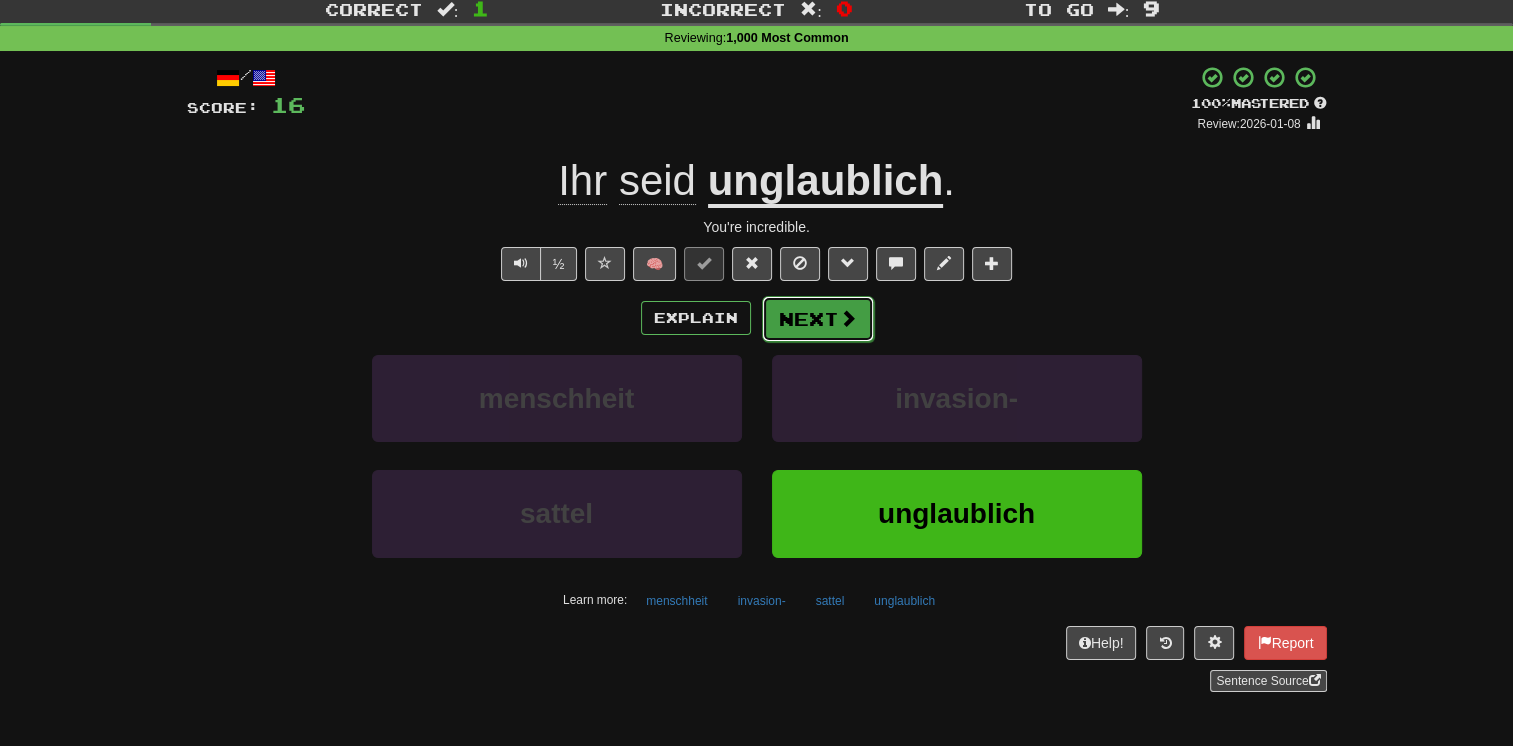 click on "Next" at bounding box center (818, 319) 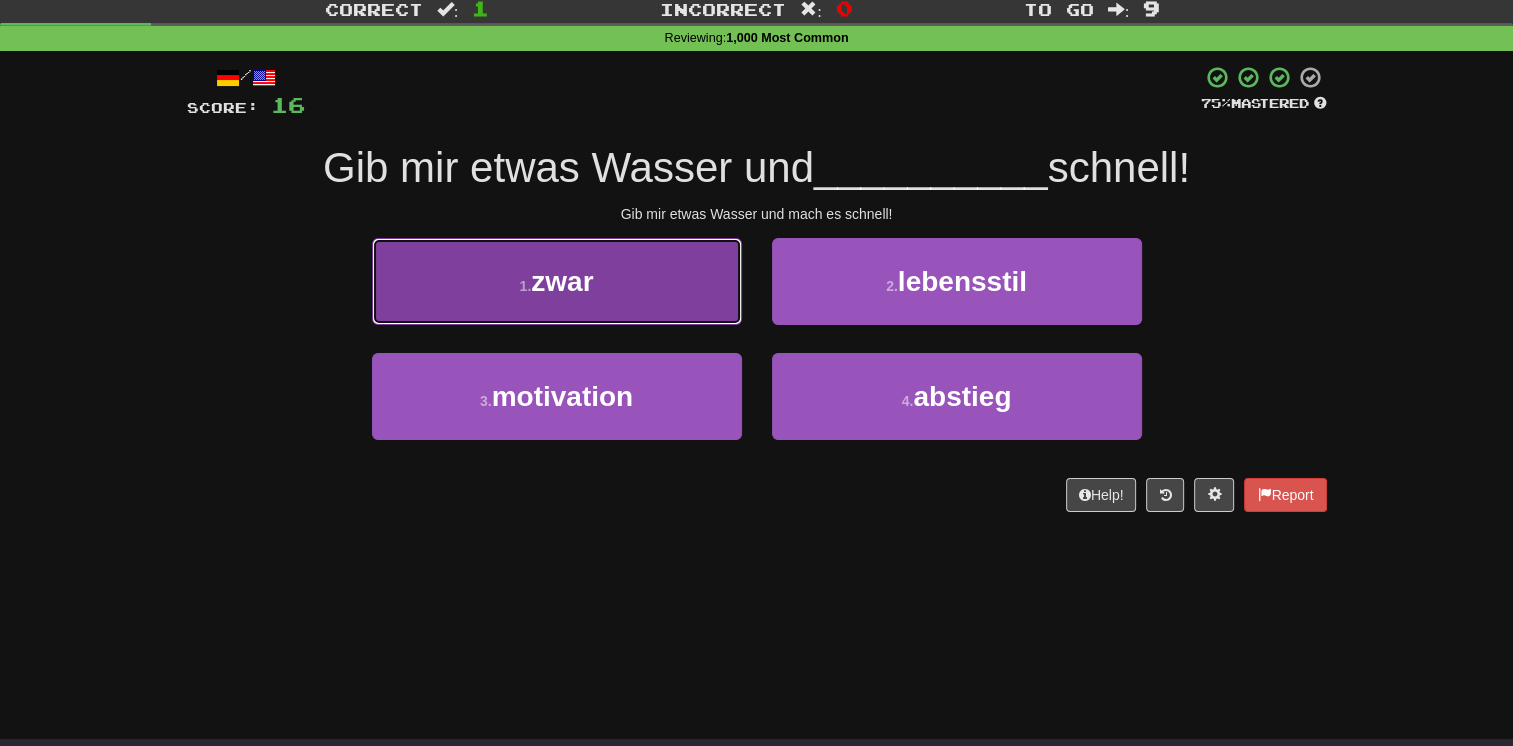 click on "1 .  zwar" at bounding box center [557, 281] 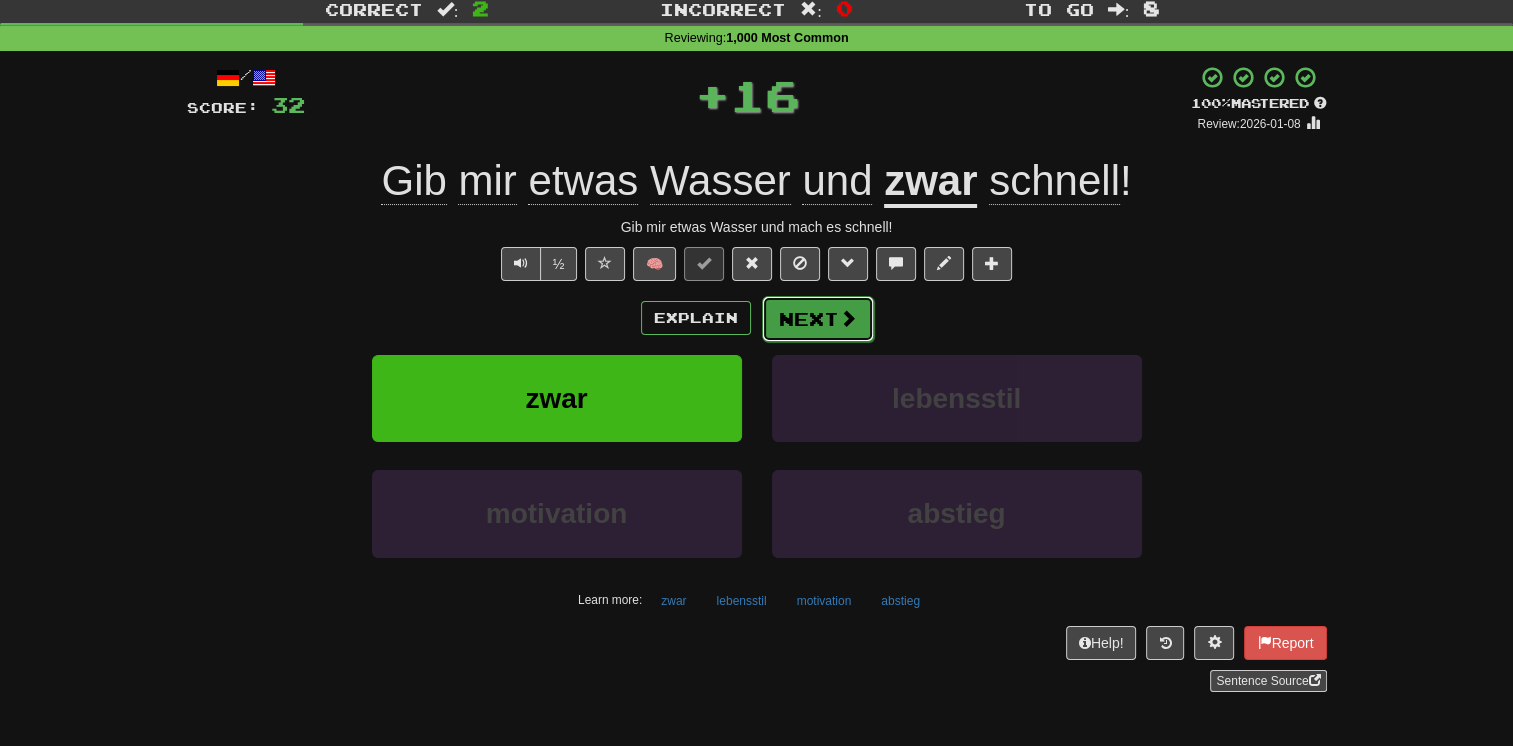 click on "Next" at bounding box center (818, 319) 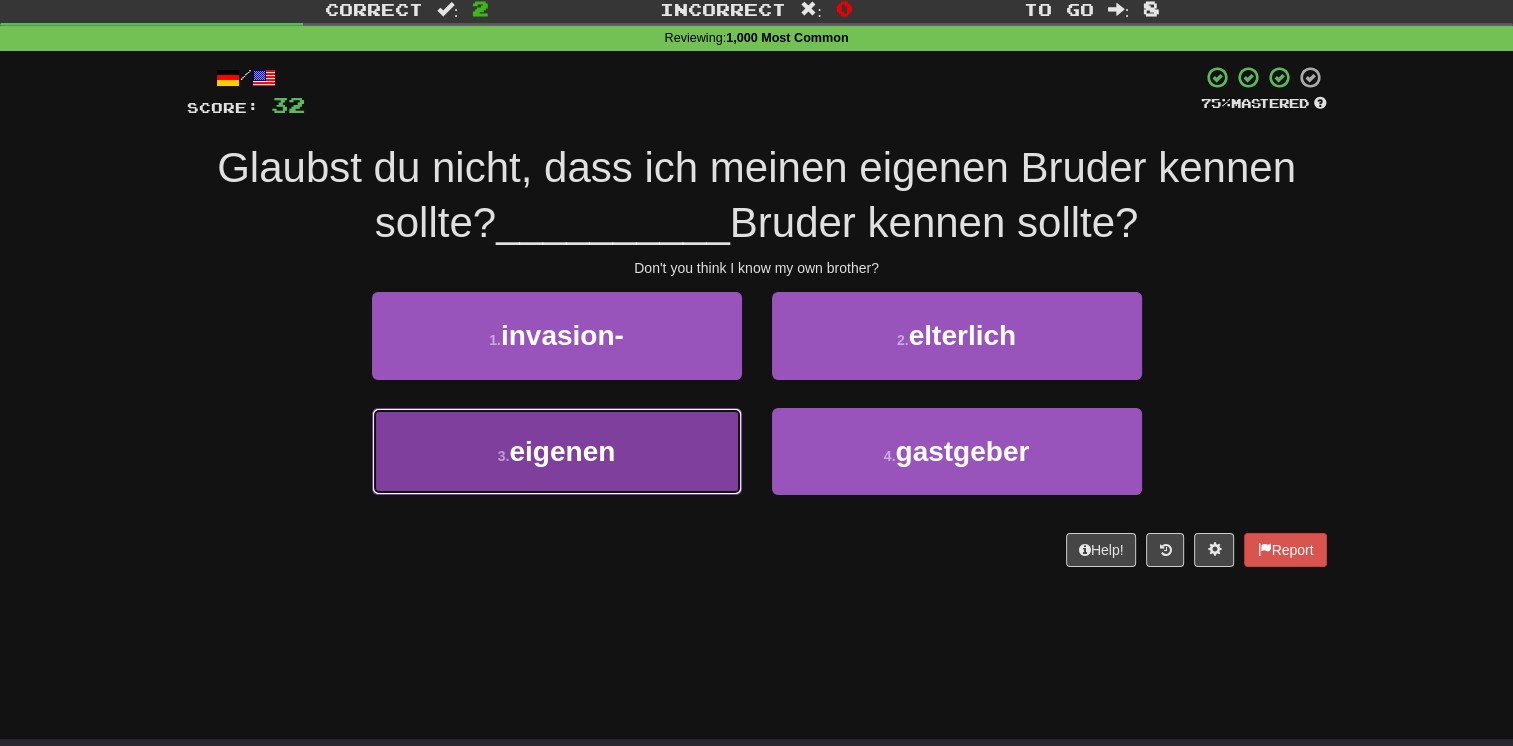 click on "3 .  eigenen" at bounding box center [557, 451] 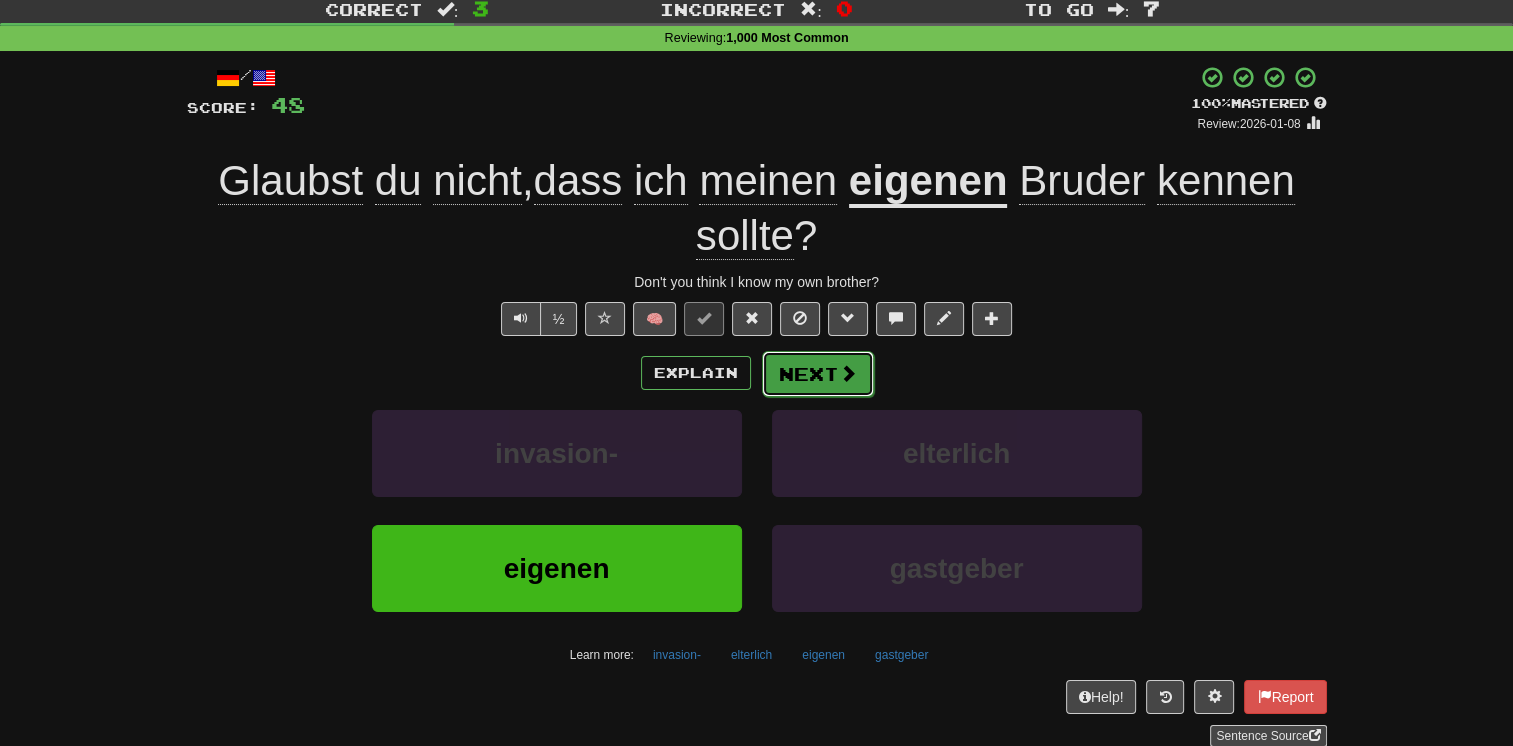 click at bounding box center [848, 373] 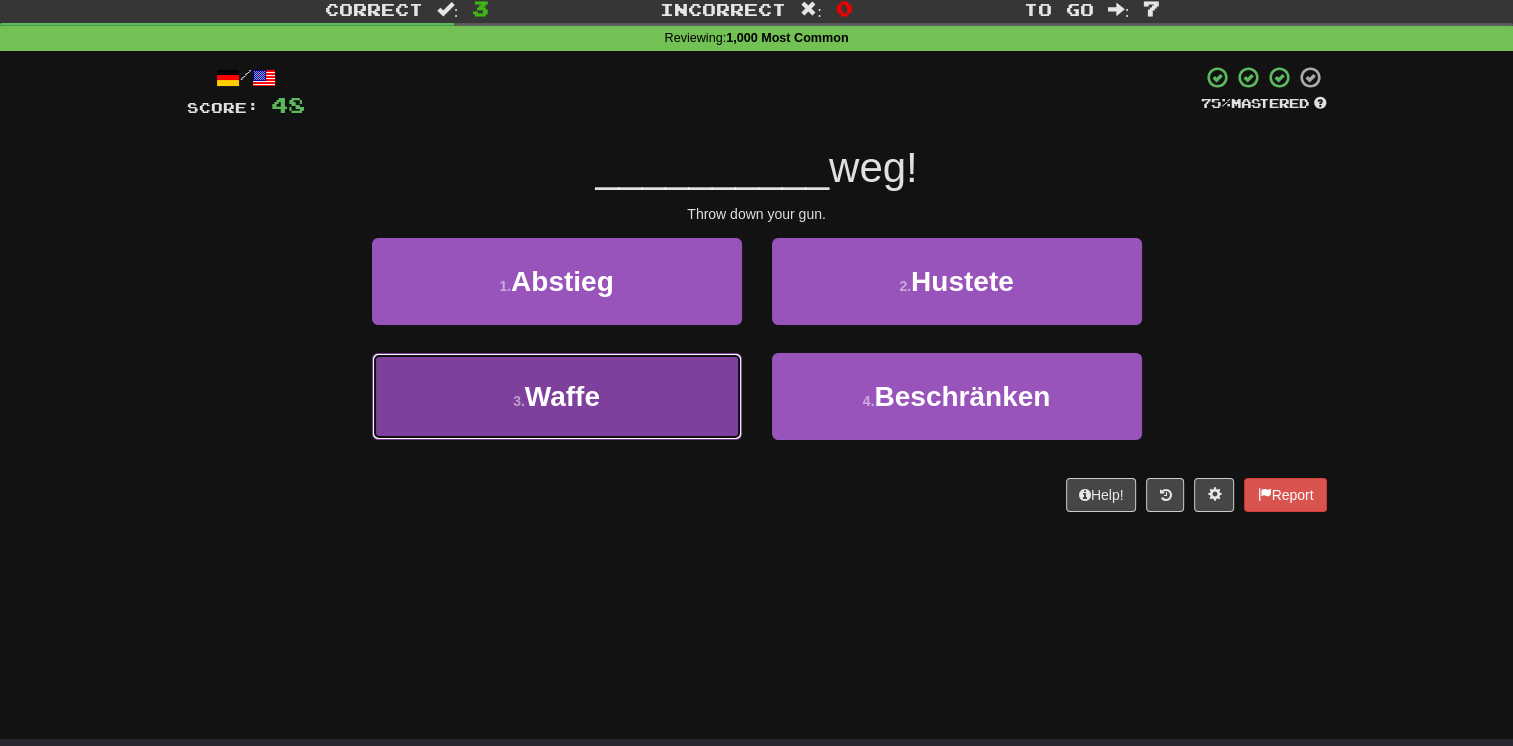 click on "3 .  Waffe" at bounding box center [557, 396] 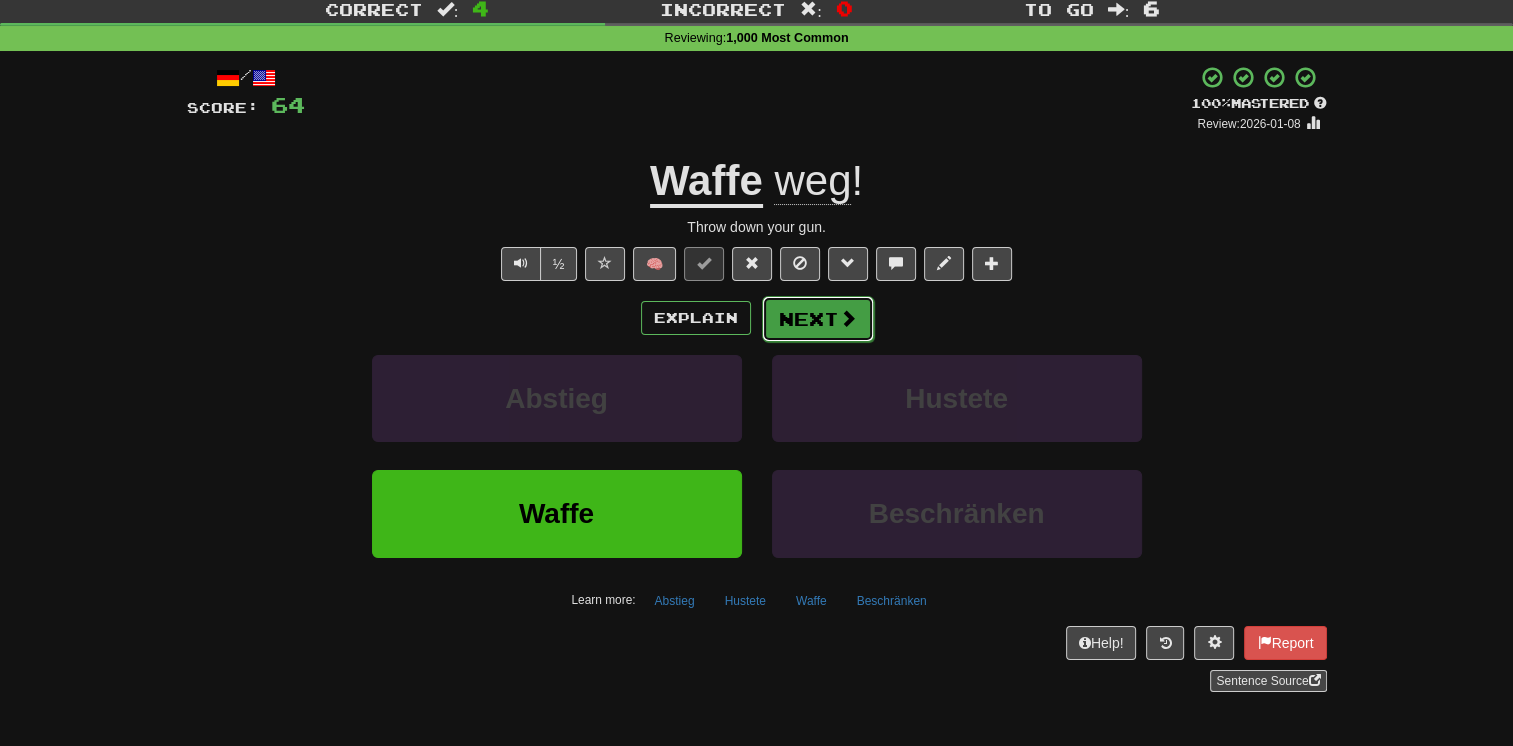 click on "Next" at bounding box center (818, 319) 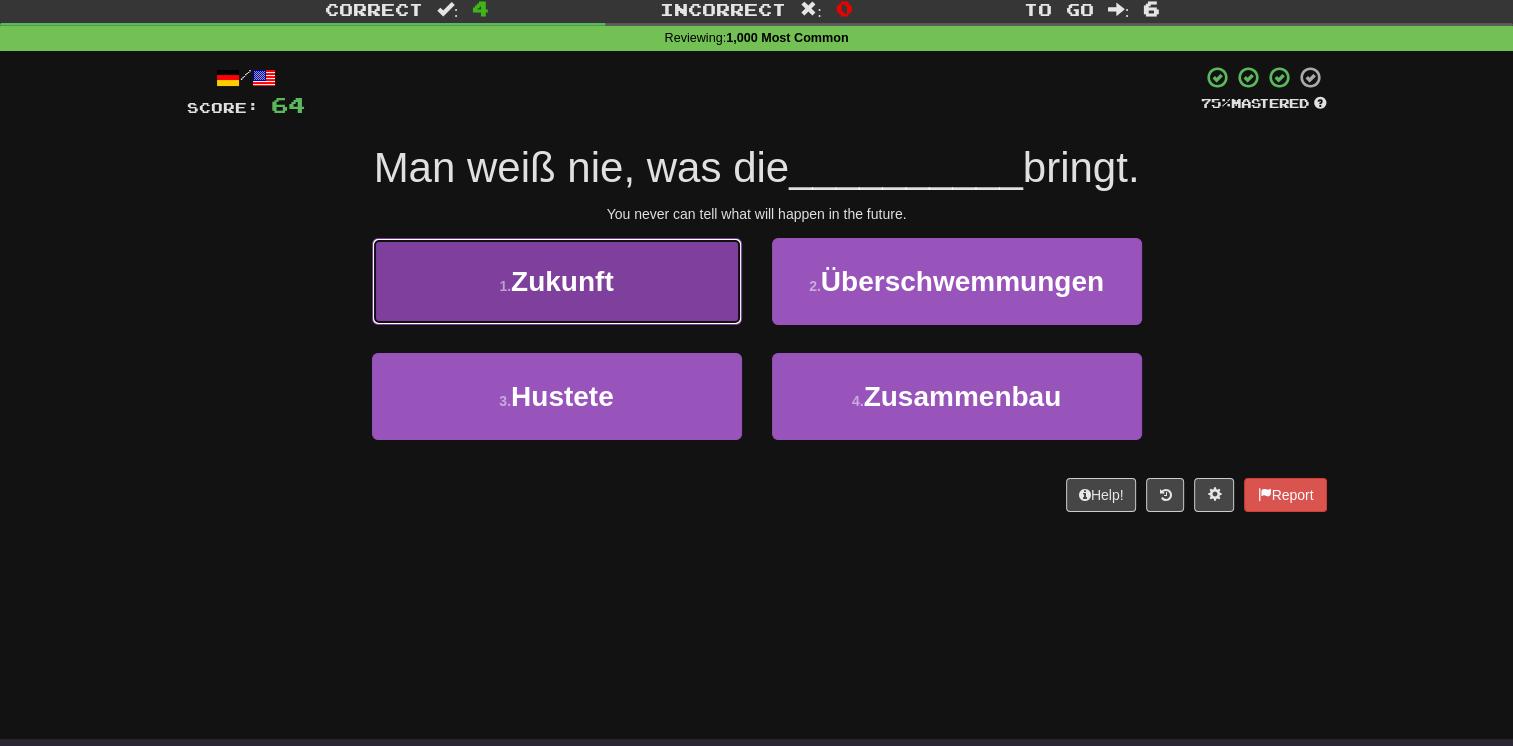 click on "1 .  Zukunft" at bounding box center [557, 281] 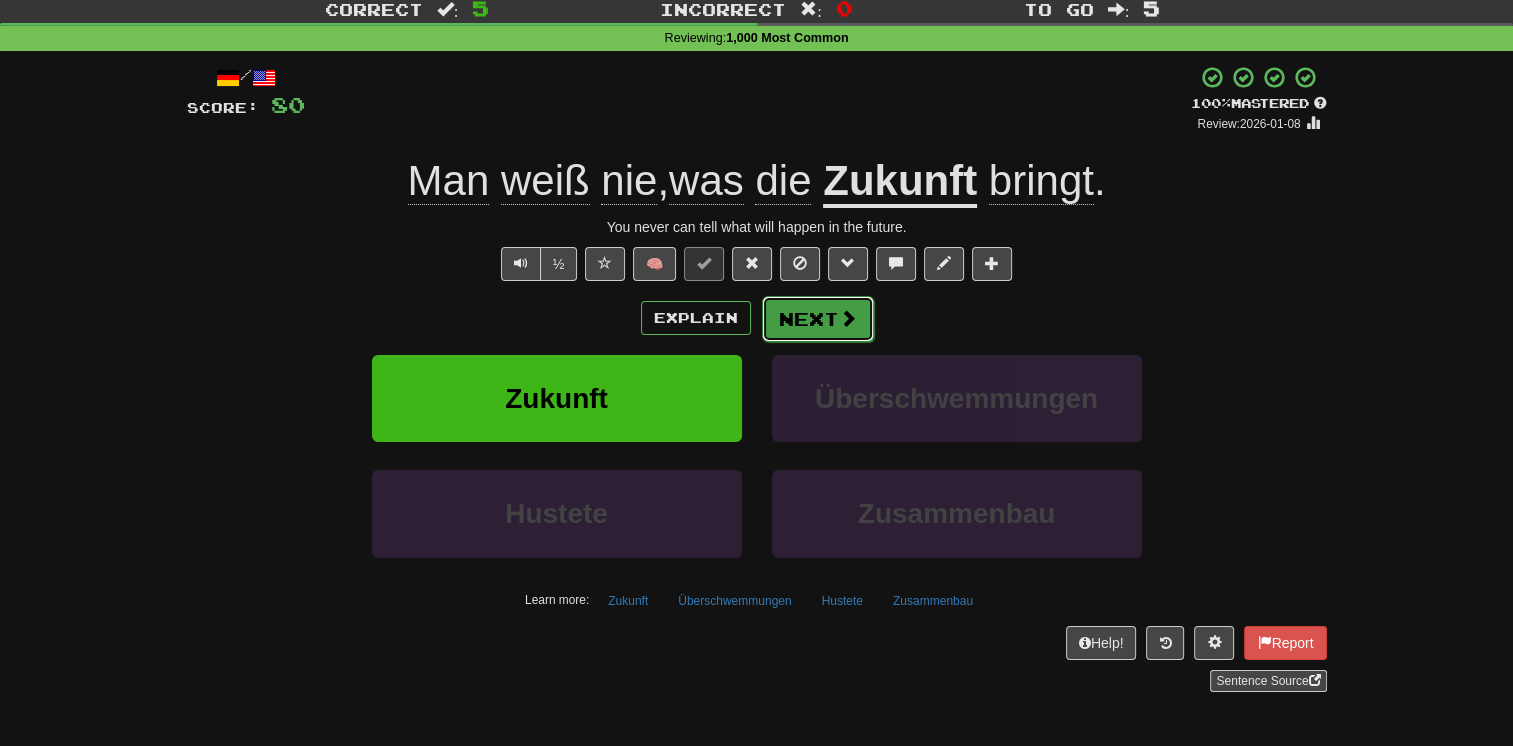 click on "Next" at bounding box center [818, 319] 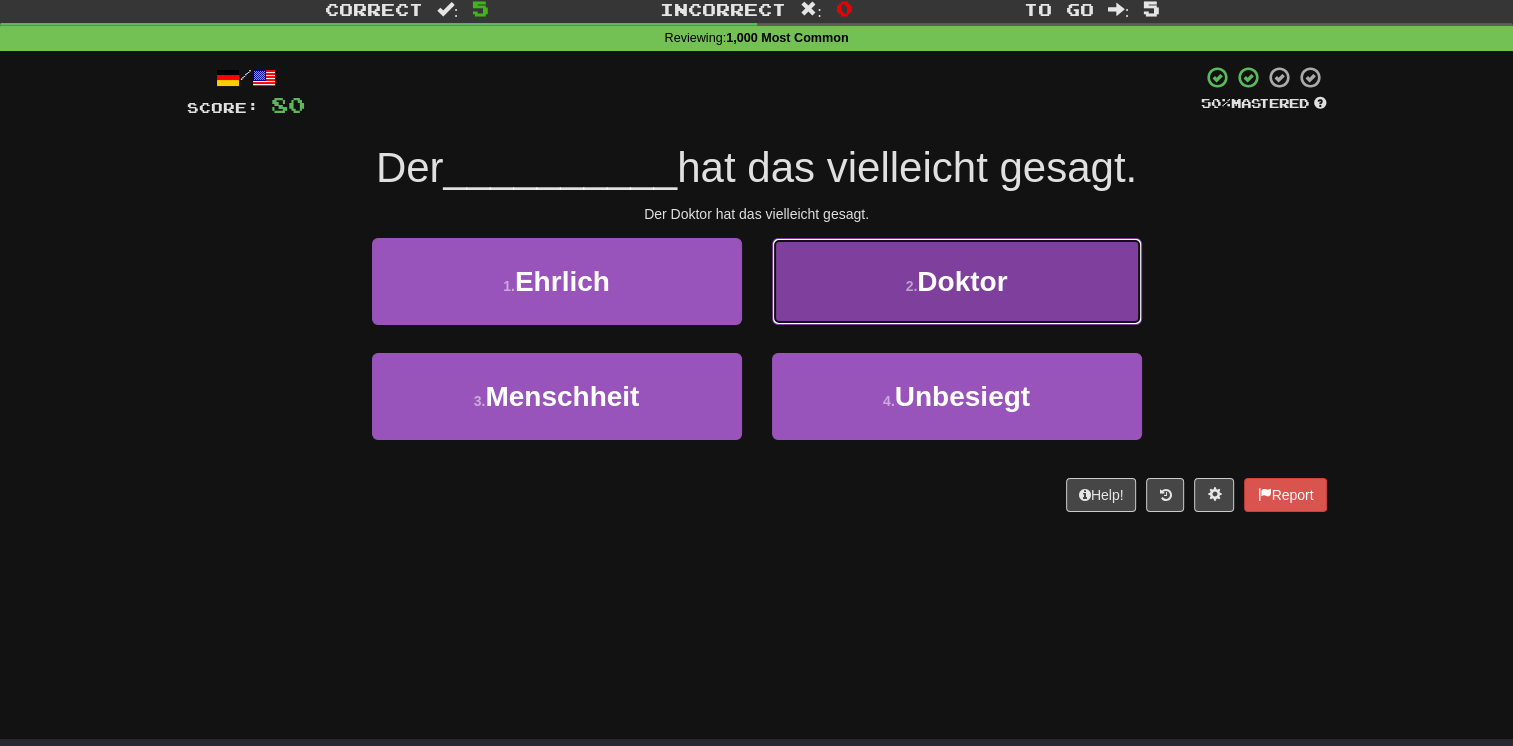 click on "2 .  Doktor" at bounding box center (957, 281) 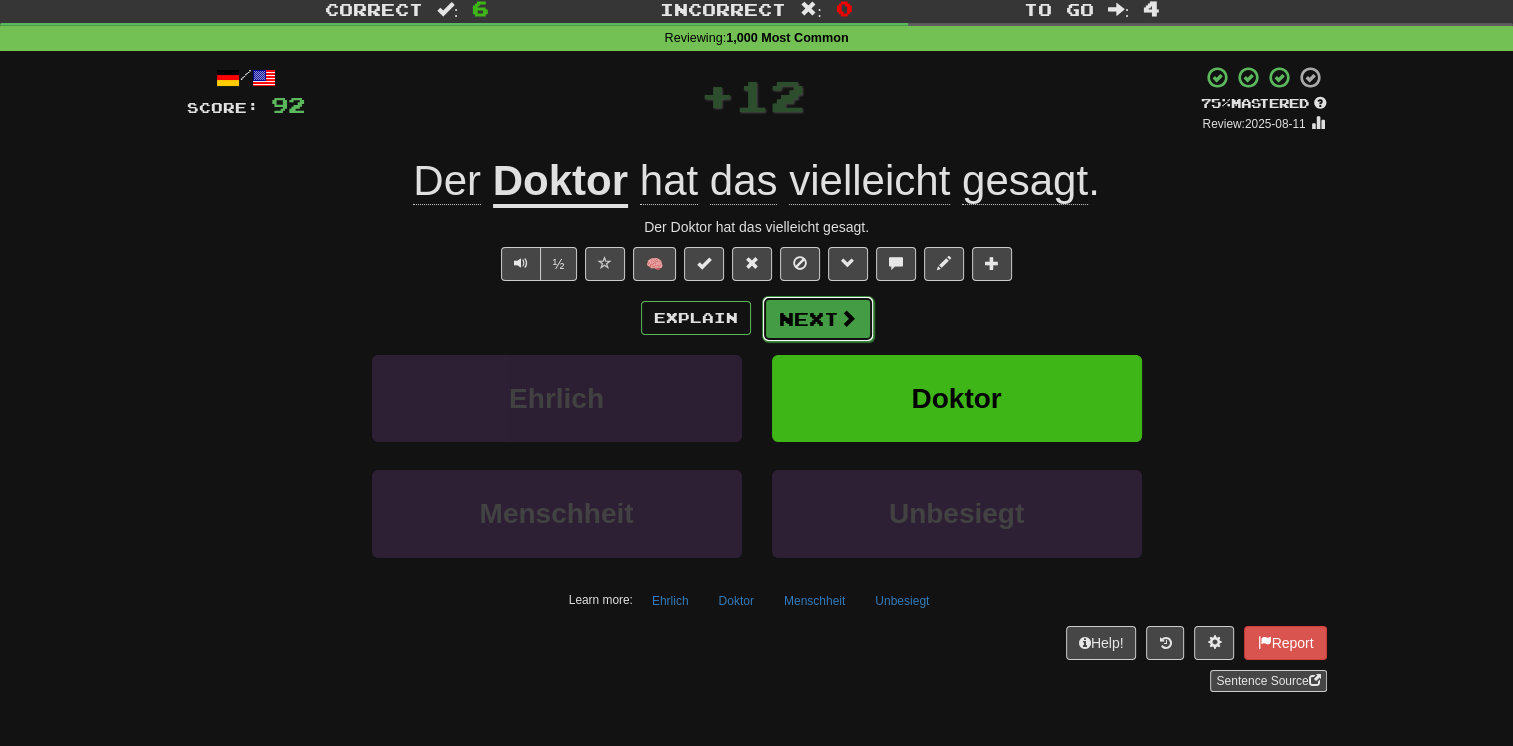 click on "Next" at bounding box center (818, 319) 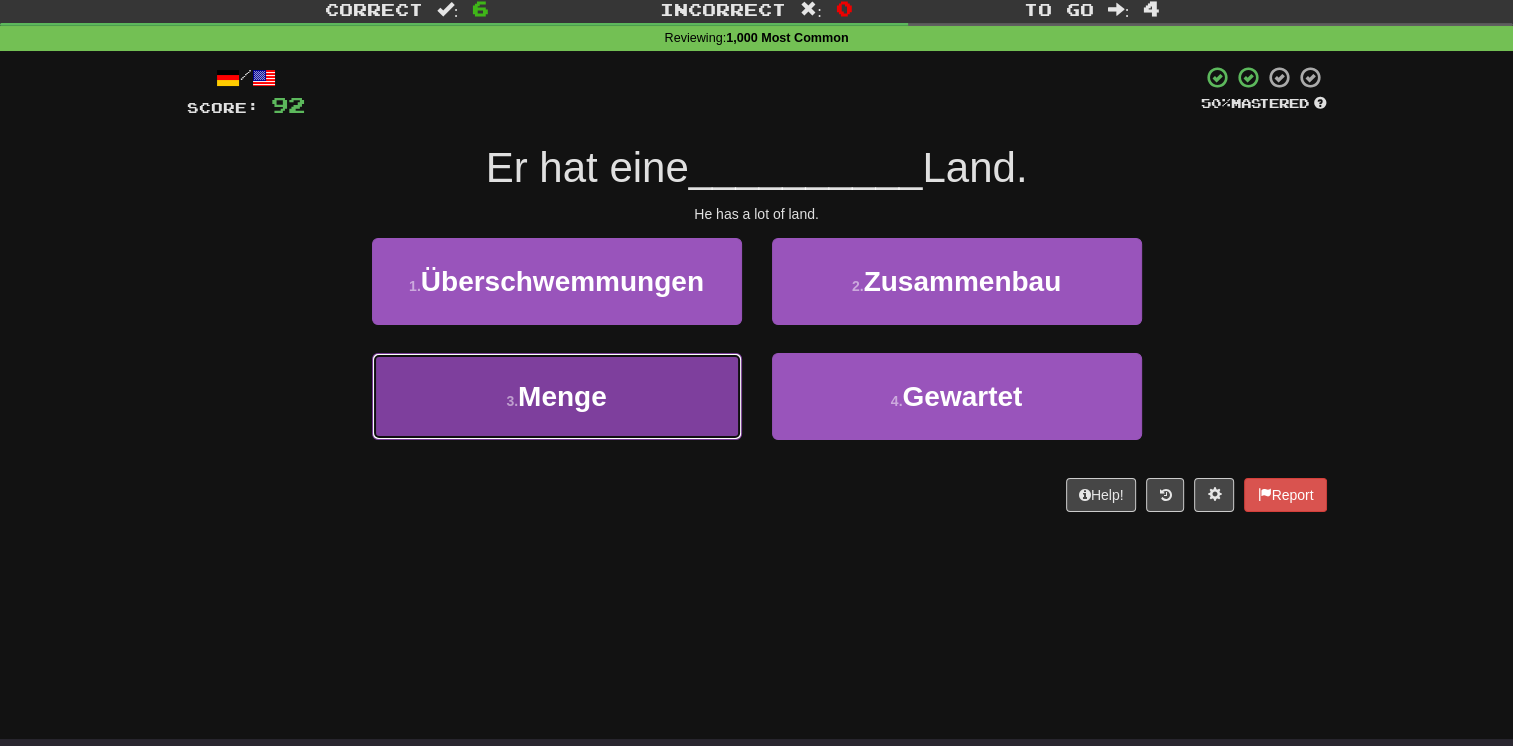 click on "3 .  Menge" at bounding box center (557, 396) 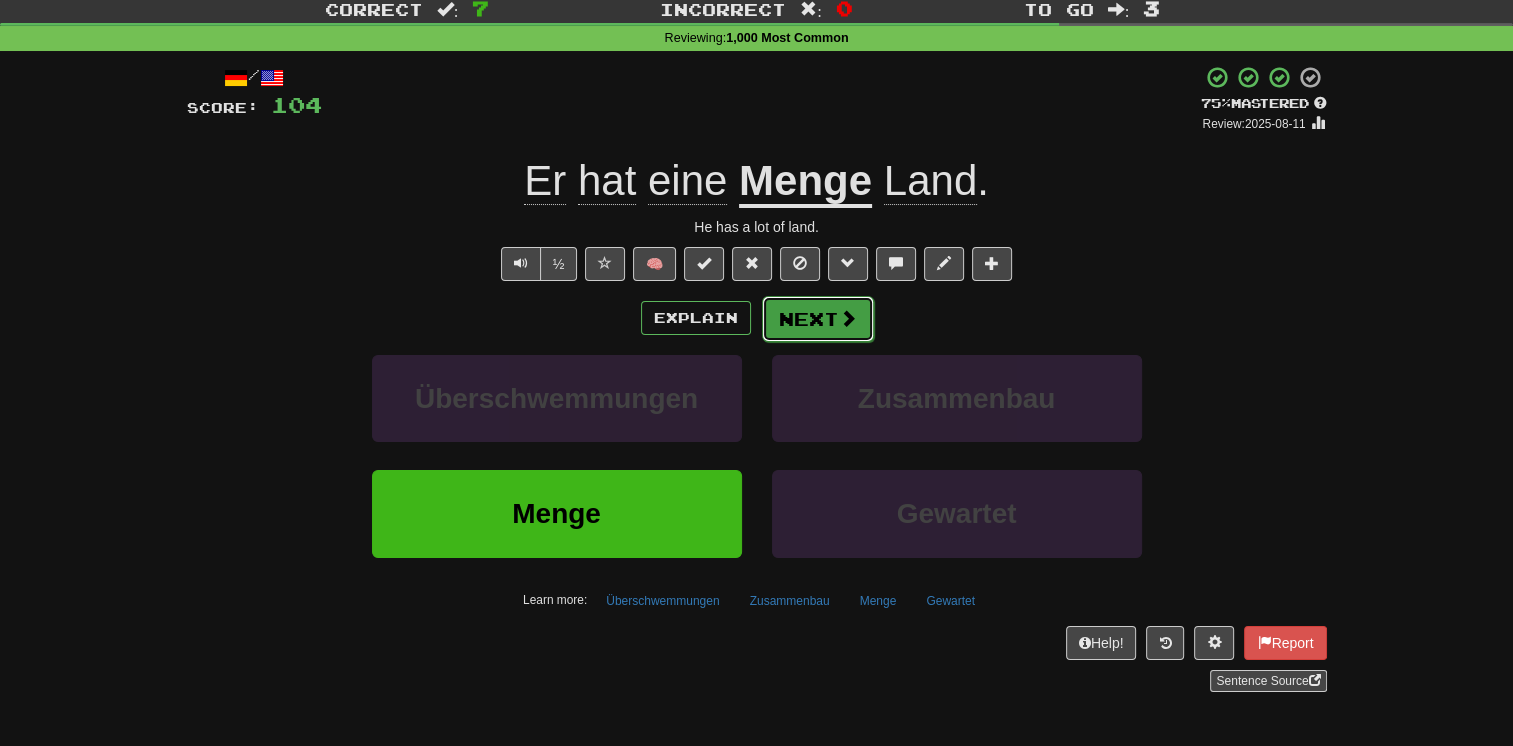 click on "Next" at bounding box center [818, 319] 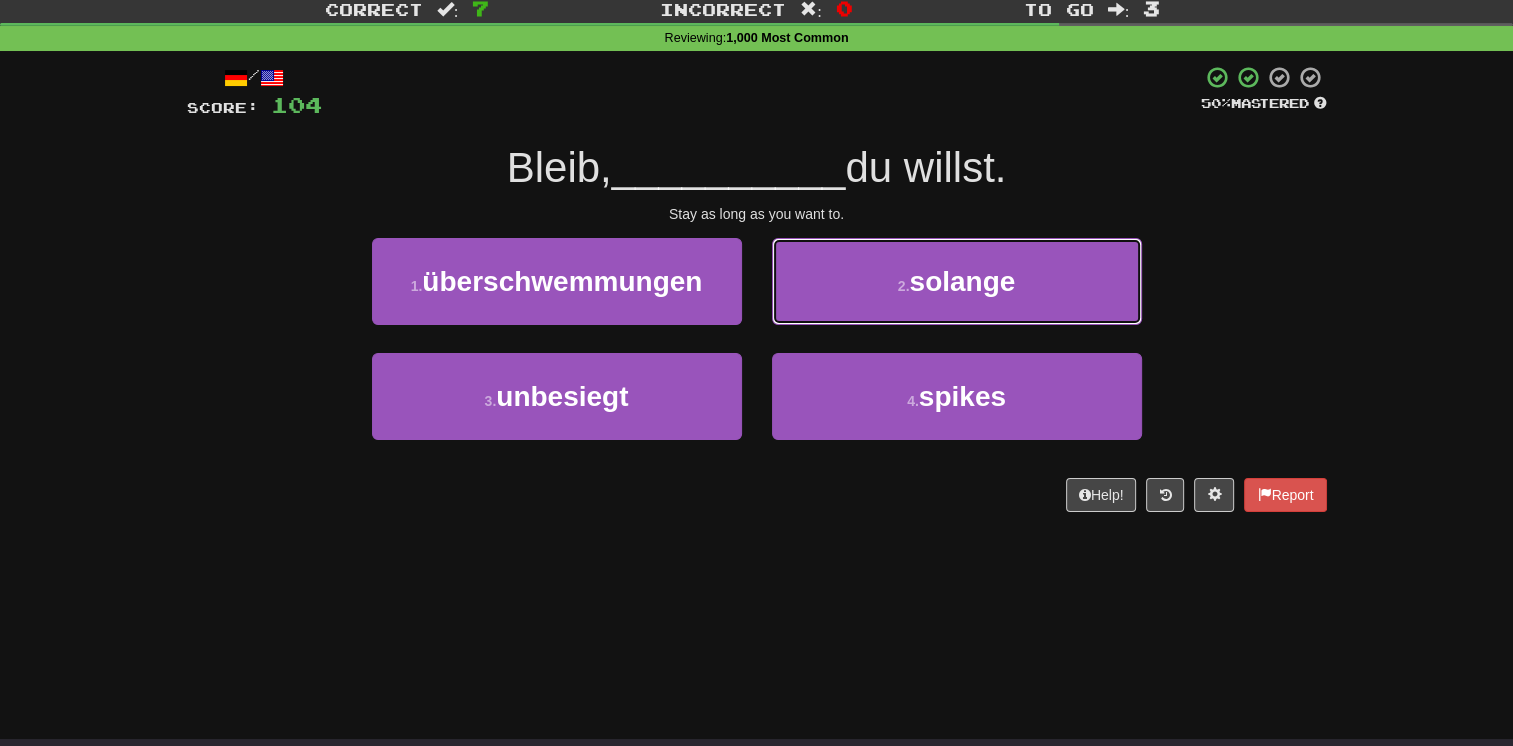 click on "2 .  solange" at bounding box center (957, 281) 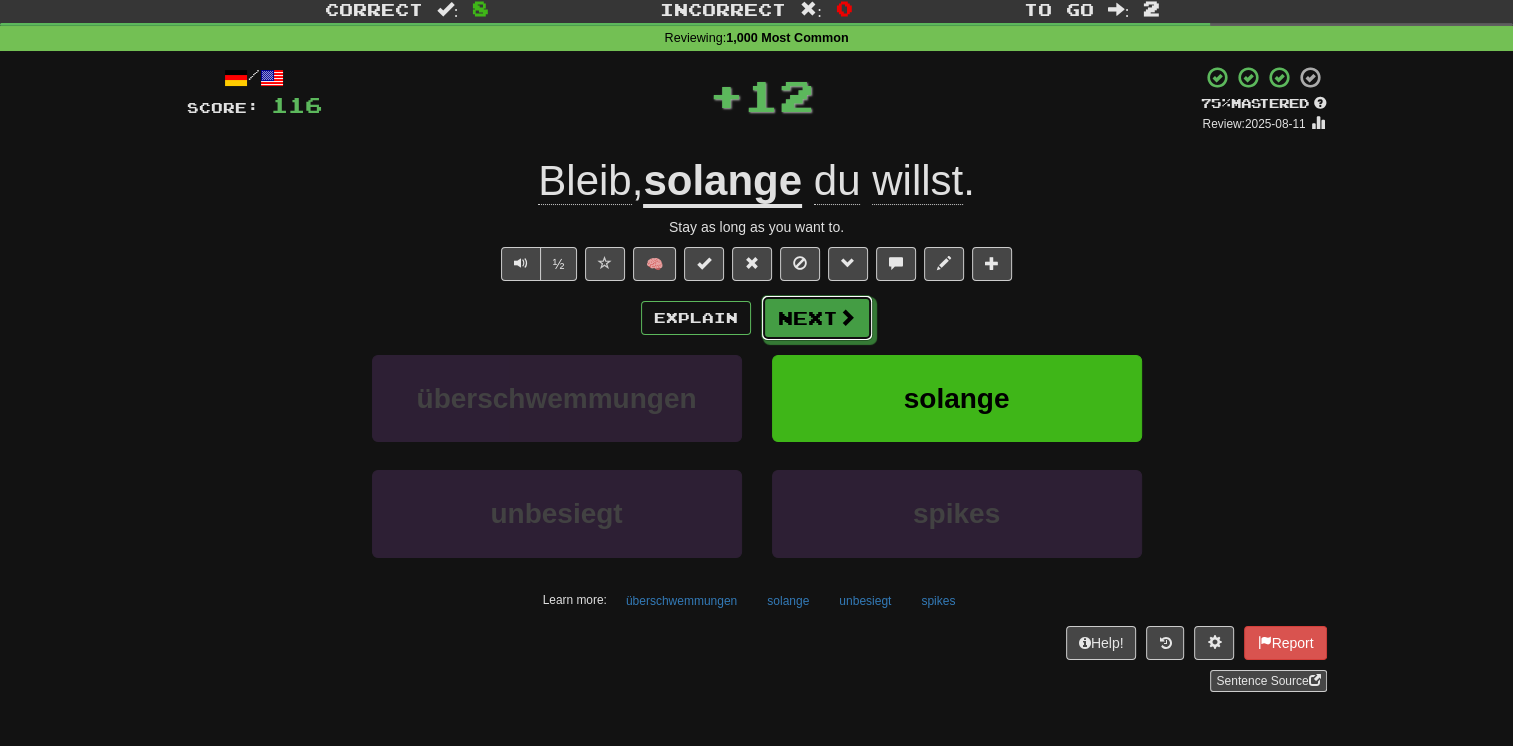 click on "Next" at bounding box center (817, 318) 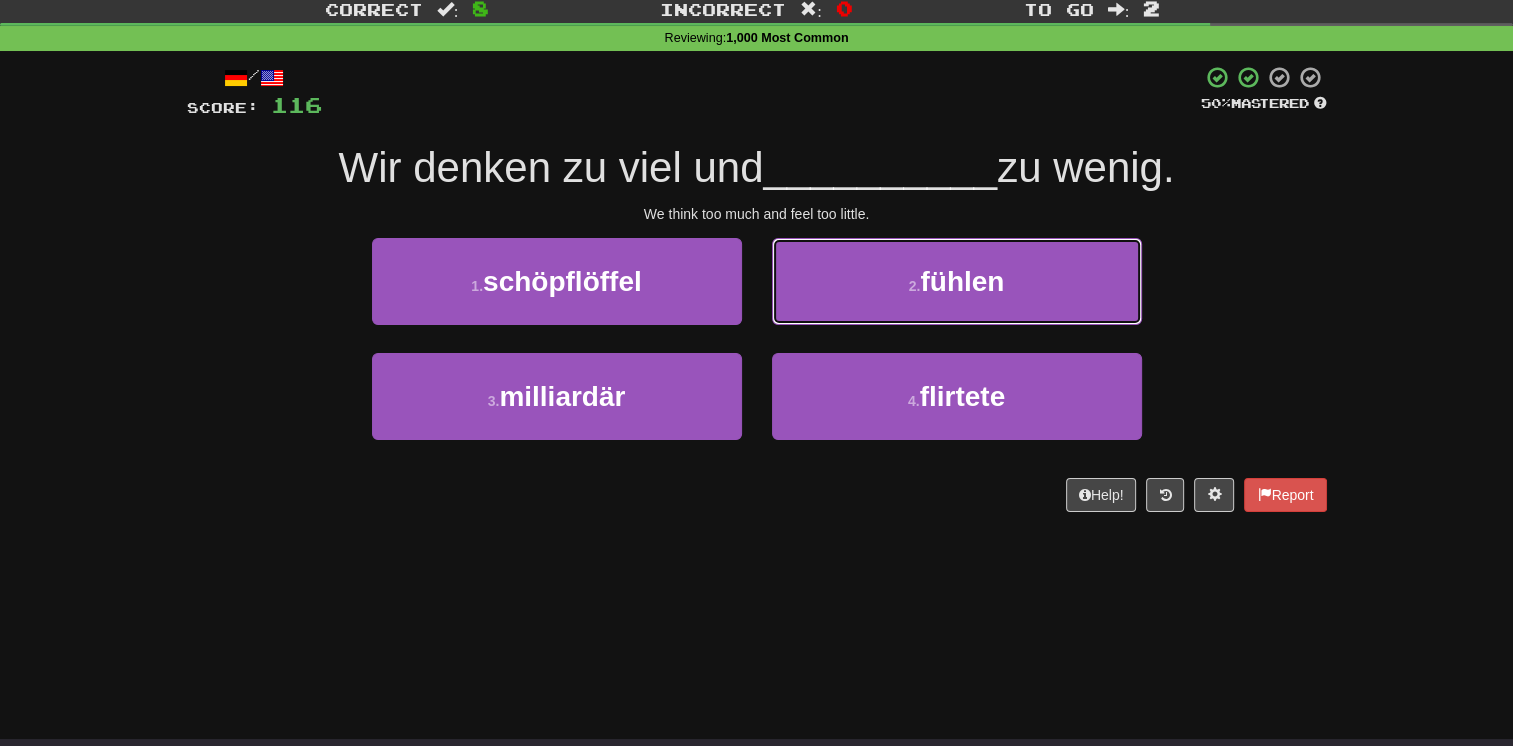 click on "2 .  fühlen" at bounding box center [957, 281] 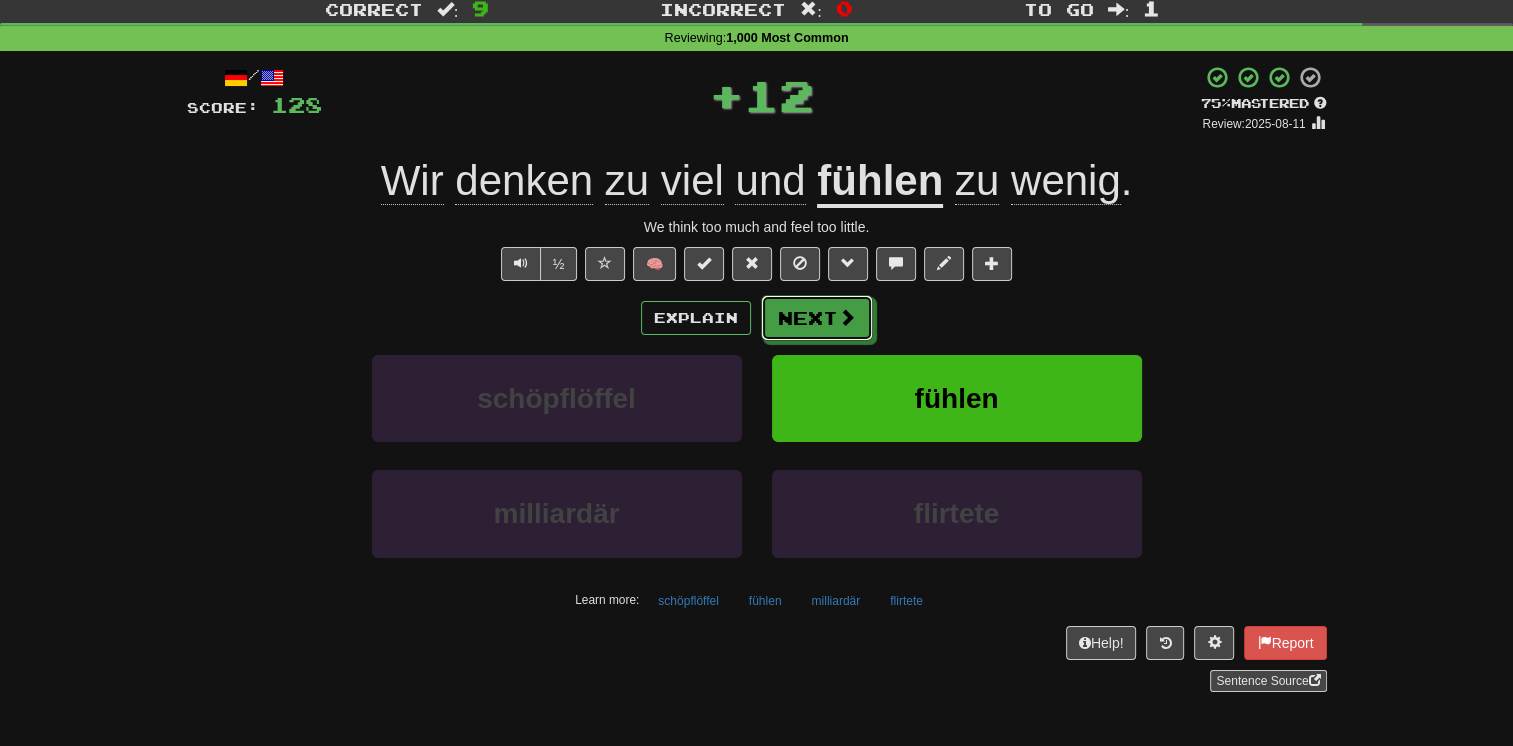 click on "Next" at bounding box center (817, 318) 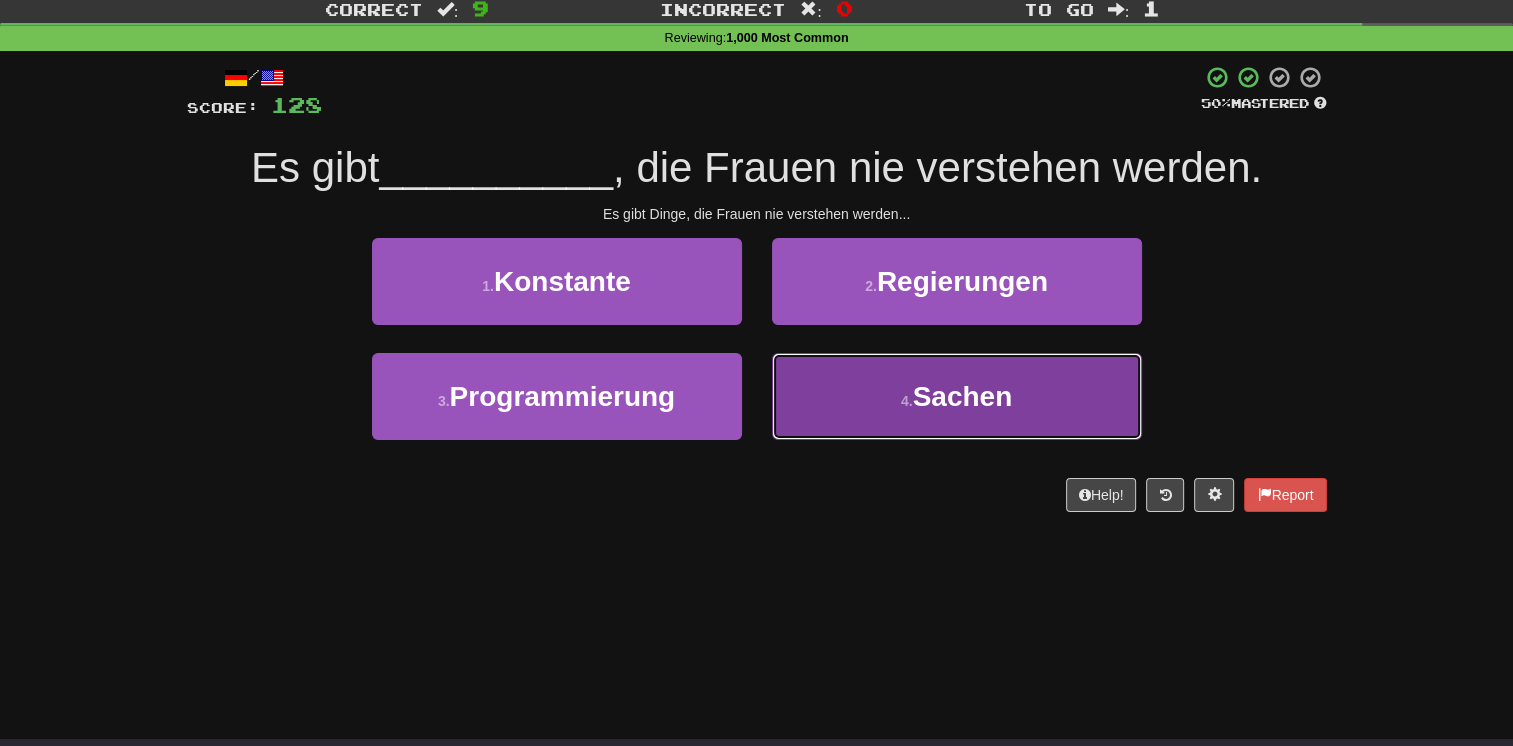 click on "4 .  Sachen" at bounding box center [957, 396] 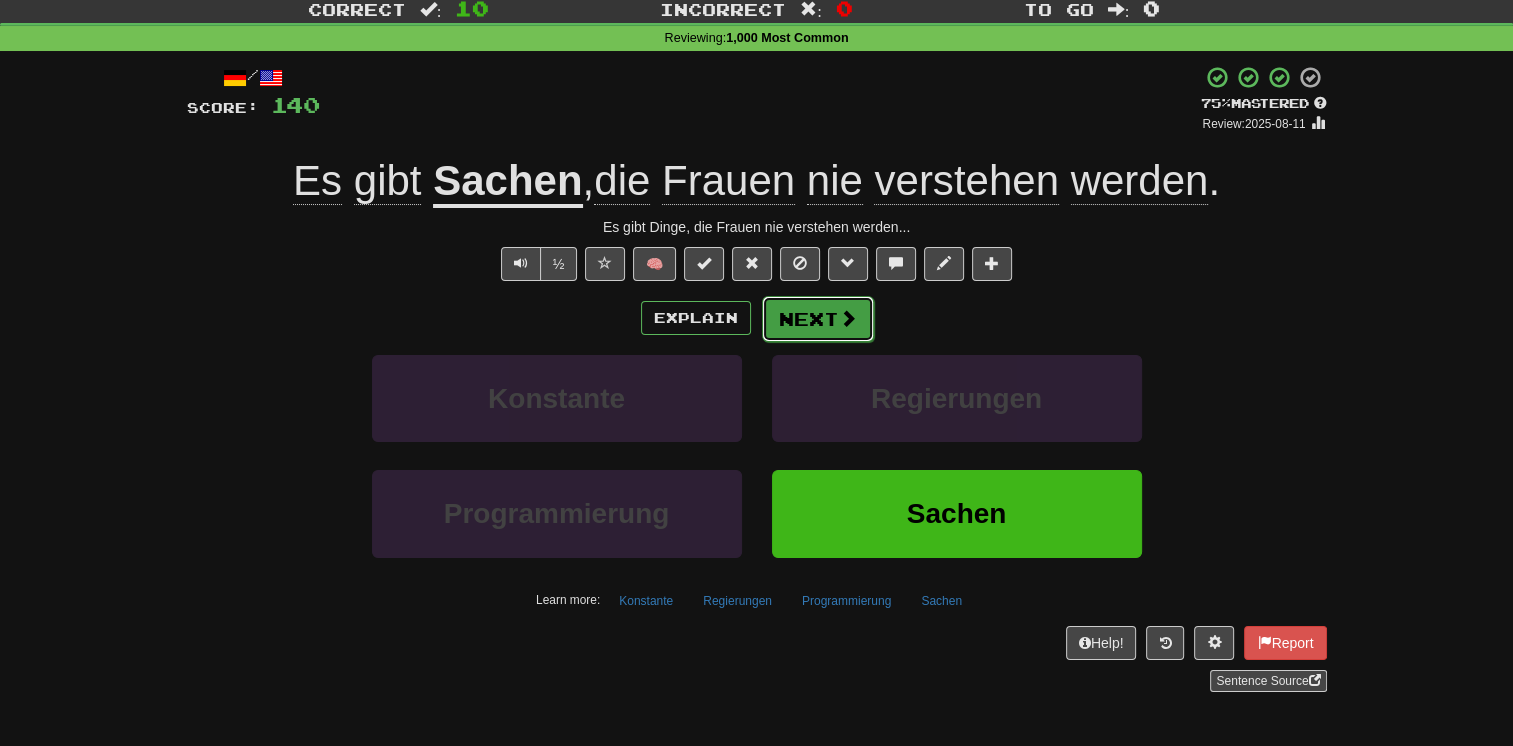 click on "Next" at bounding box center (818, 319) 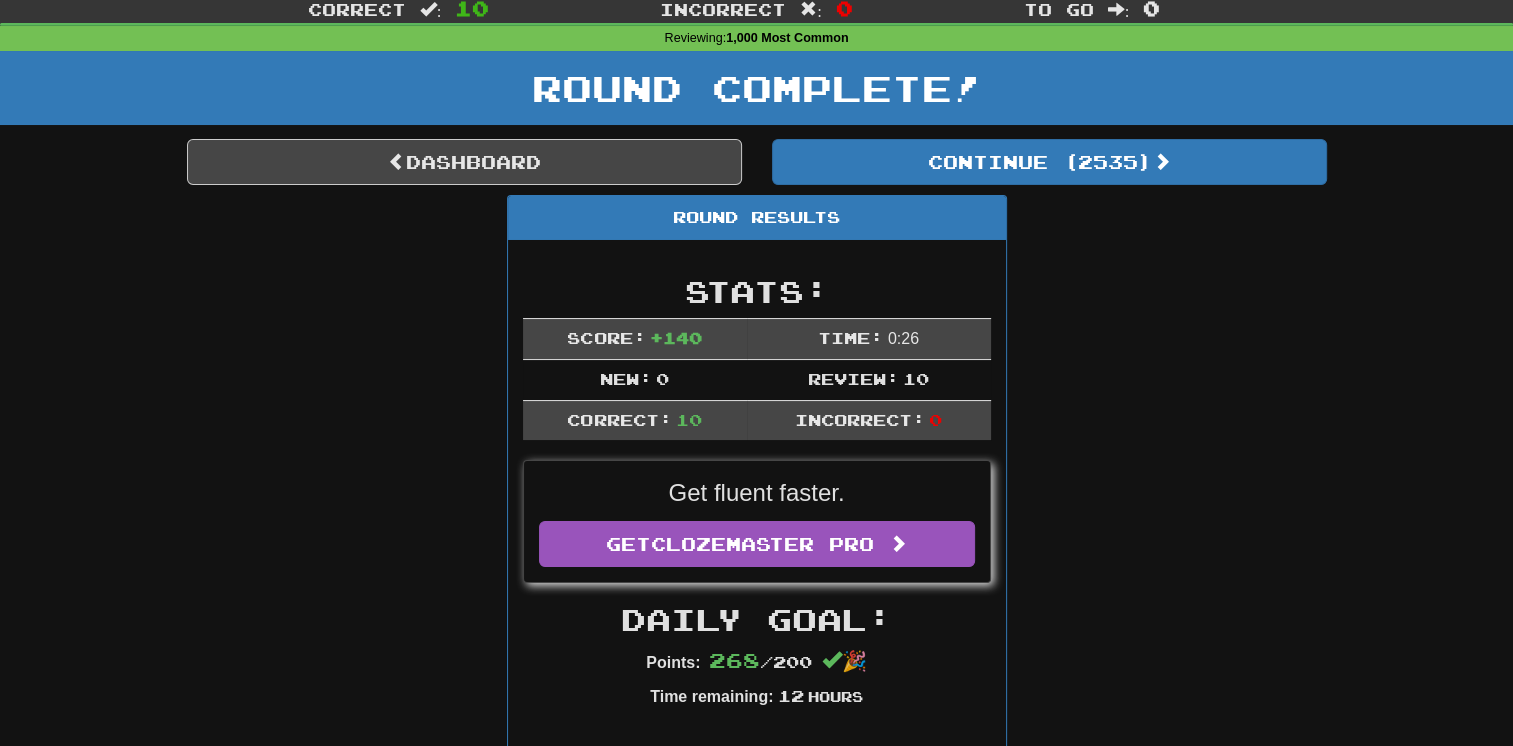 click on "Round Results Stats: Score:   + 140 Time:   0 : 26 New:   0 Review:   10 Correct:   10 Incorrect:   0 Get fluent faster. Get  Clozemaster Pro   Daily Goal: Points:   268  /  200  🎉 Time remaining: 12   Hours Progress: 1,000 Most Common Playing:  2,812  /  4,187 67.16% Mastered:  924  /  4,187 + 5 21.949% 22.068% Ready for Review:  2535  /  Level:  113 2,701  points to level  114  - keep going! Ranked:  416 th  this week Sentences:  Report Ihr seid  unglaublich . You're incredible.  Report Gib mir etwas Wasser und  zwar  schnell! Give me some water, and make it quick!  Report Glaubst du nicht, dass ich meinen  eigenen  Bruder kennen sollte? Don't you think I know my own brother?  Report Waffe  weg! Throw down your gun.  Report Man weiß nie, was die  Zukunft  bringt. You never can tell what will happen in the future.  Report Der  Doktor  hat das vielleicht gesagt. The doctor may have said so.  Report Er hat eine  Menge  Land. He has a lot of land.  Report Bleib,  solange  du willst.  Report fühlen  Report" at bounding box center [757, 1266] 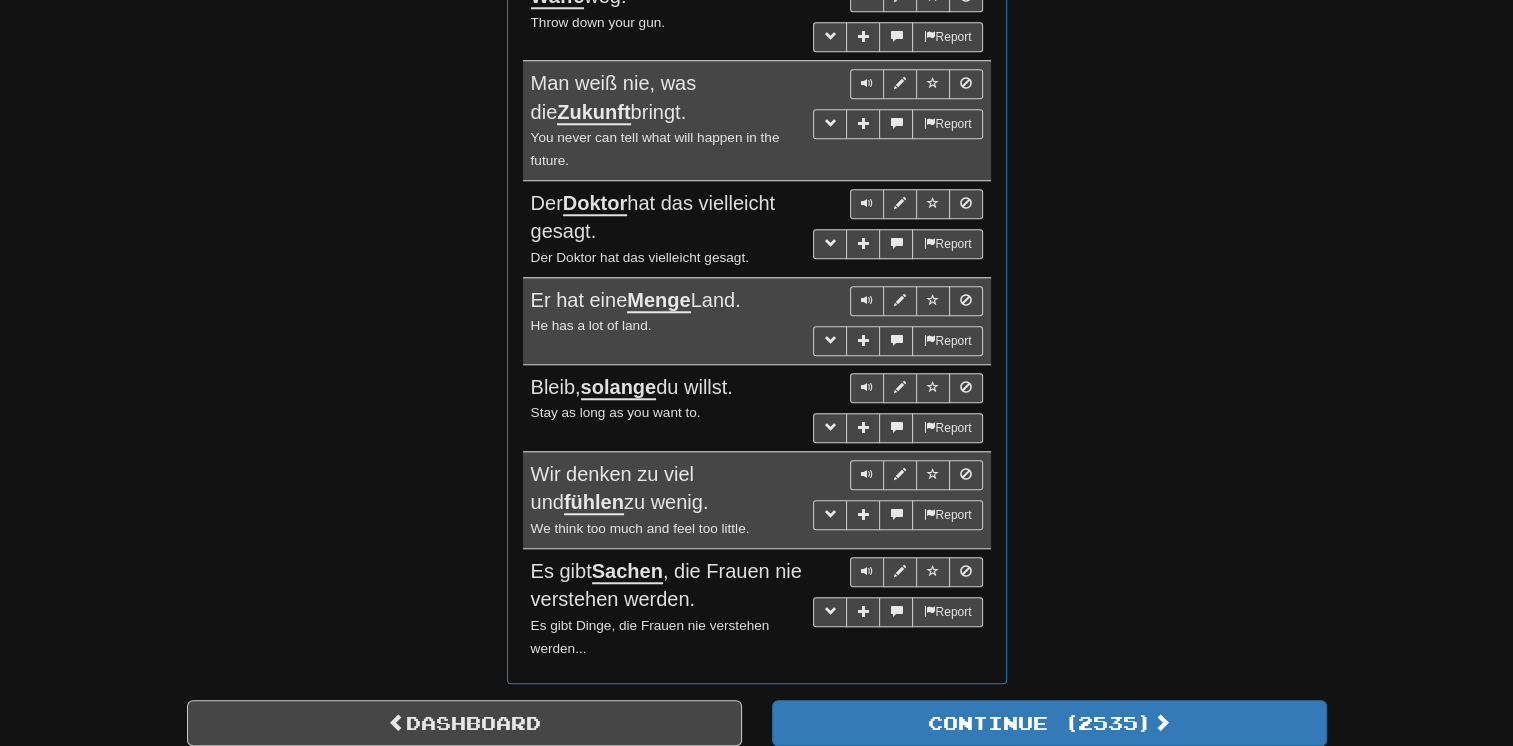 scroll, scrollTop: 1697, scrollLeft: 0, axis: vertical 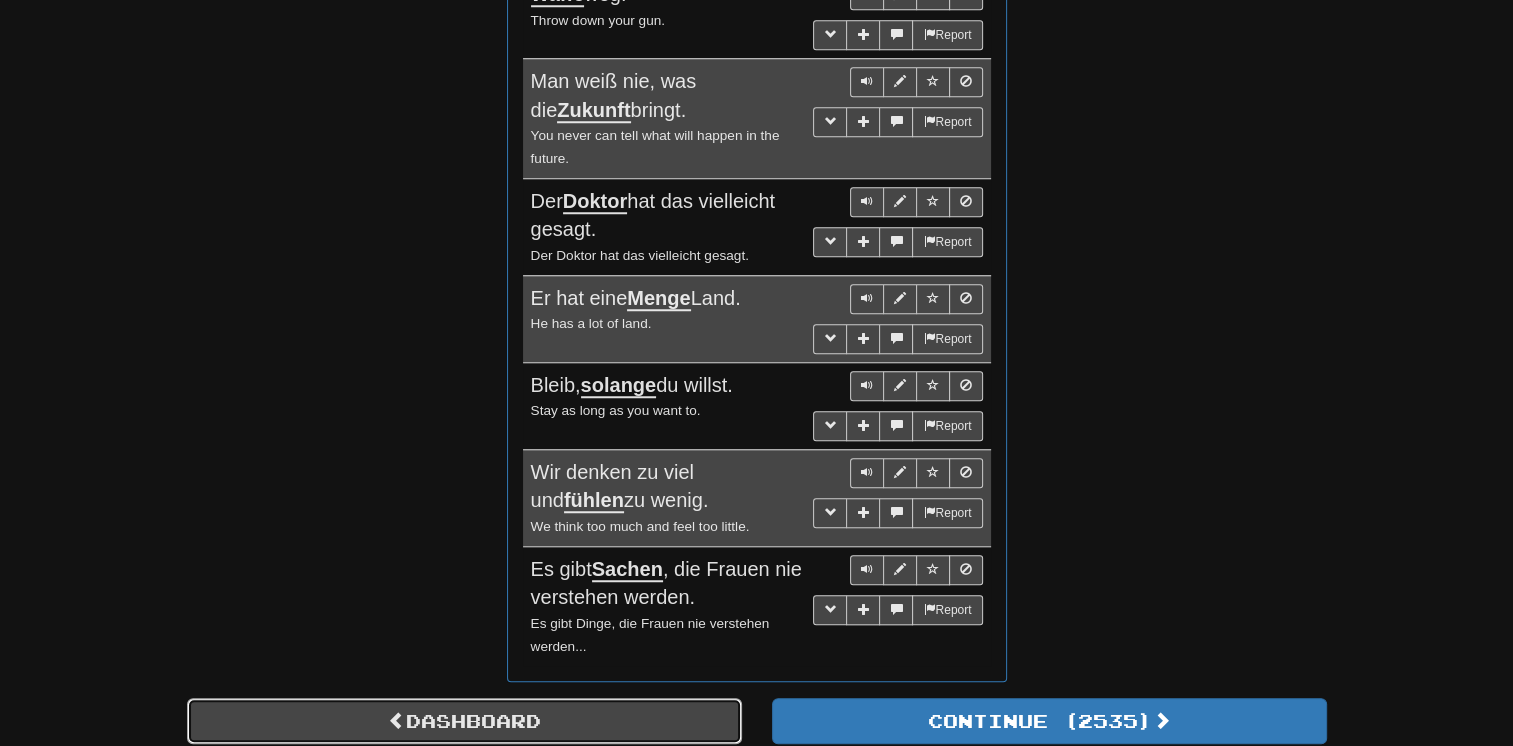 click on "Dashboard" at bounding box center (464, 721) 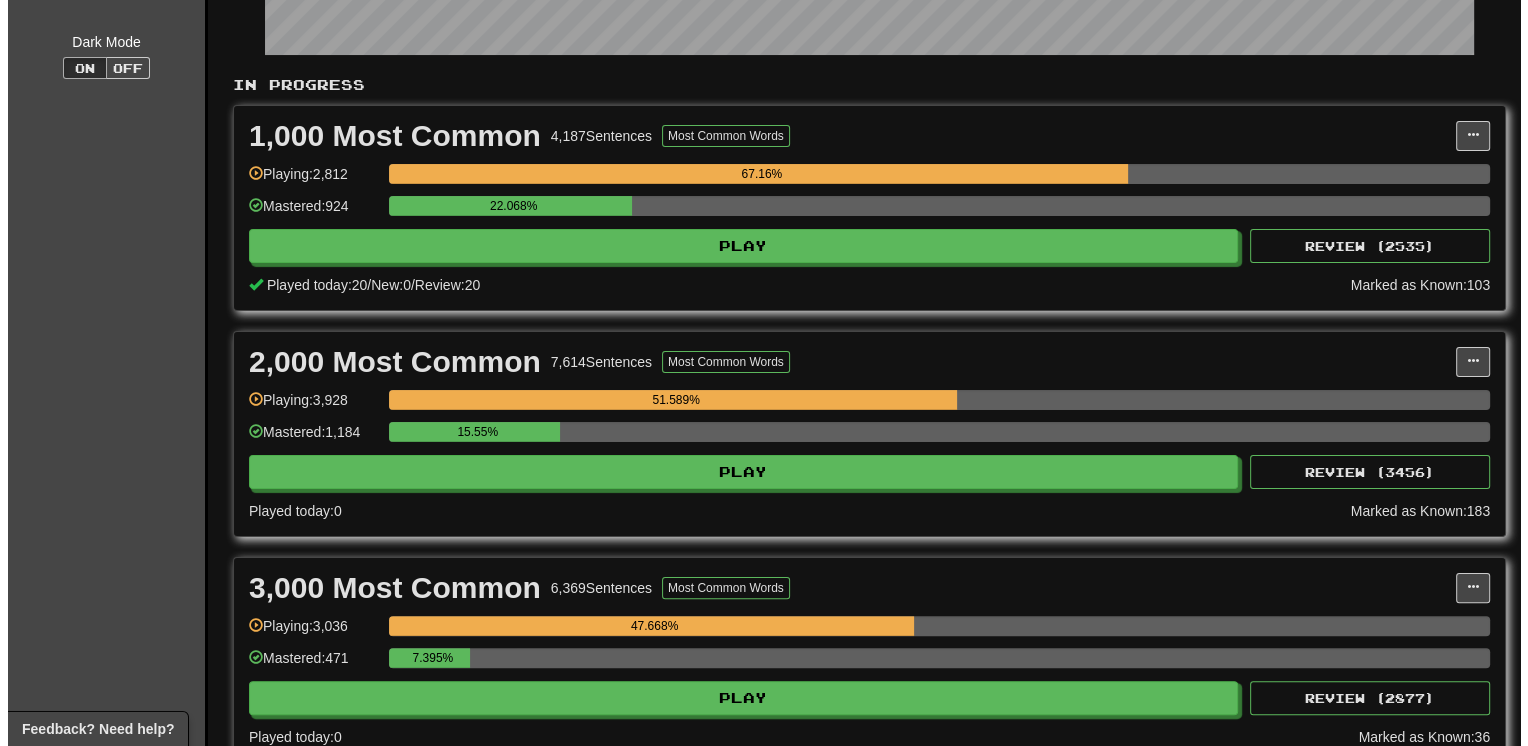 scroll, scrollTop: 360, scrollLeft: 0, axis: vertical 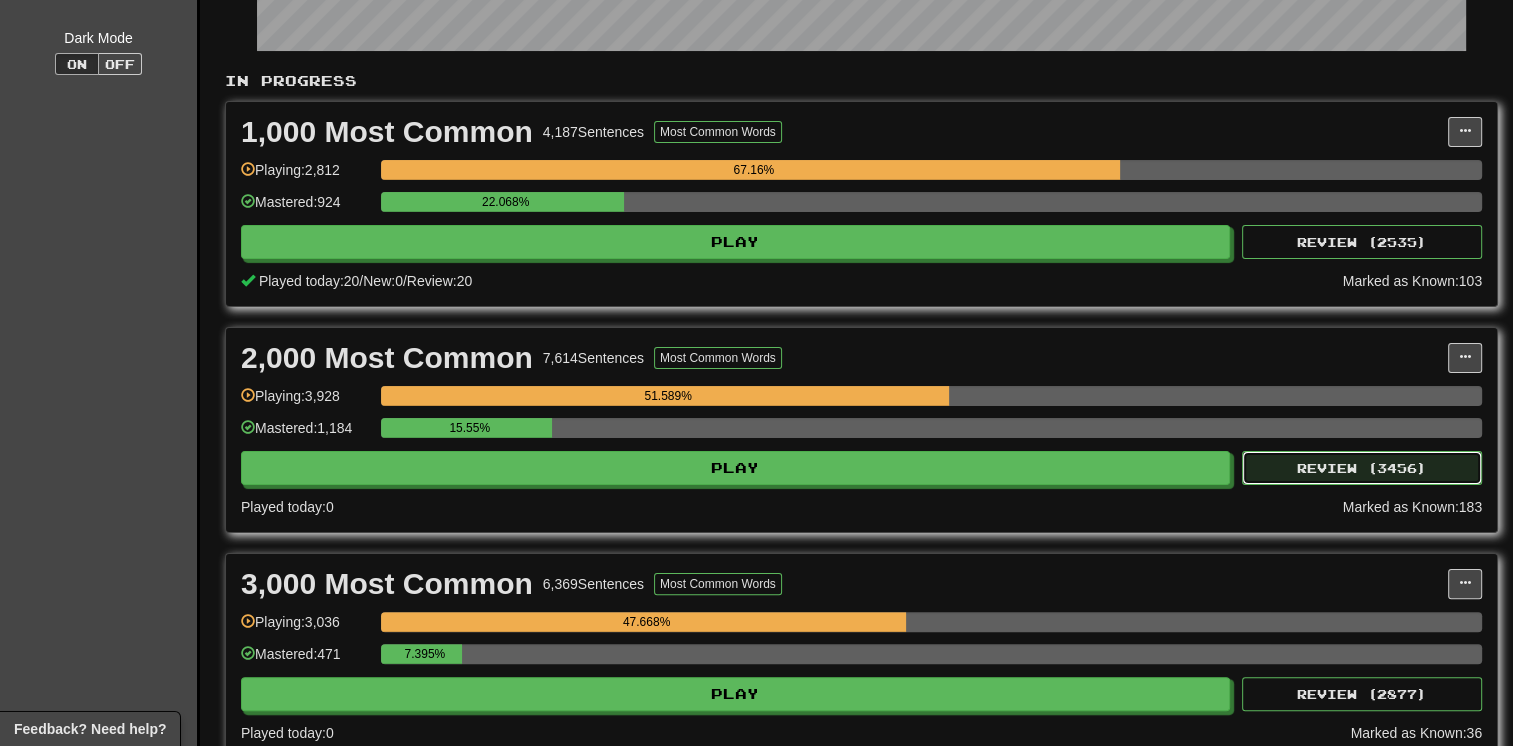 click on "Review ( 3456 )" at bounding box center [1362, 468] 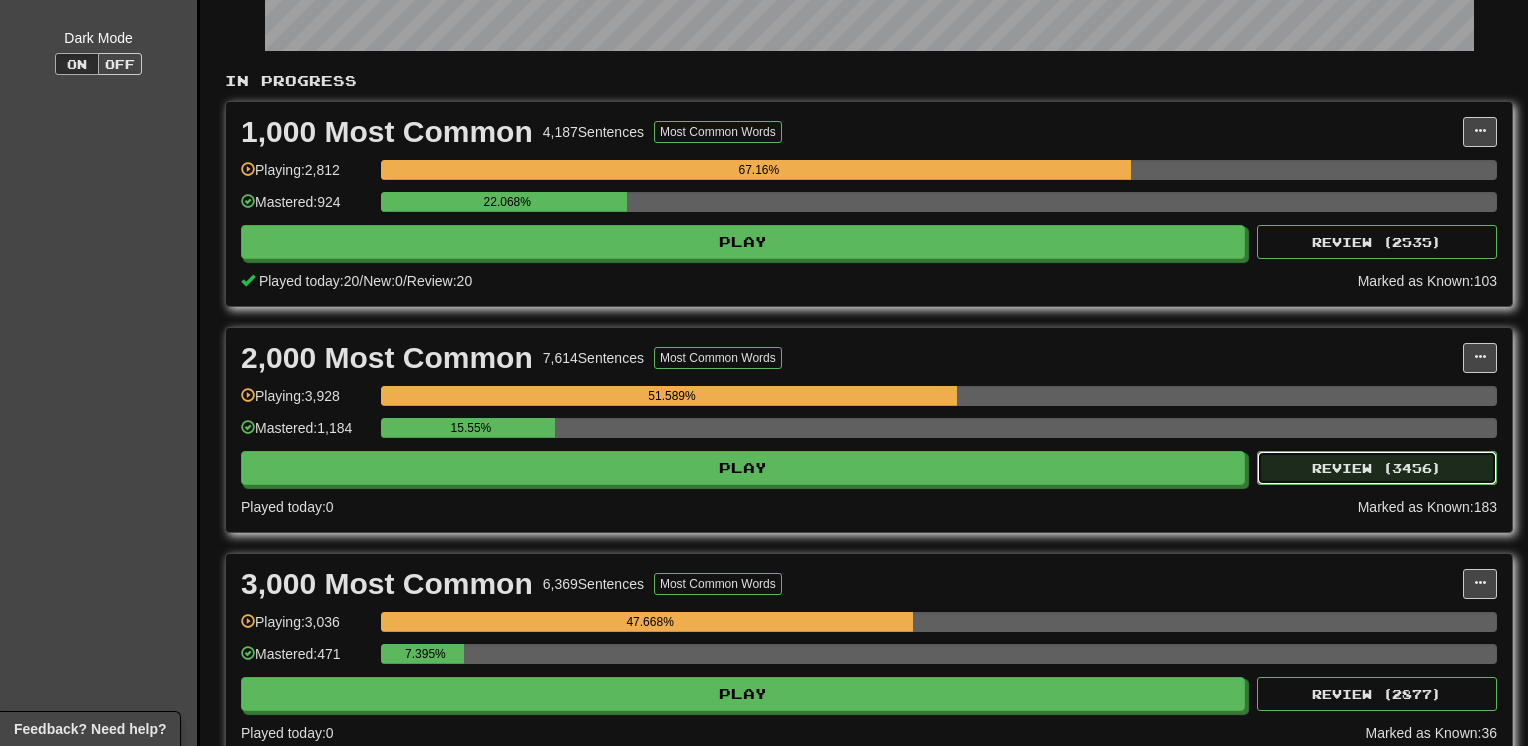 select on "**" 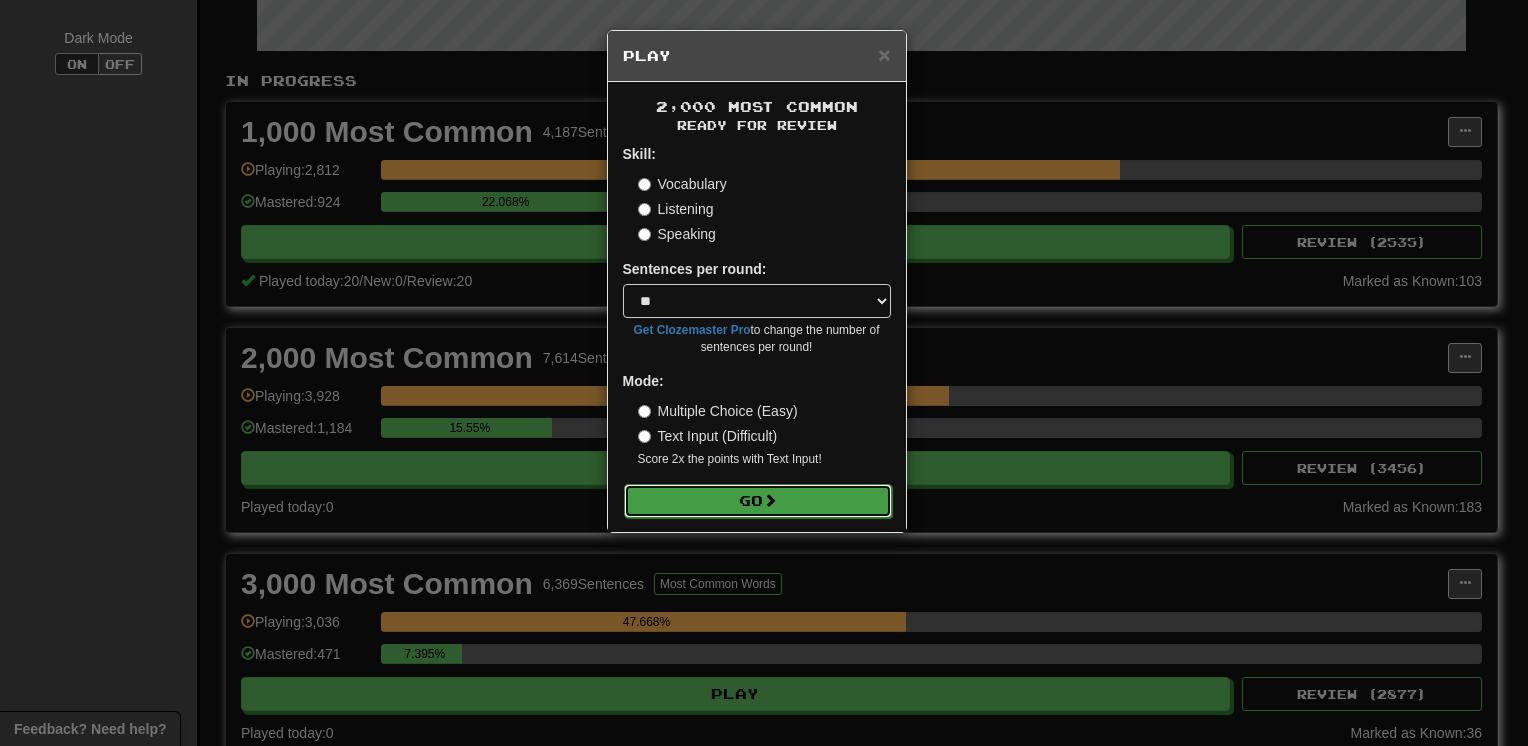 click on "Go" at bounding box center [758, 501] 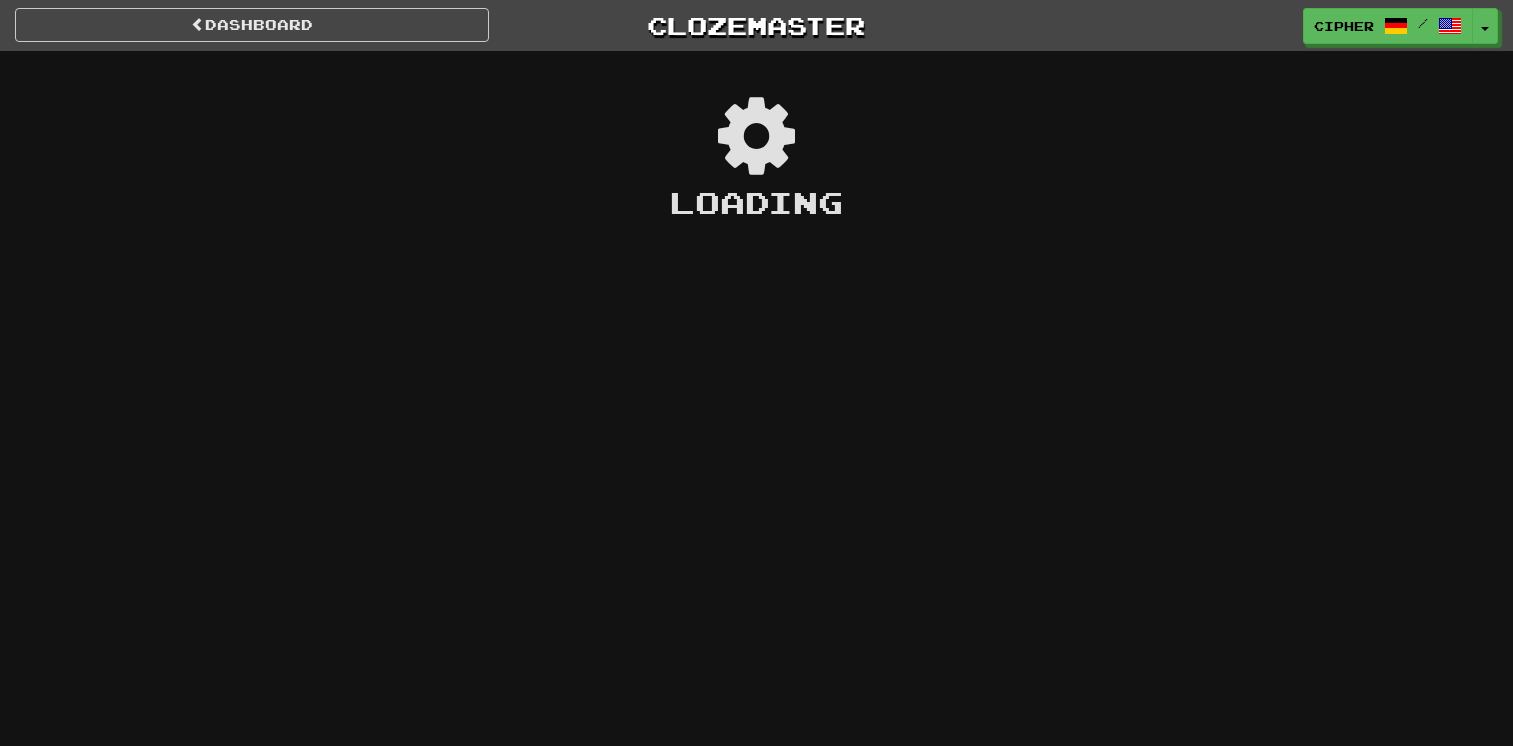 scroll, scrollTop: 0, scrollLeft: 0, axis: both 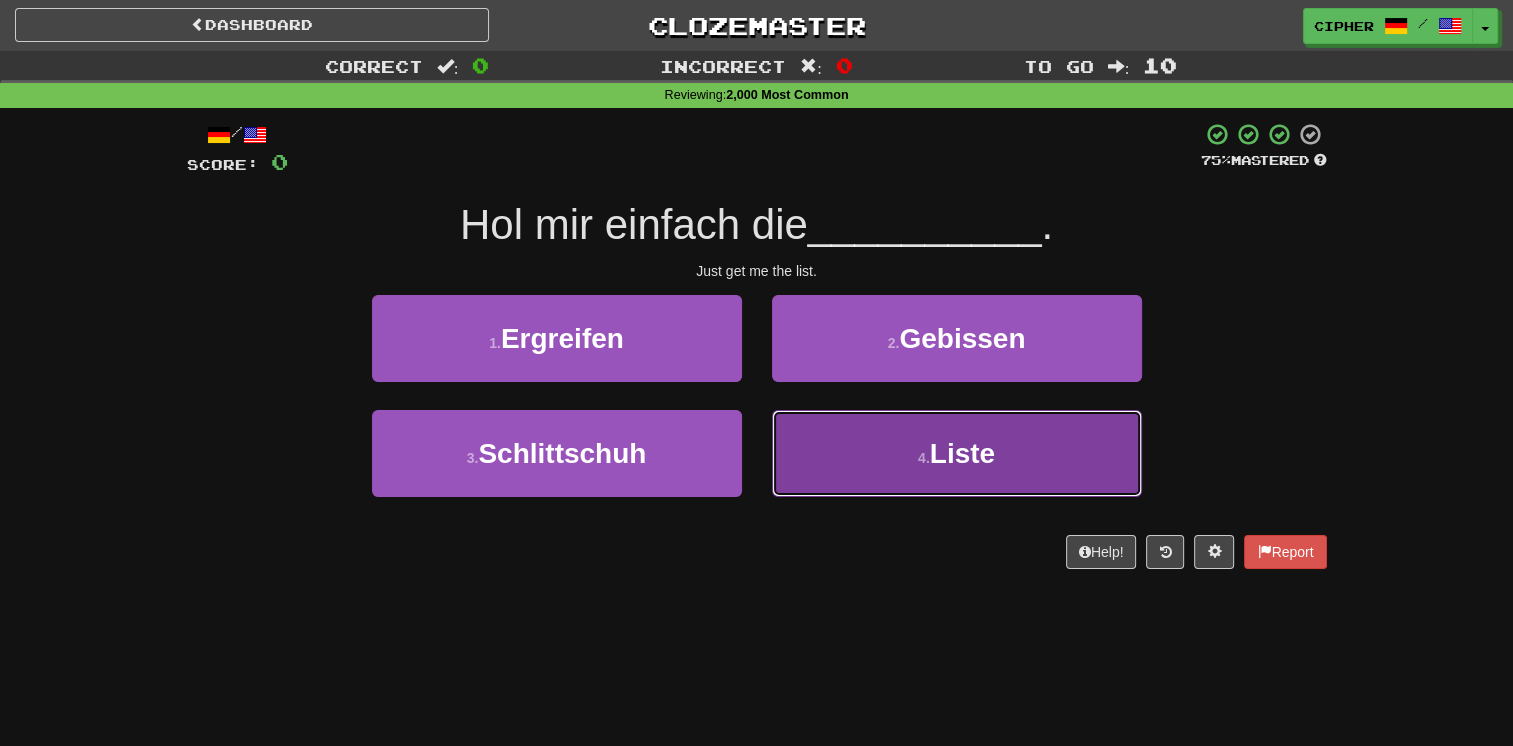 click on "4 .  Liste" at bounding box center [957, 453] 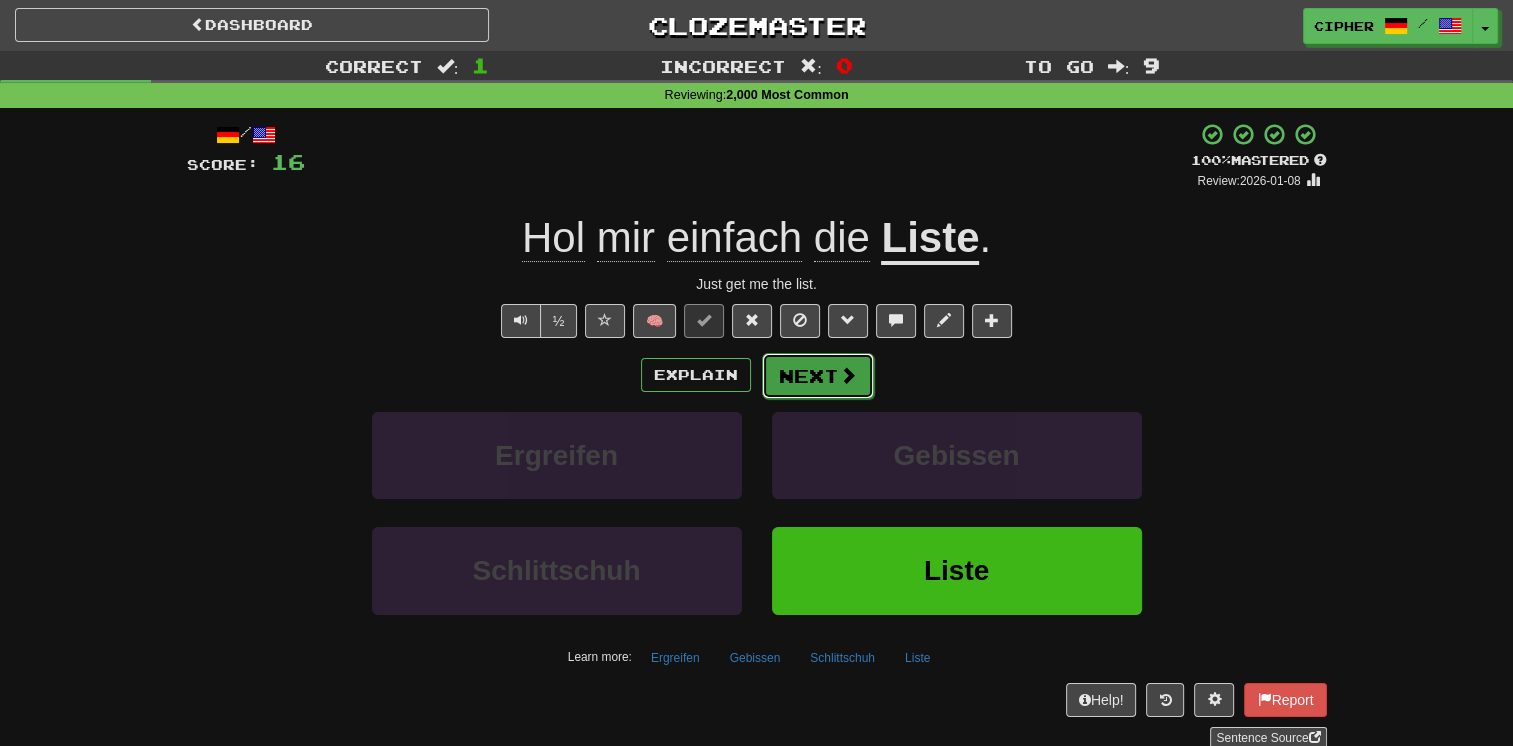 click on "Next" at bounding box center (818, 376) 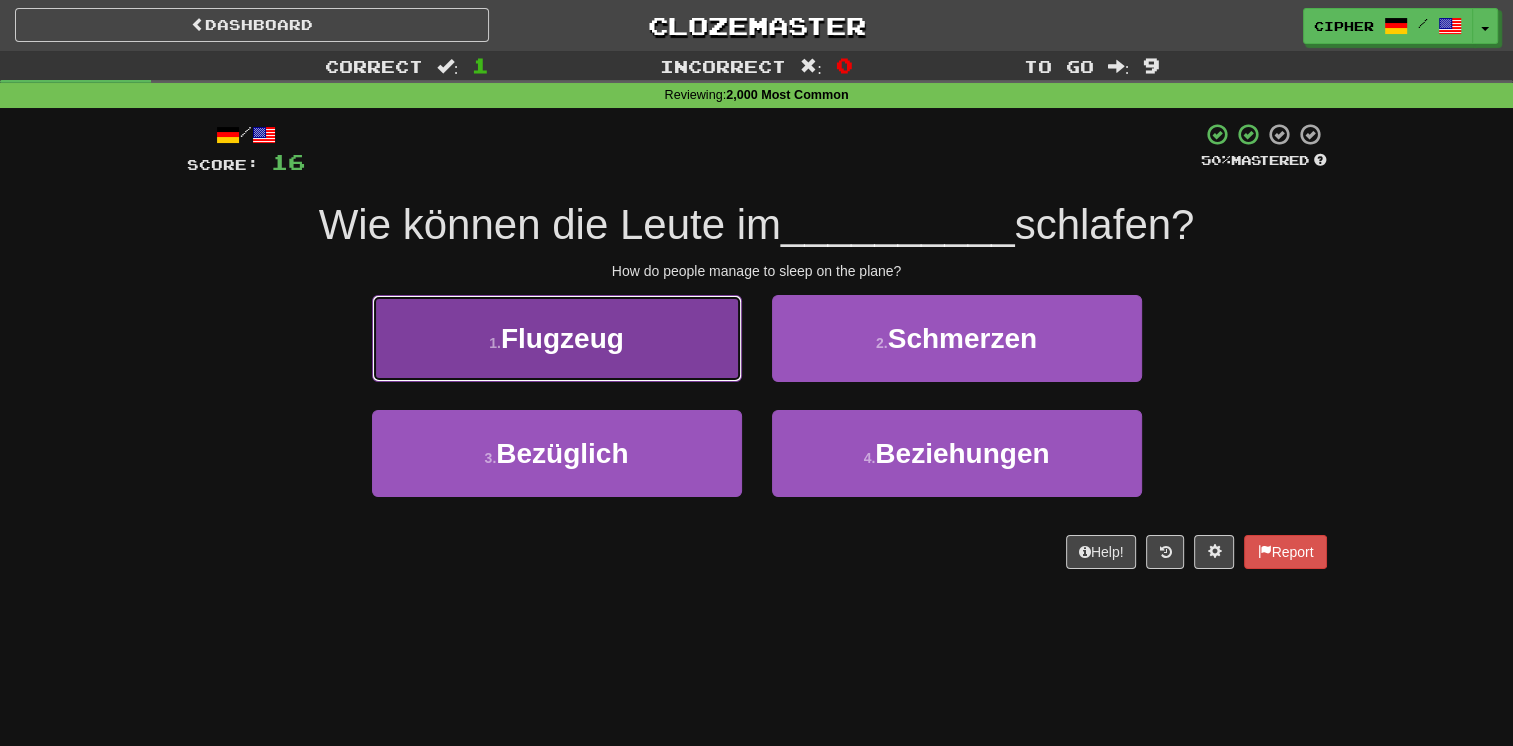 click on "1 .  Flugzeug" at bounding box center [557, 338] 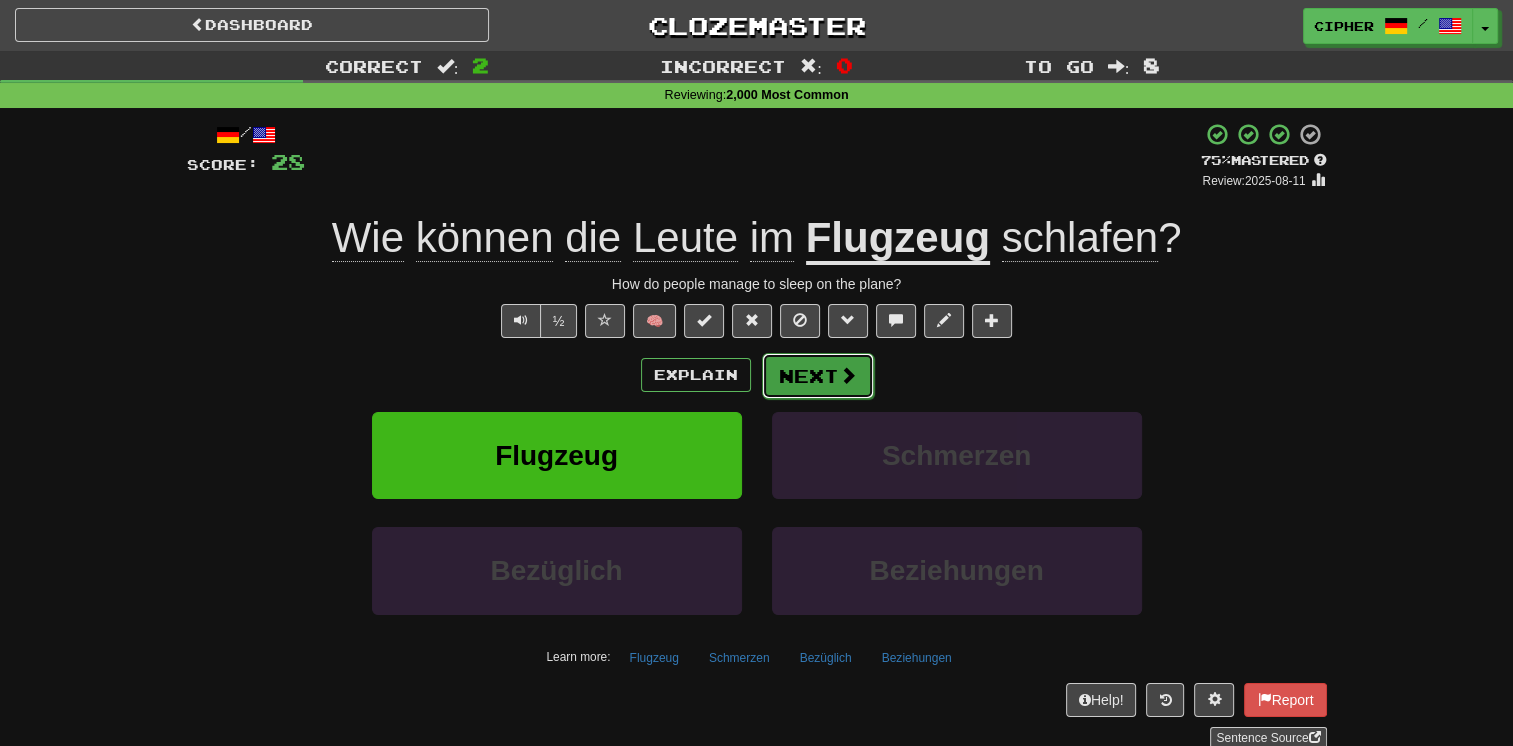 click on "Next" at bounding box center [818, 376] 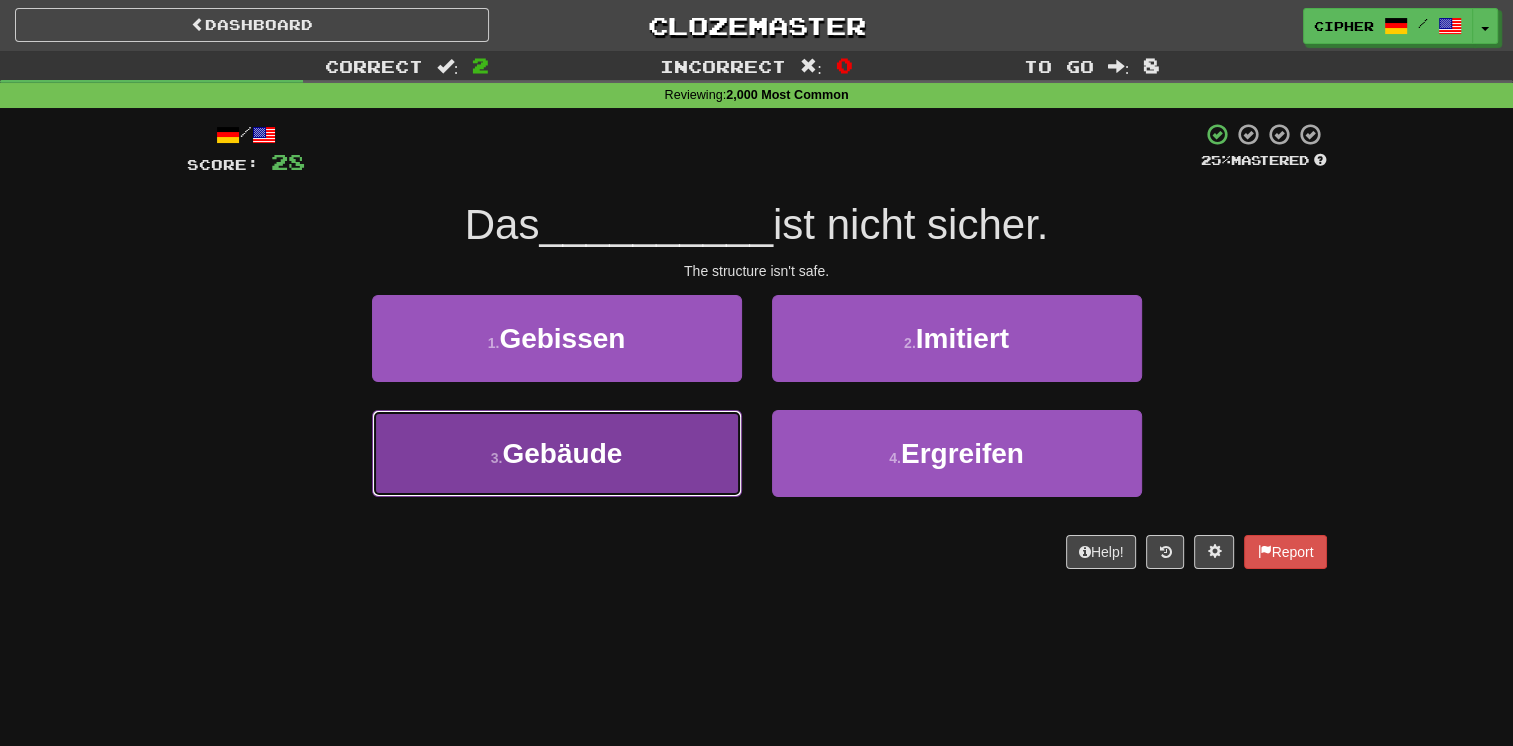 click on "3 .  Gebäude" at bounding box center [557, 453] 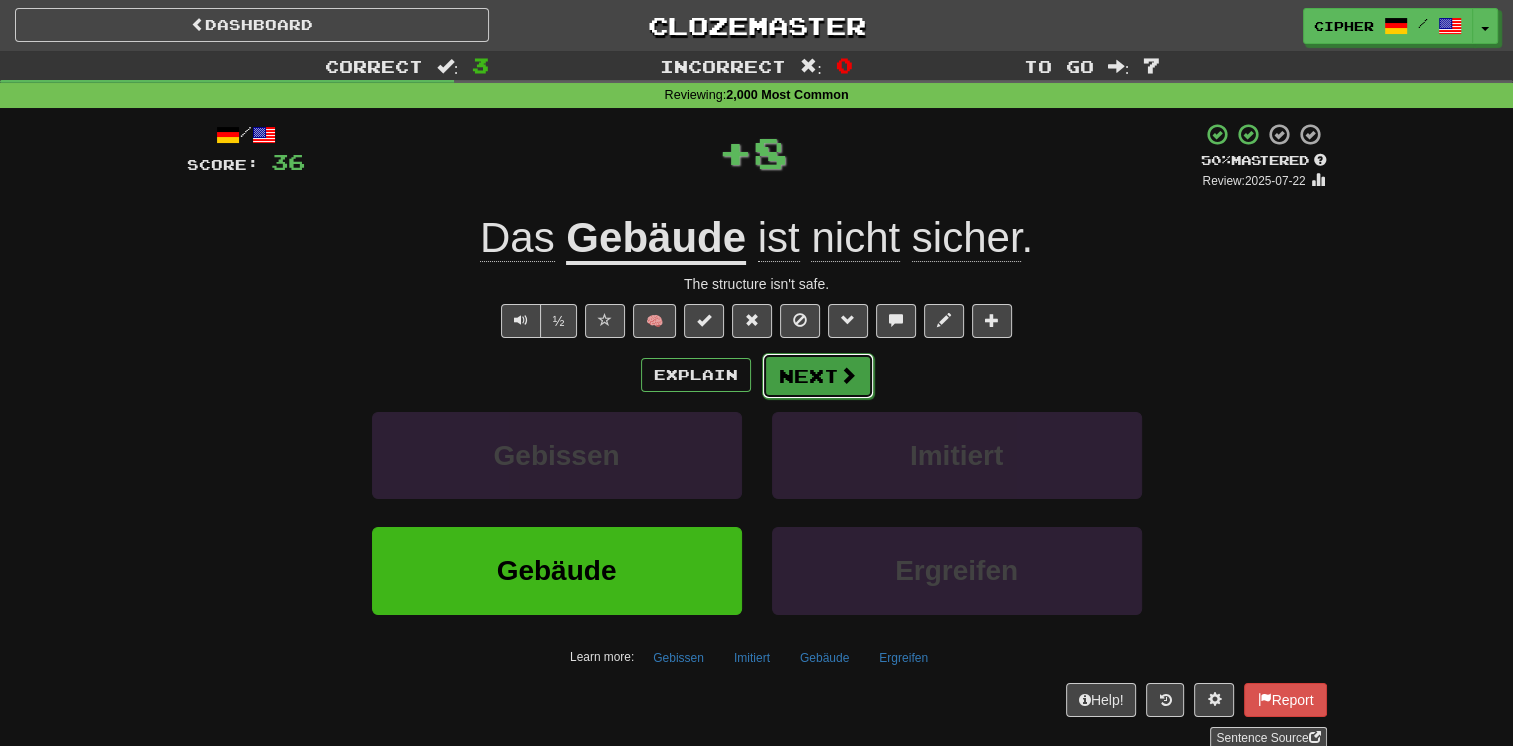 click on "Next" at bounding box center [818, 376] 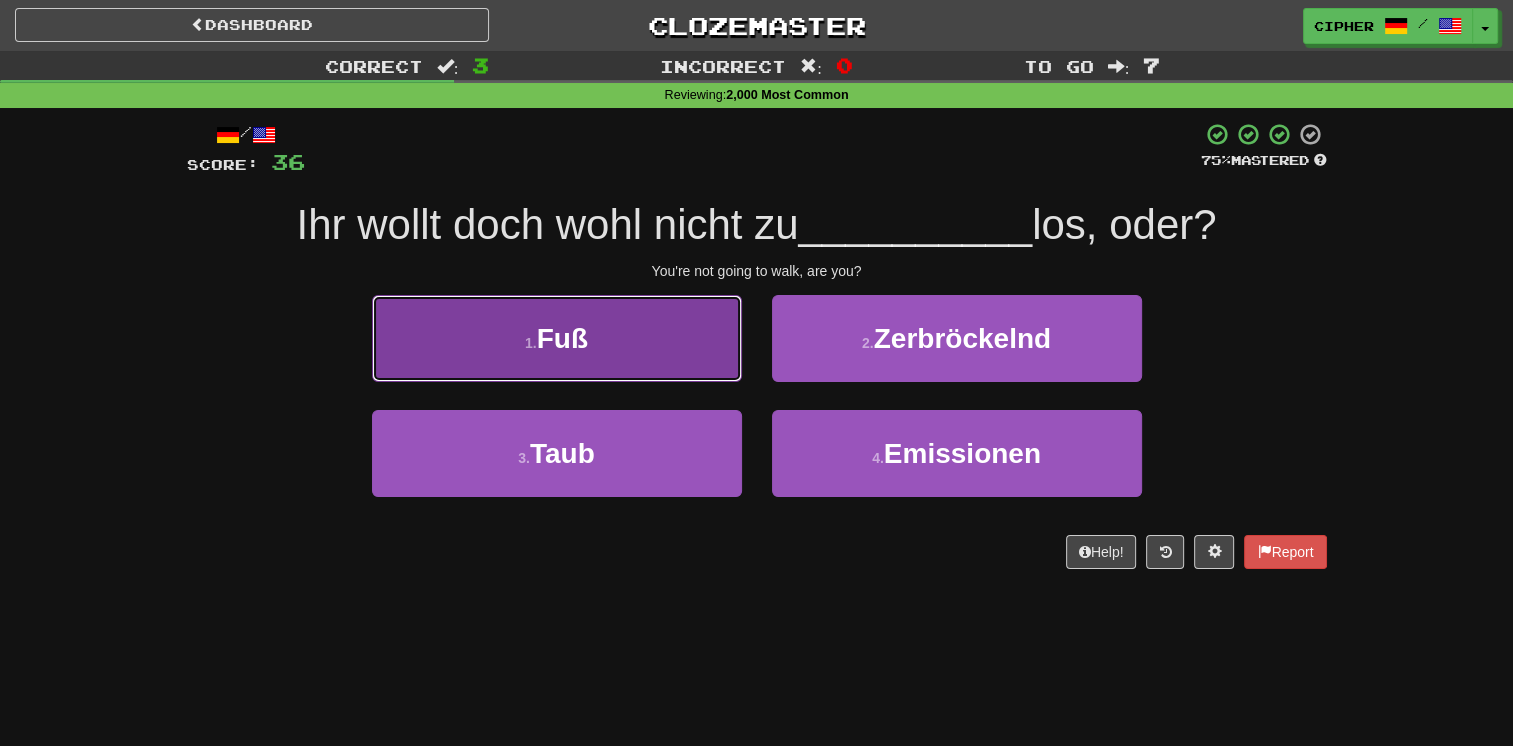 click on "1 .  Fuß" at bounding box center [557, 338] 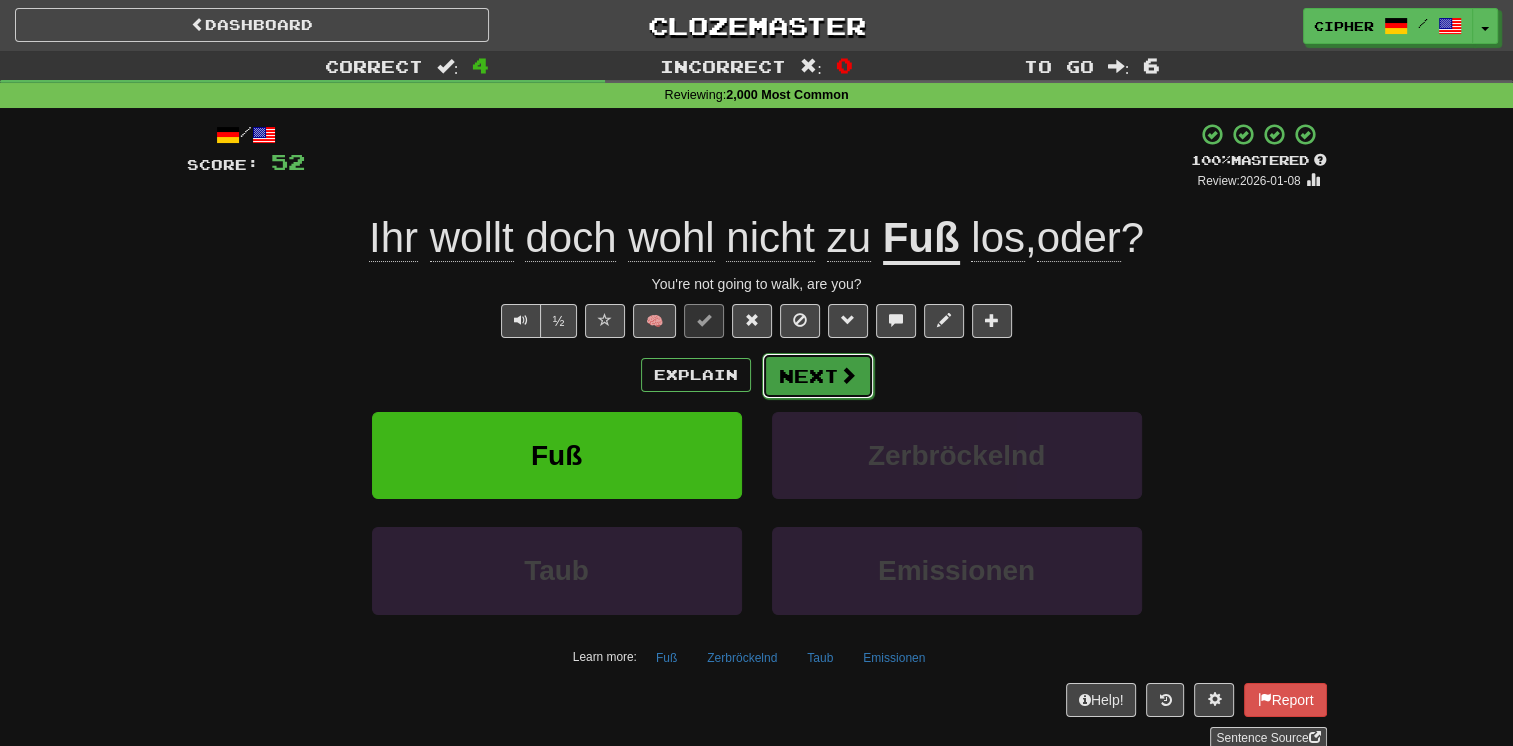 click on "Next" at bounding box center (818, 376) 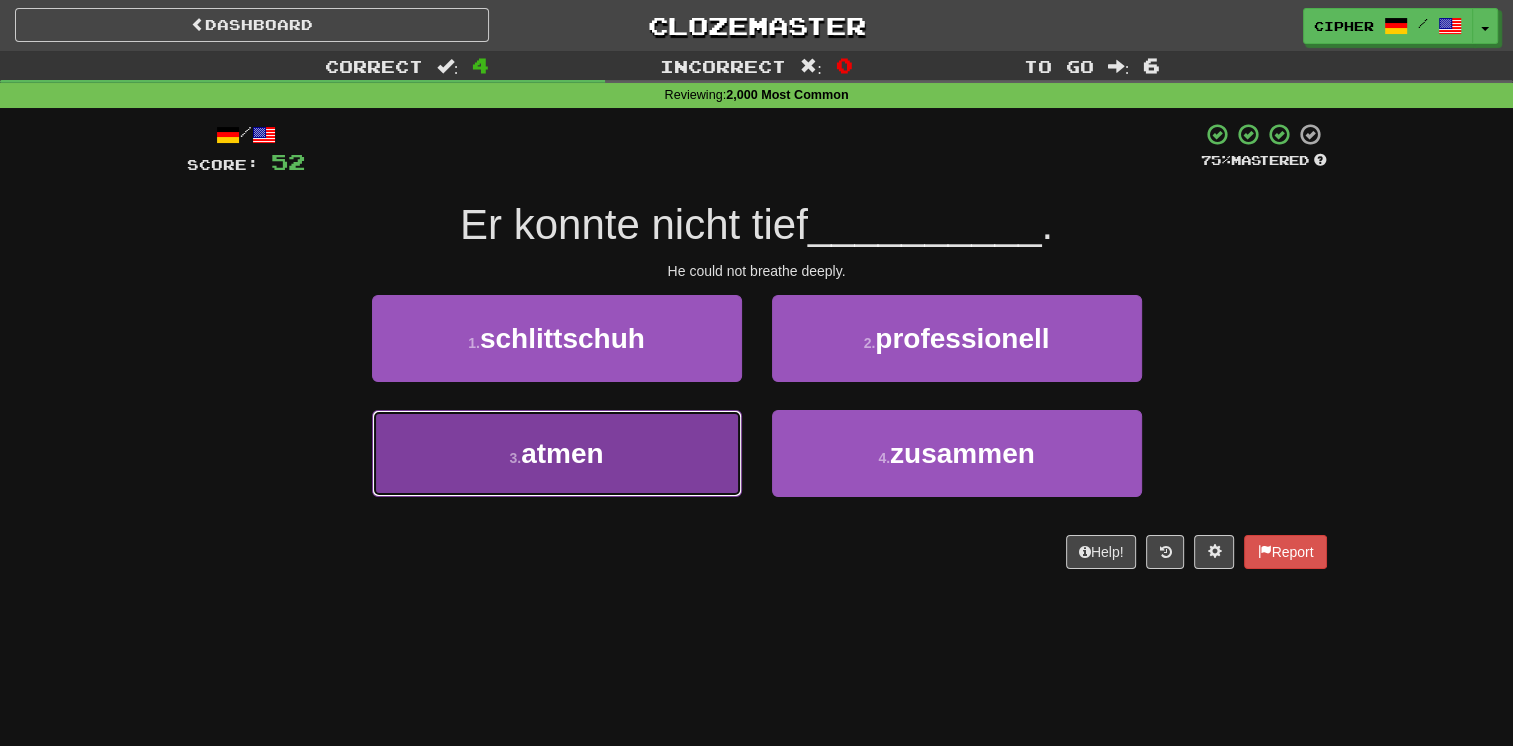 click on "3 .  atmen" at bounding box center (557, 453) 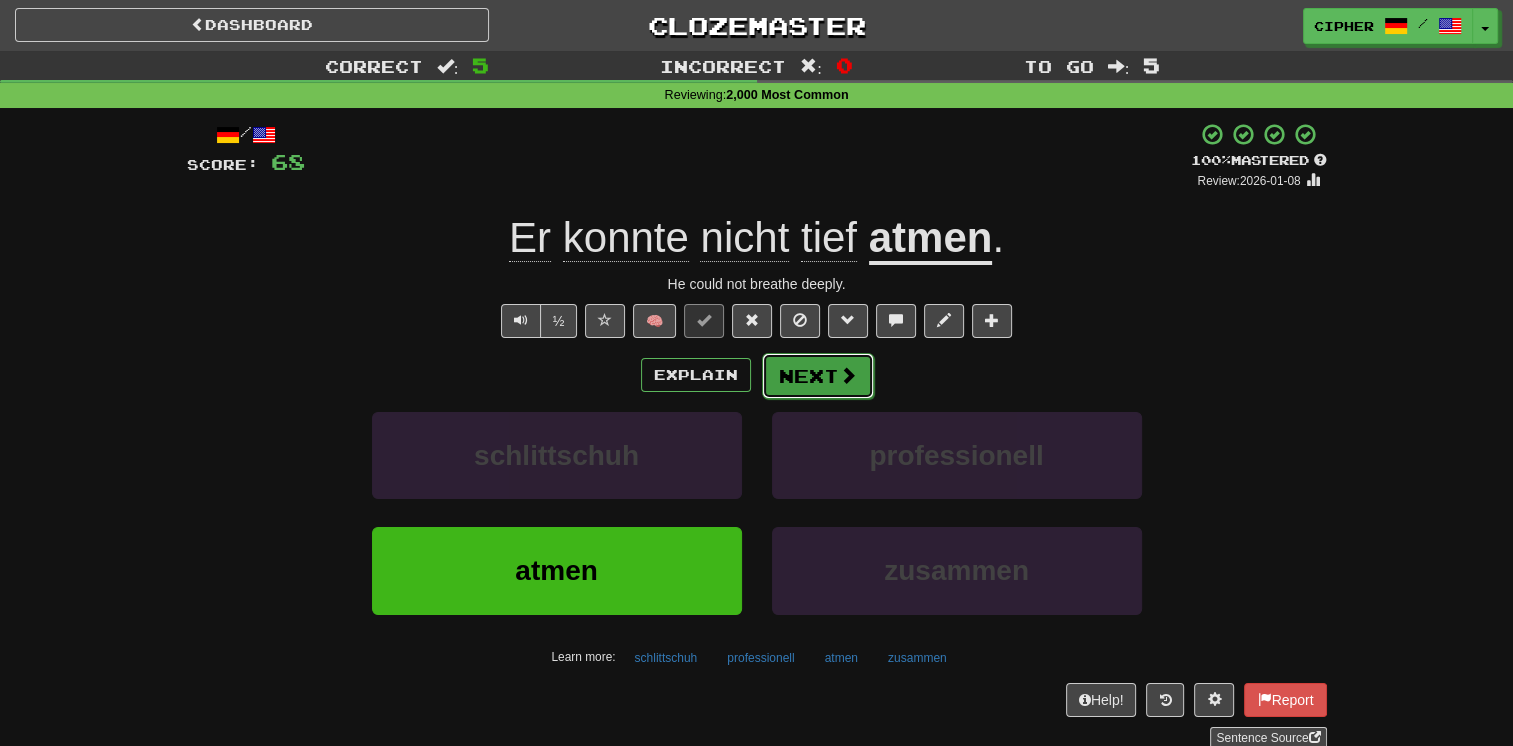 click on "Next" at bounding box center (818, 376) 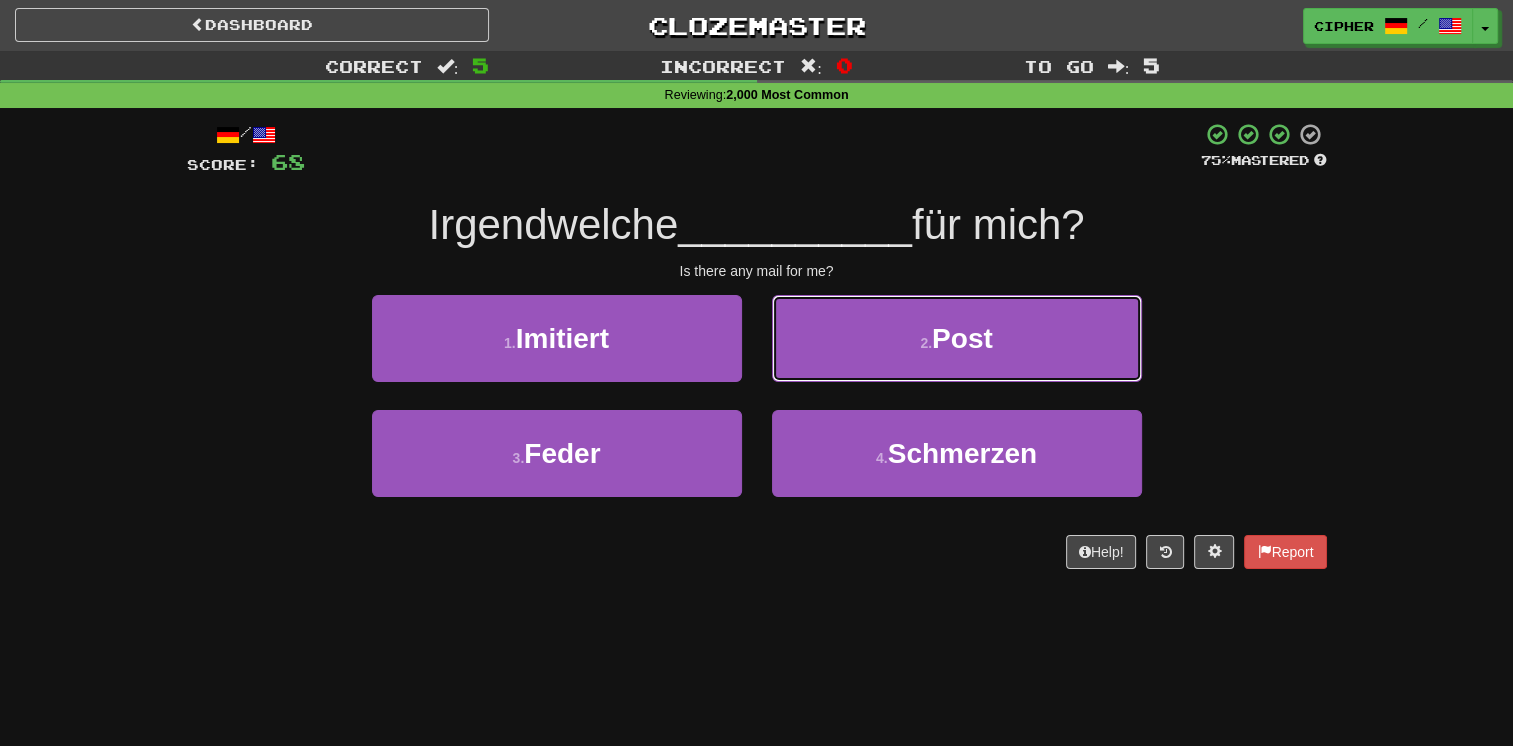 click on "2 .  Post" at bounding box center [957, 338] 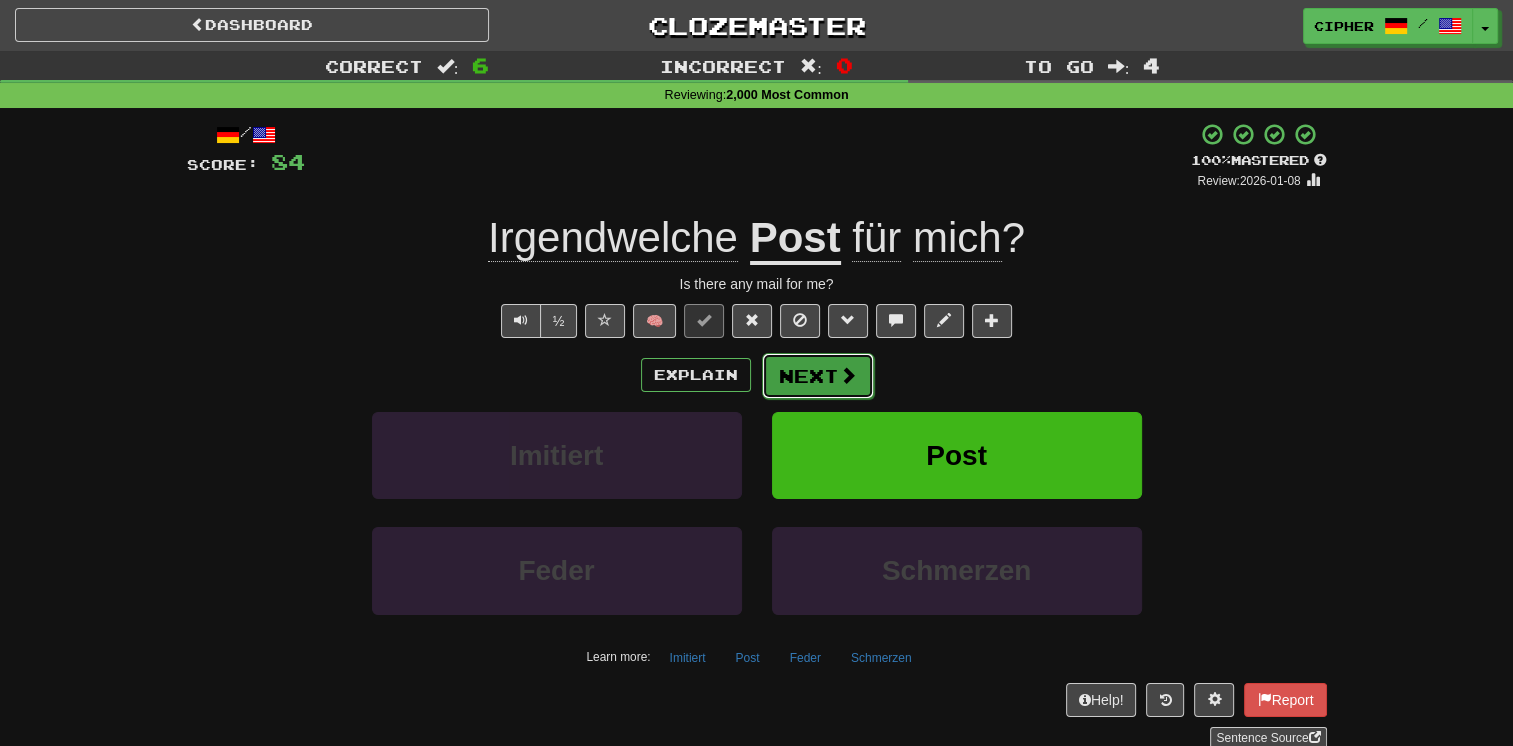 click on "Next" at bounding box center [818, 376] 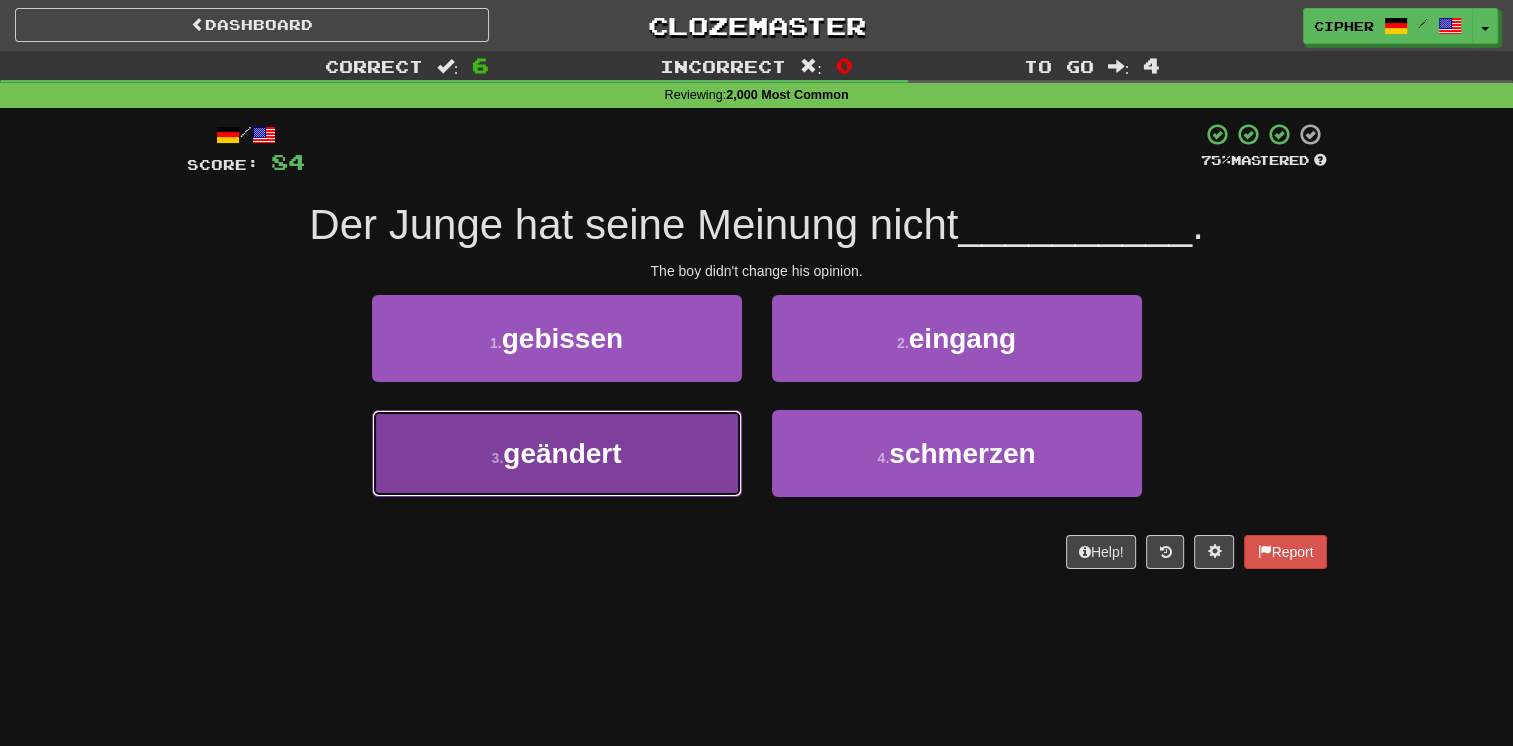 click on "3 .  geändert" at bounding box center (557, 453) 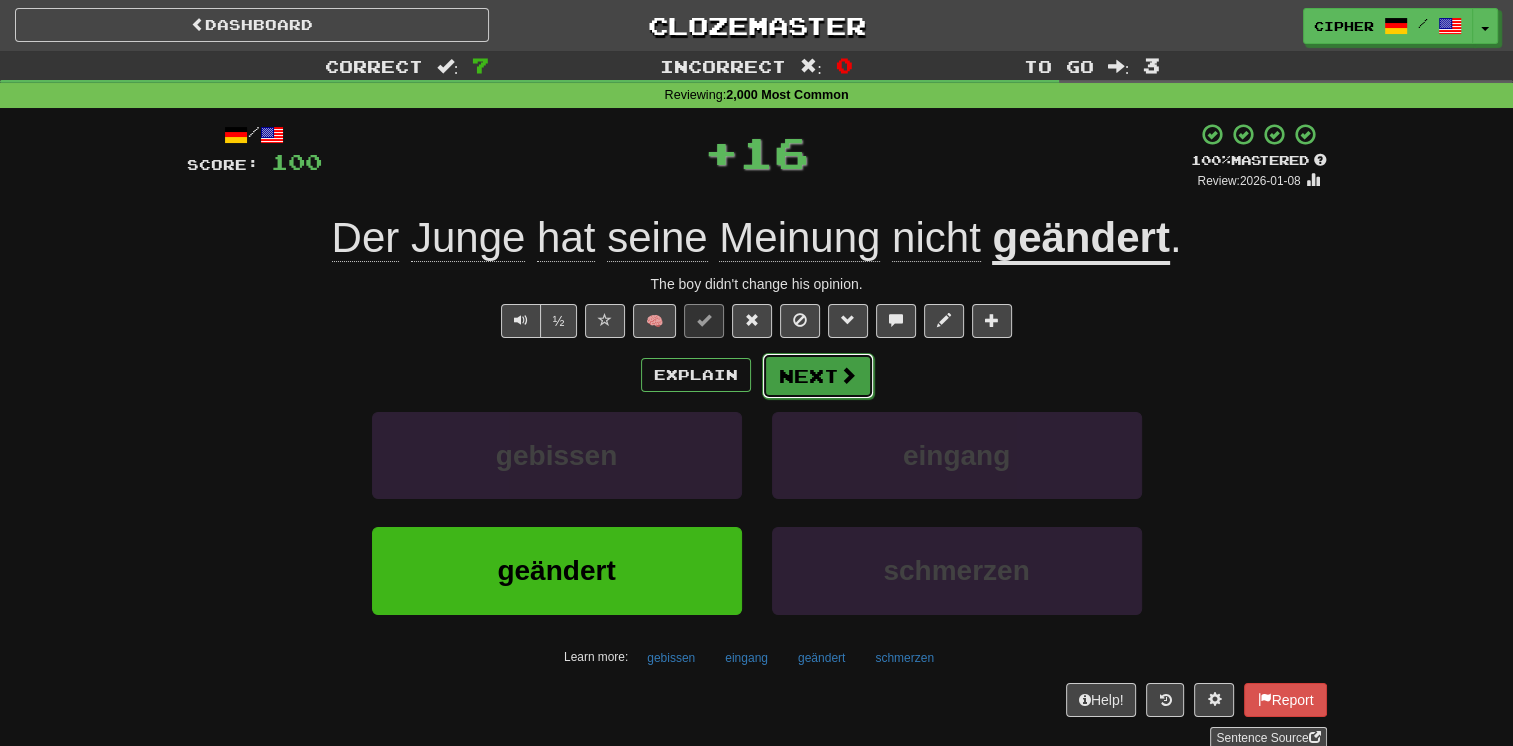 click on "Next" at bounding box center (818, 376) 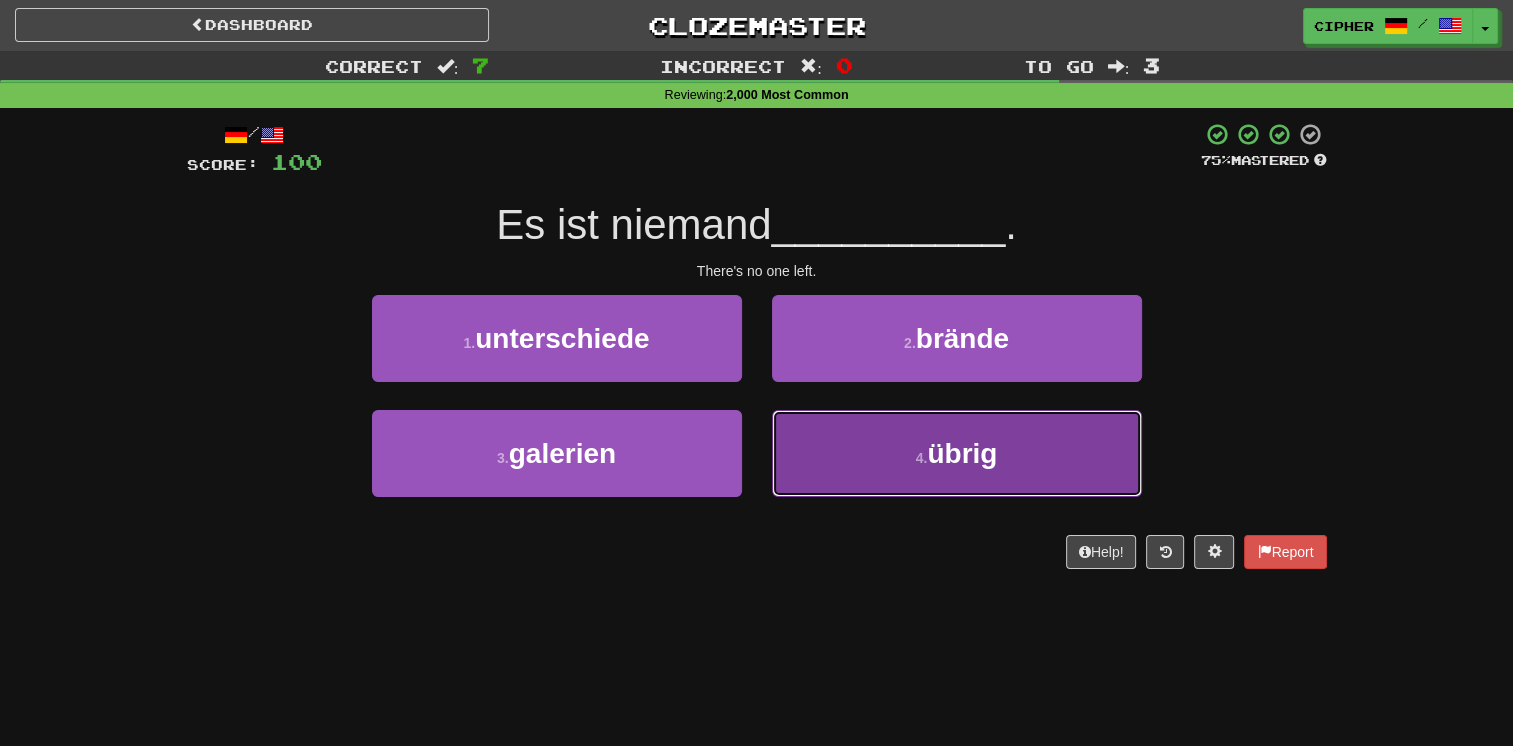 click on "4 .  übrig" at bounding box center [957, 453] 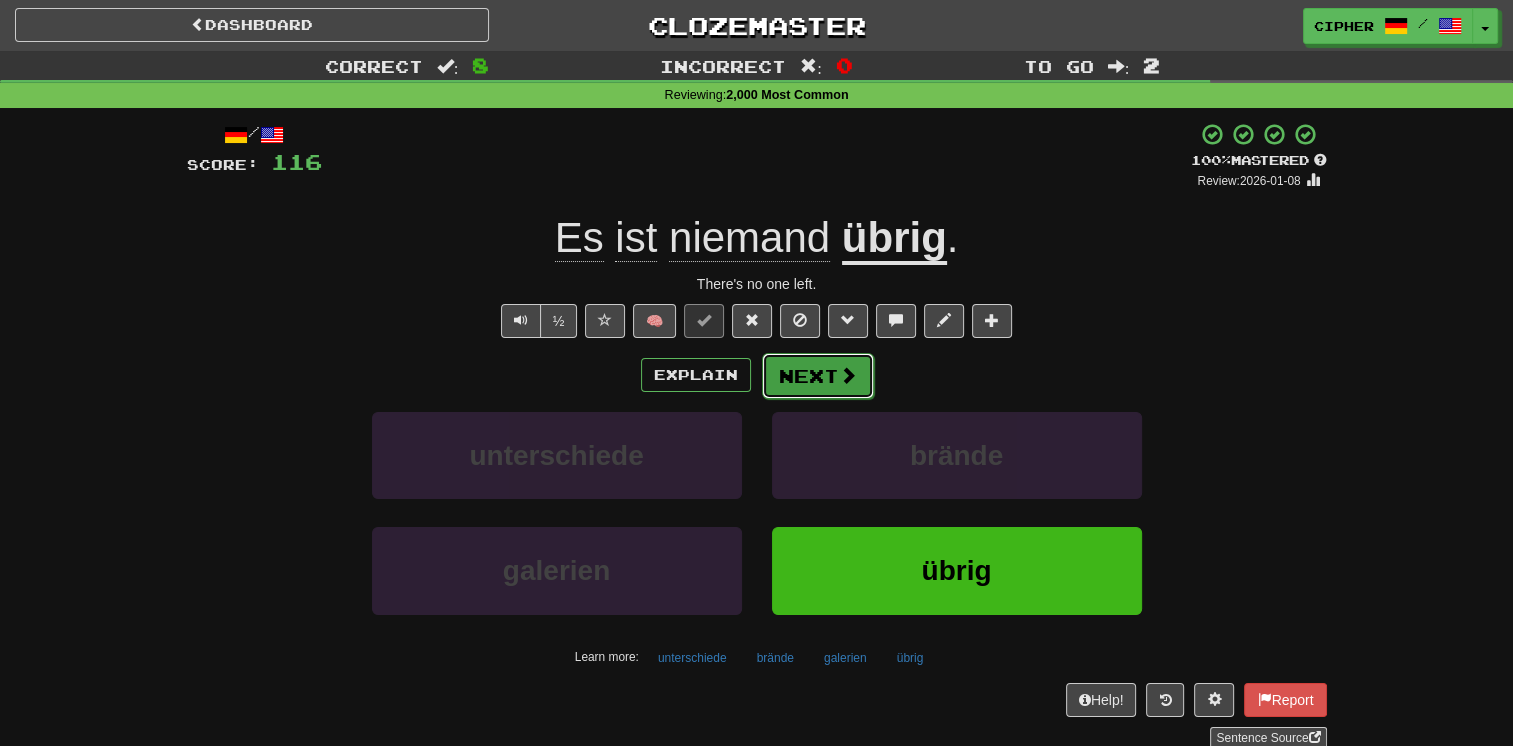 click on "Next" at bounding box center (818, 376) 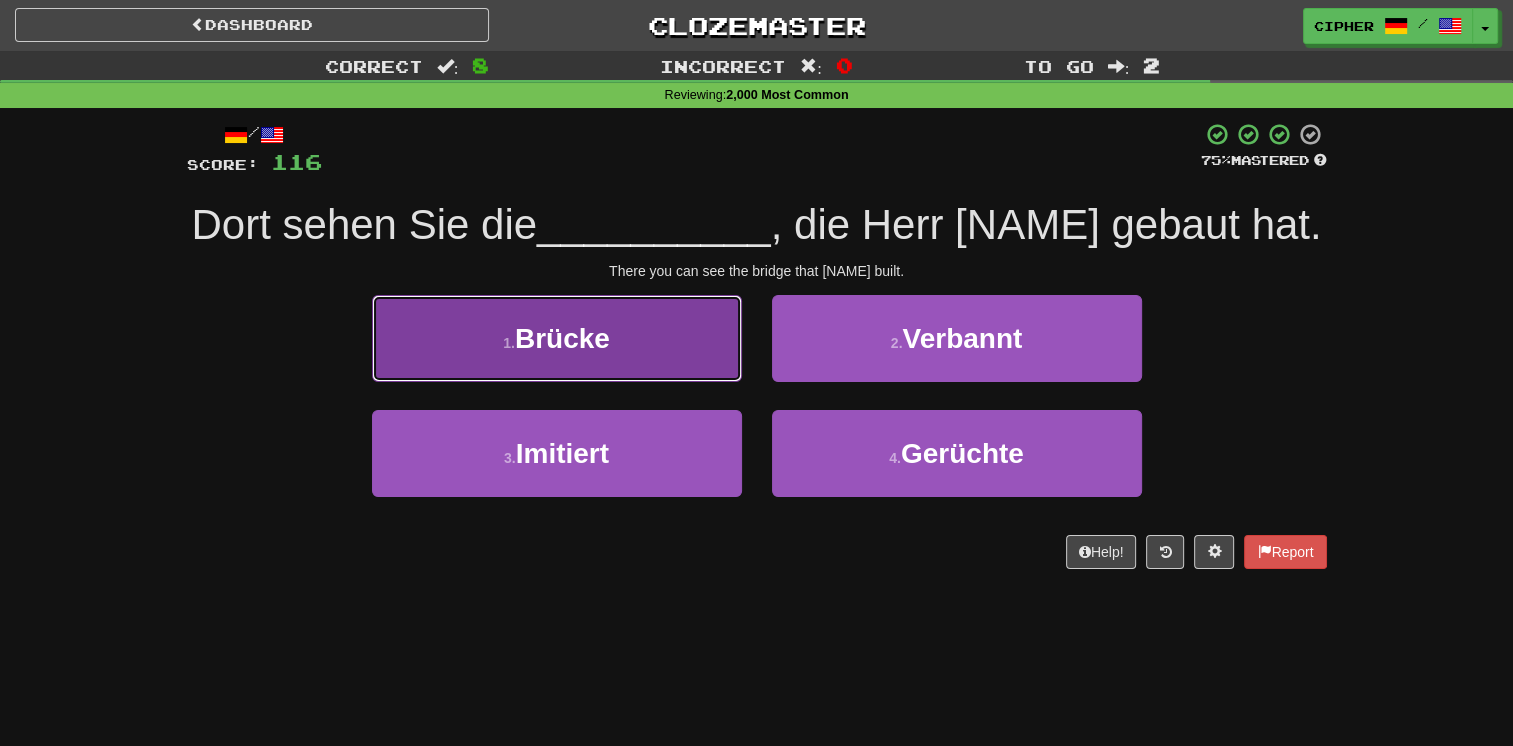 click on "1 .  Brücke" at bounding box center (557, 338) 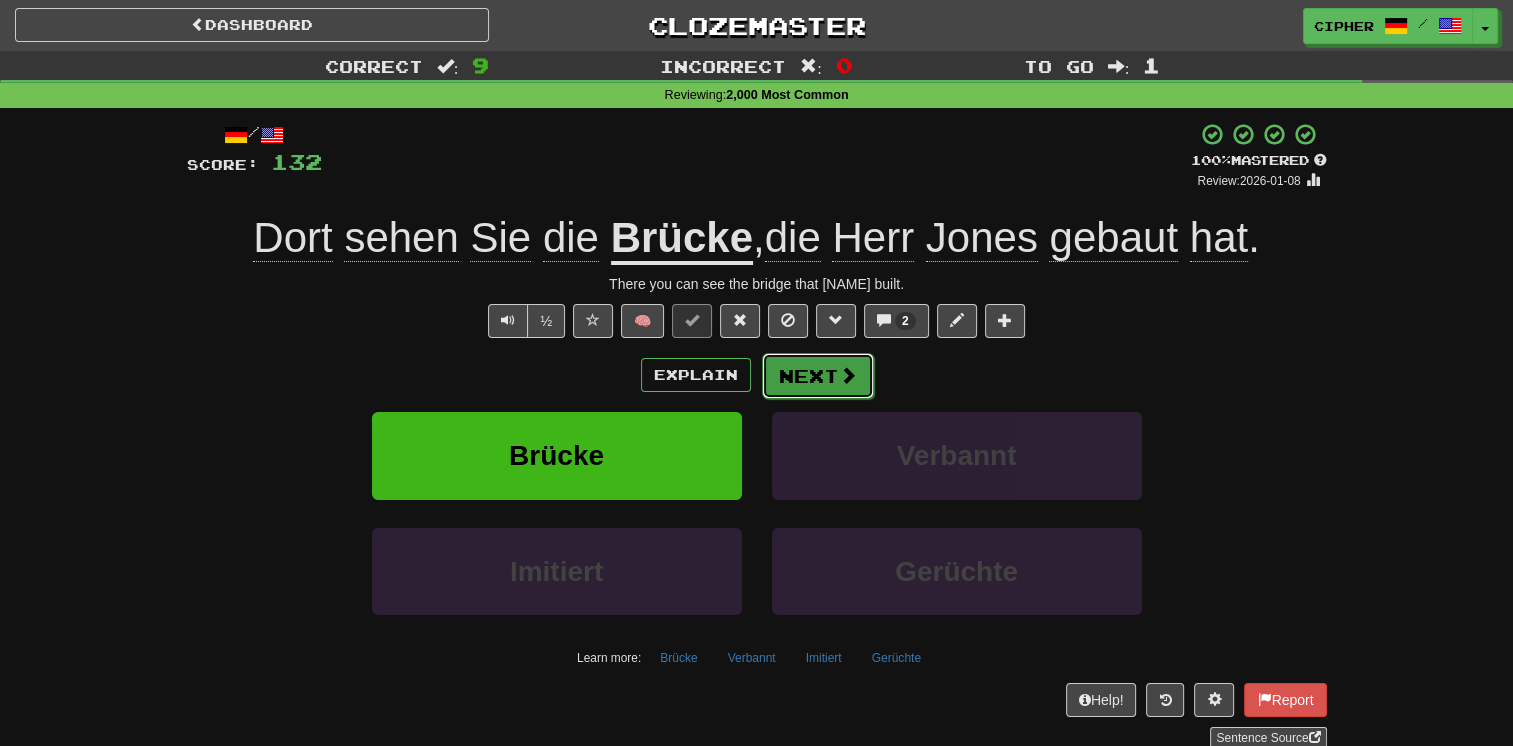click on "Next" at bounding box center [818, 376] 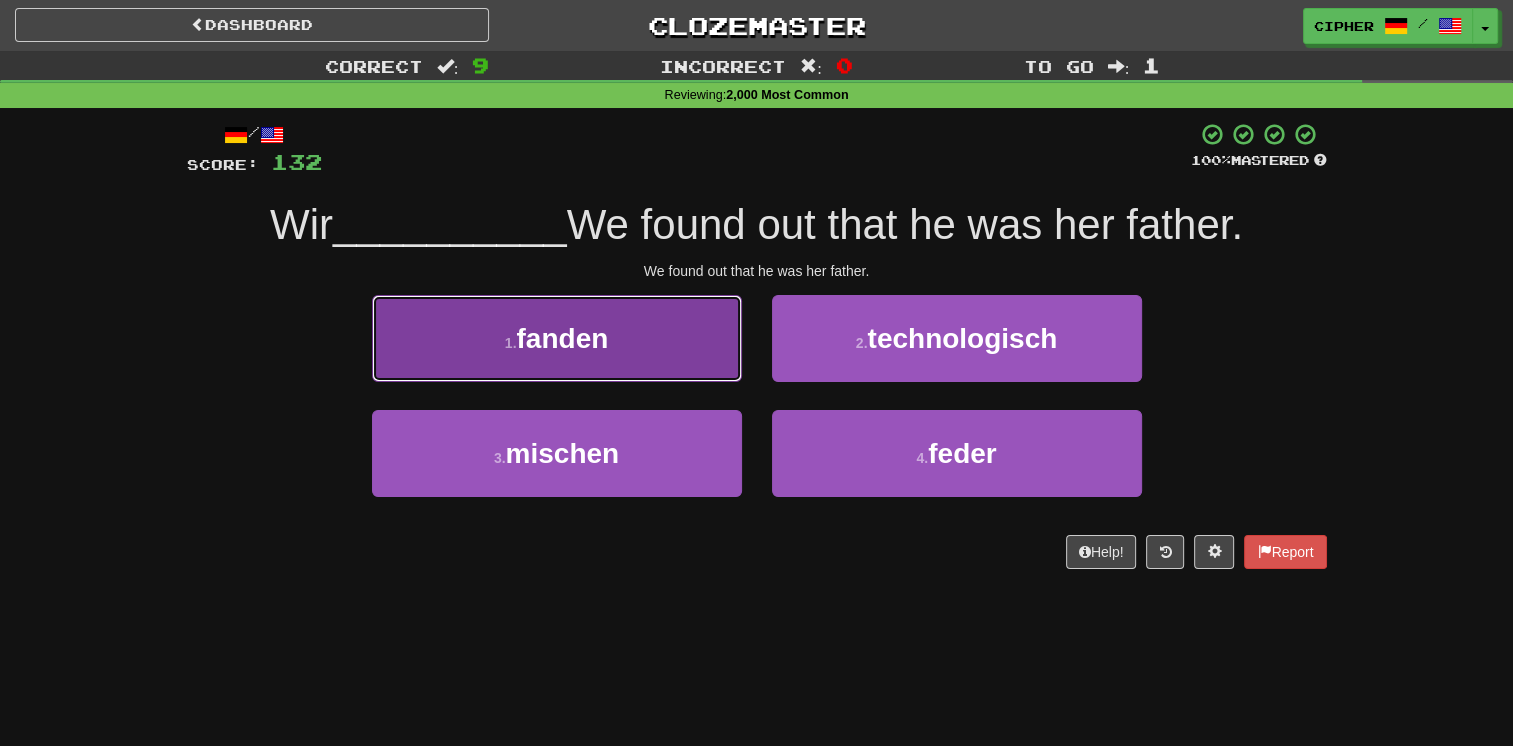 click on "1 .  fanden" at bounding box center [557, 338] 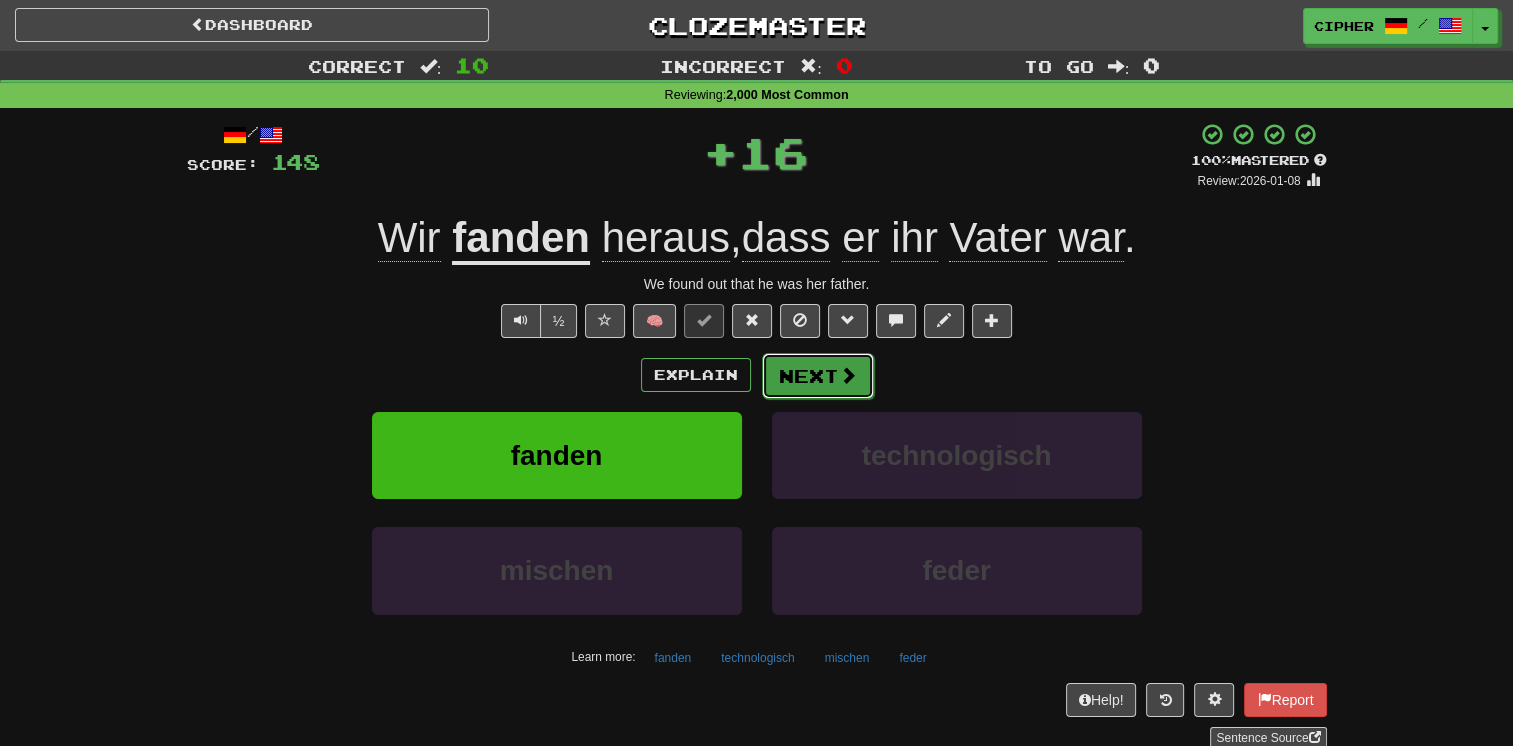 click on "Next" at bounding box center [818, 376] 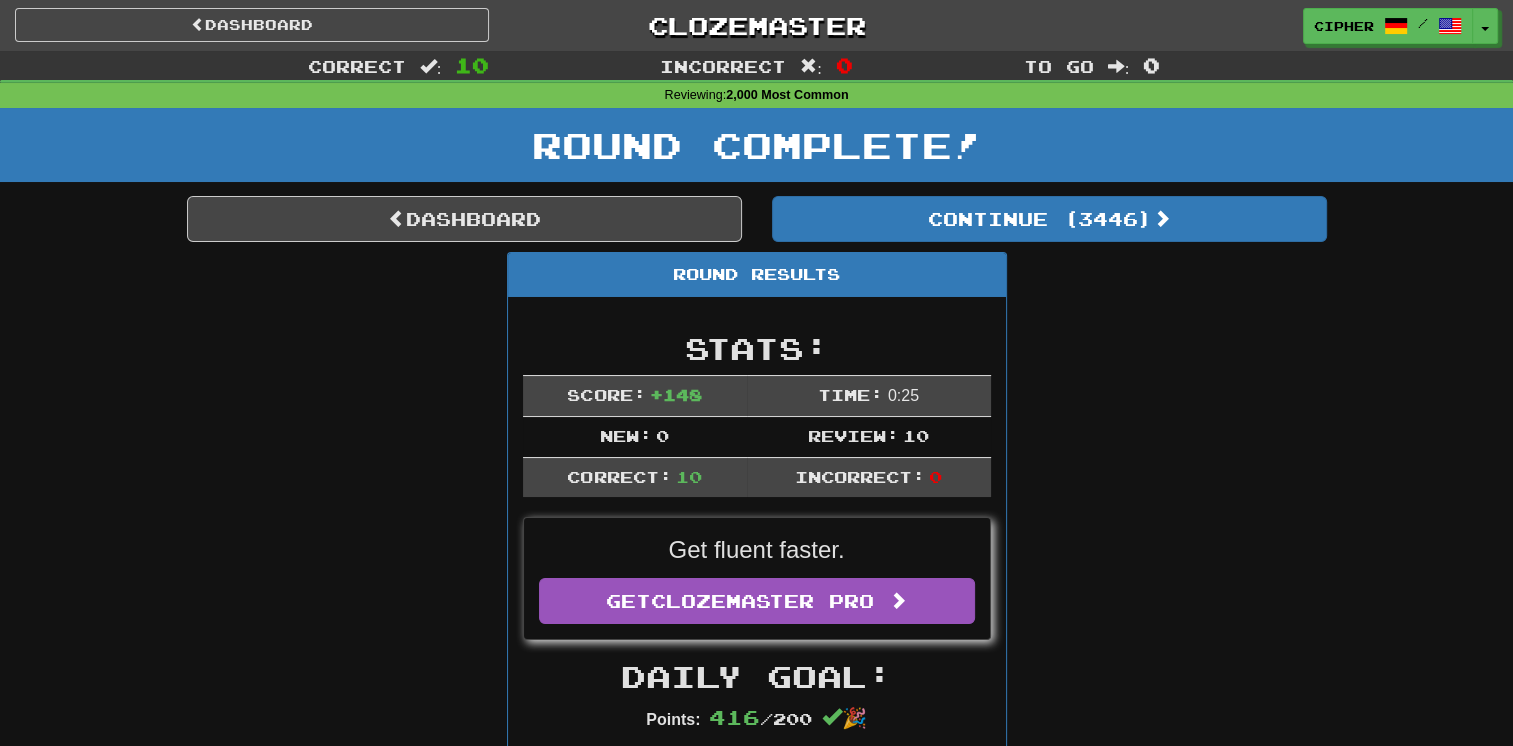 click on "Round Results Stats: Score:   + 148 Time:   0 : 25 New:   0 Review:   10 Correct:   10 Incorrect:   0 Get fluent faster. Get  Clozemaster Pro   Daily Goal: Points:   416  /  200  🎉 Time remaining: 11   Hours Progress: 2,000 Most Common Playing:  3,928  /  7,614 51.589% Mastered:  1,191  /  7,614 + 7 15.55% 15.642% Ready for Review:  3446  /  Level:  113 2,553  points to level  114  - keep going! Ranked:  377 th  this week Sentences:  Report Hol mir einfach die  Liste . Just get me the list.  Report Wie können die Leute im  Flugzeug  schlafen? How do people manage to sleep on the plane?  Report Das  Gebäude  ist nicht sicher. The structure isn't safe.  Report Ihr wollt doch wohl nicht zu  Fuß  los, oder? You're not going to walk, are you?  Report Er konnte nicht tief  atmen . He could not breathe deeply.  Report Irgendwelche  Post  für mich? Is there any mail for me?  Report Der Junge hat seine Meinung nicht  geändert . The boy didn't change his opinion.  Report Es ist niemand  übrig . 2  Report Wir" at bounding box center (757, 1292) 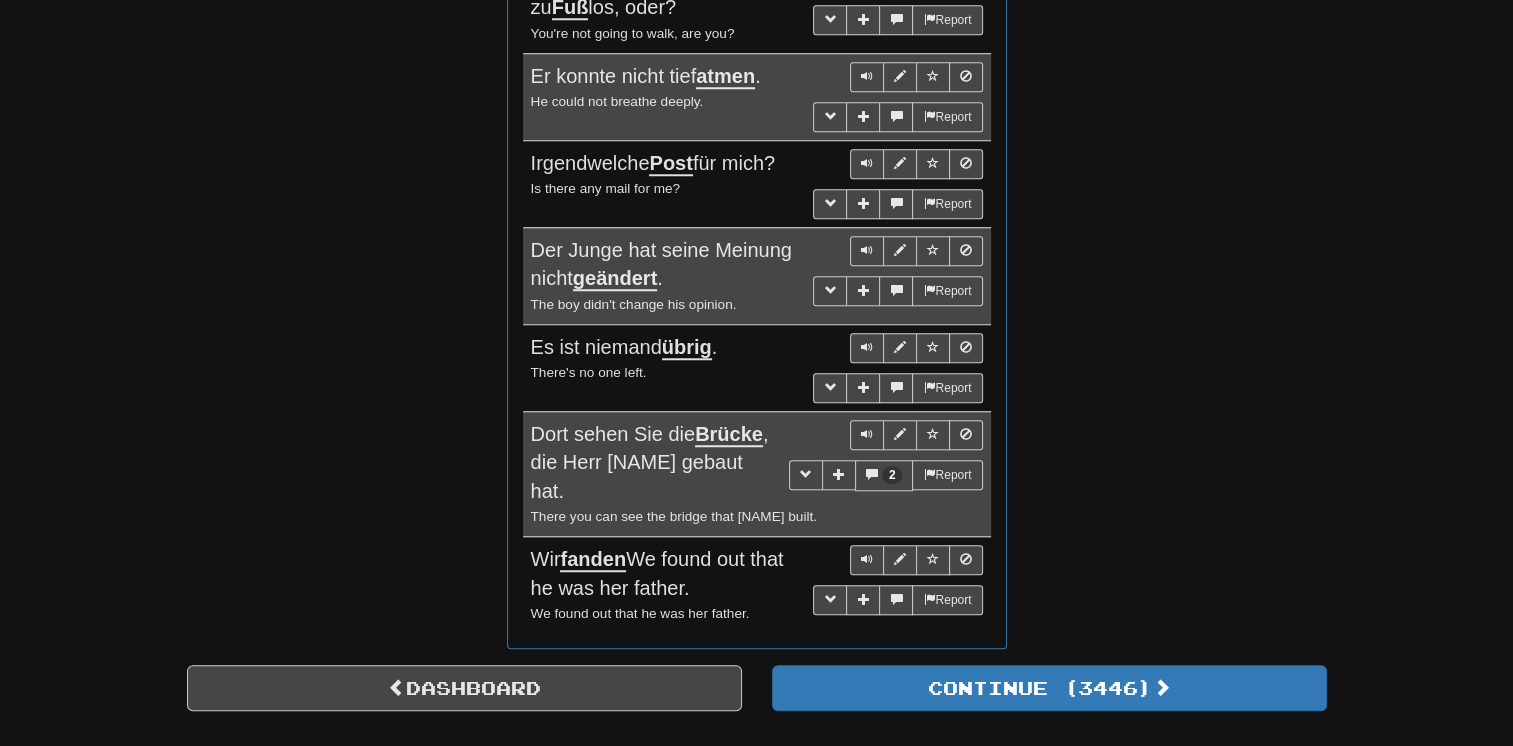 scroll, scrollTop: 1680, scrollLeft: 0, axis: vertical 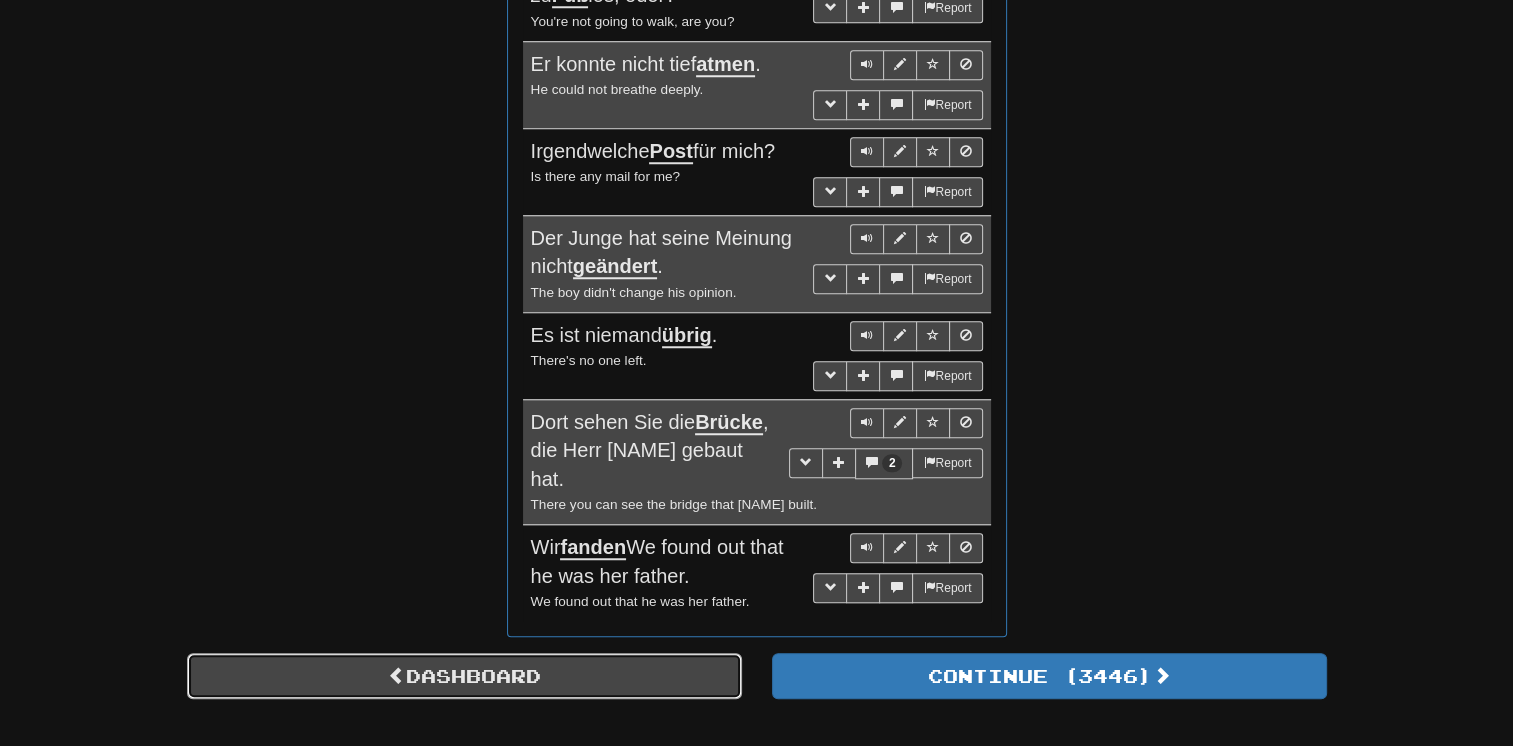 click on "Dashboard" at bounding box center [464, 676] 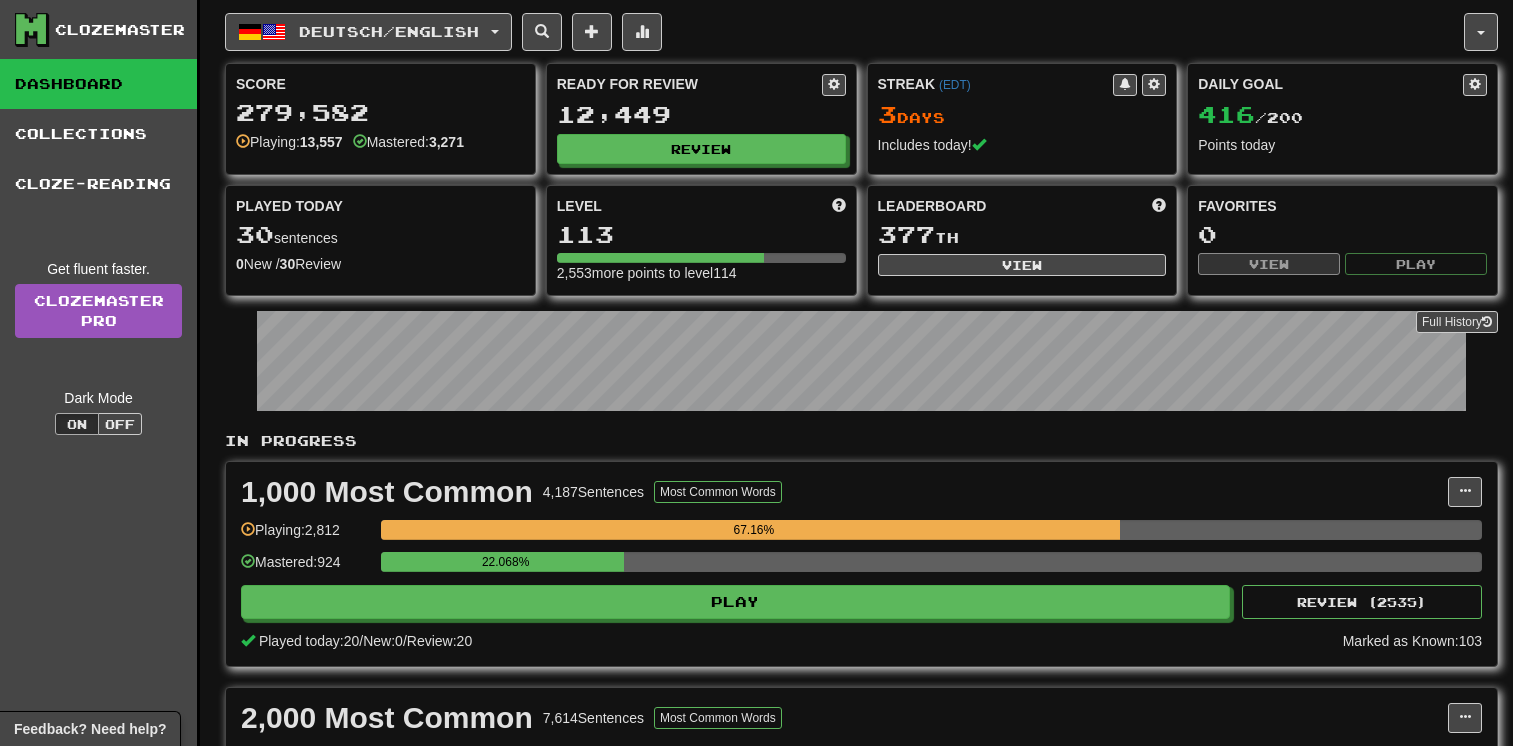 scroll, scrollTop: 0, scrollLeft: 0, axis: both 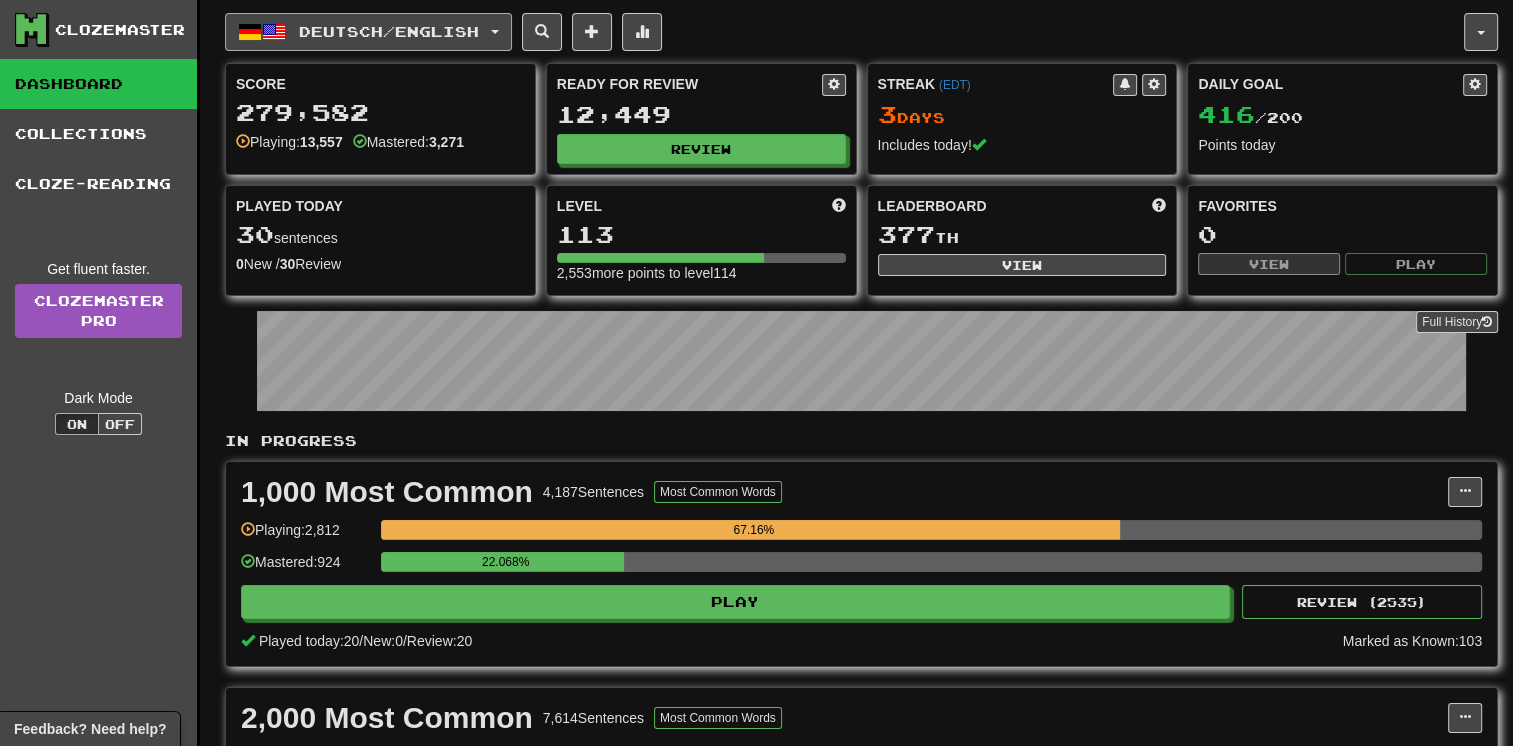 click on "Deutsch  /  English" at bounding box center (389, 31) 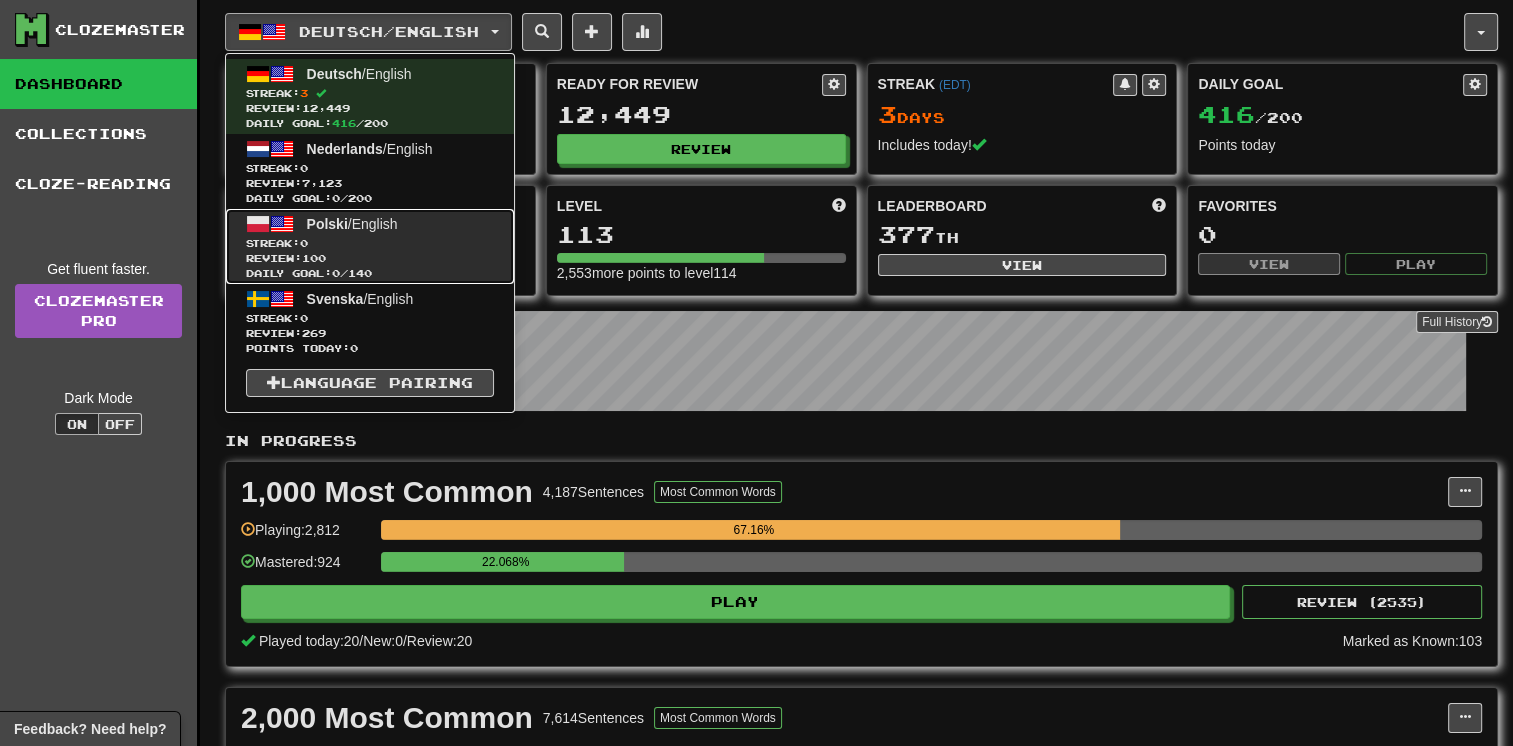 click on "Streak:  0" at bounding box center [370, 243] 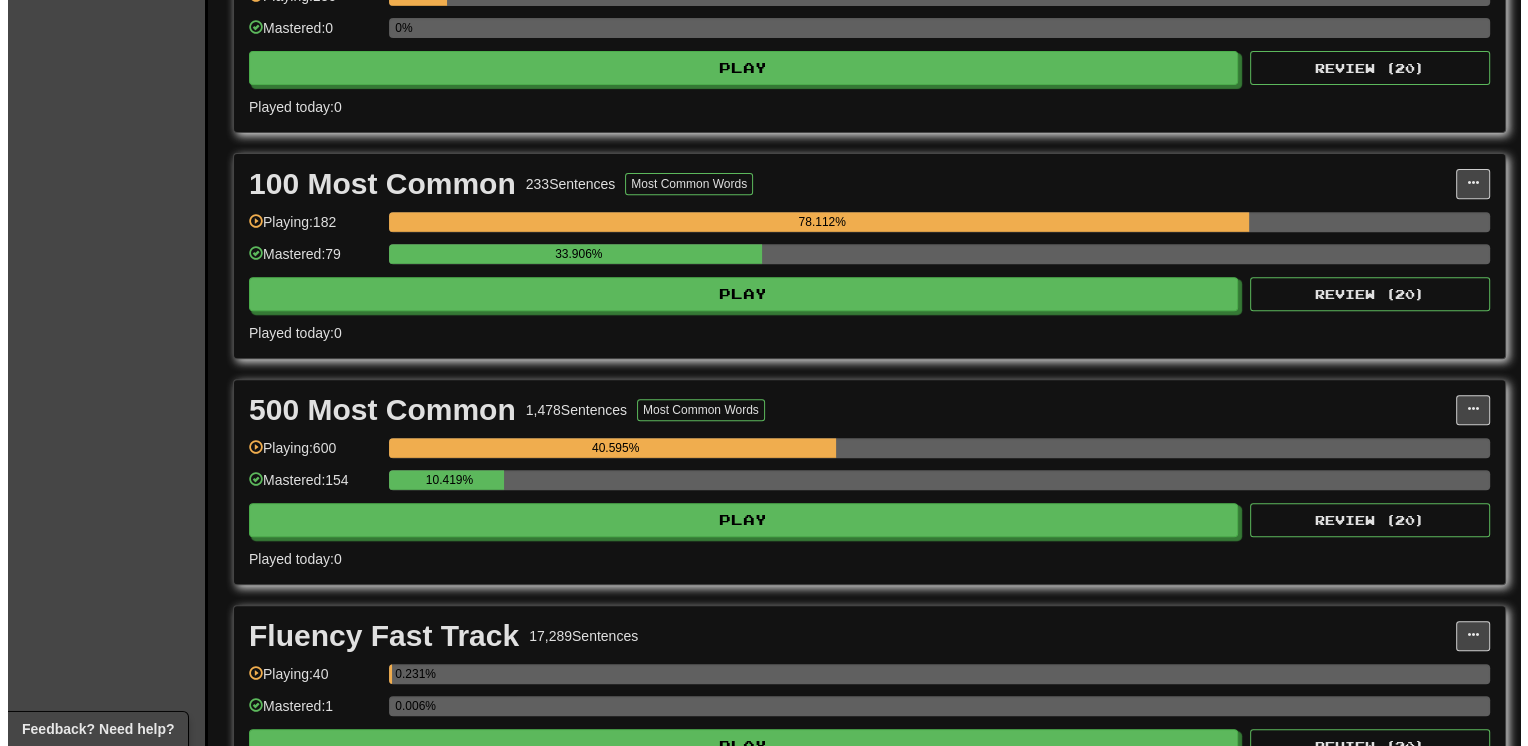 scroll, scrollTop: 800, scrollLeft: 0, axis: vertical 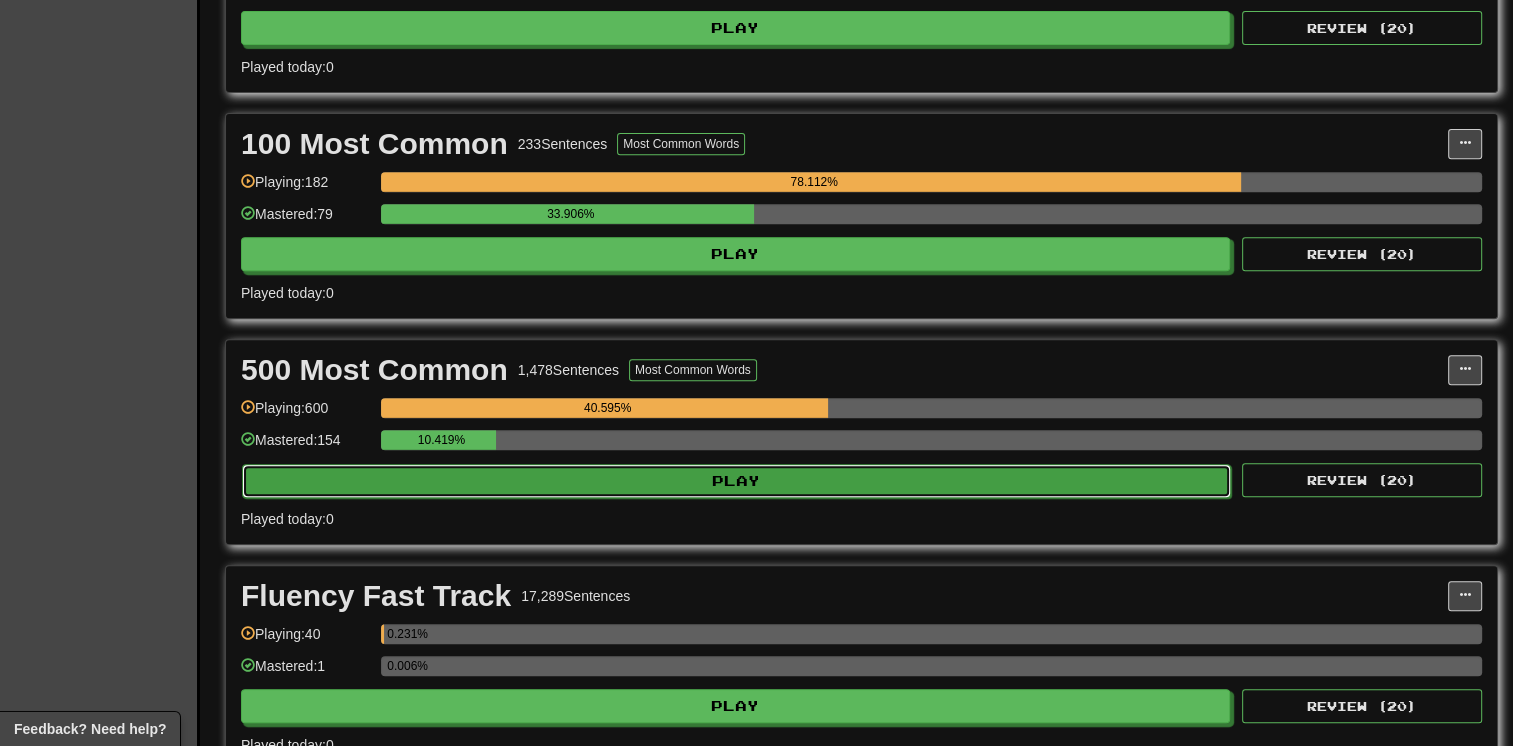 click on "Play" at bounding box center [736, 481] 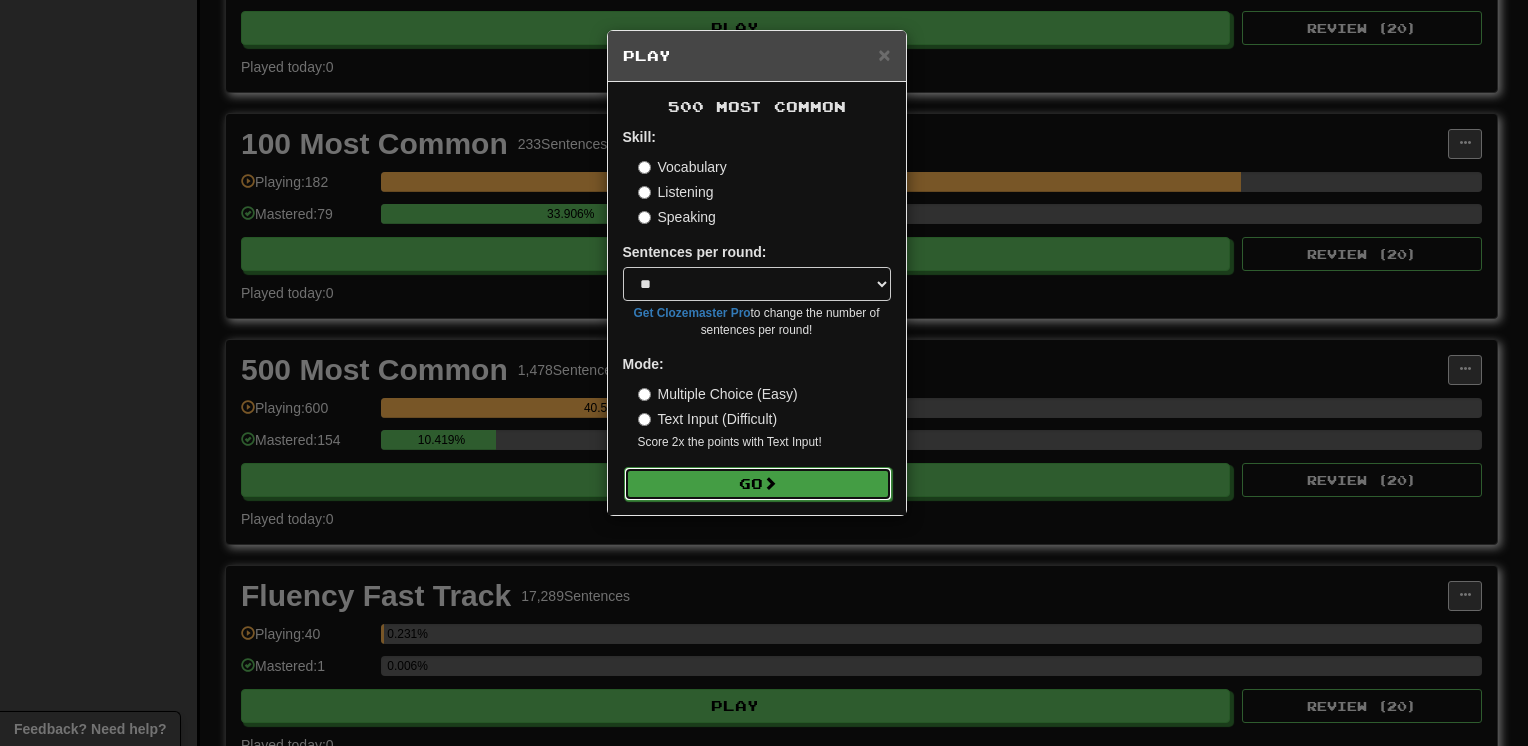 click on "Go" at bounding box center (758, 484) 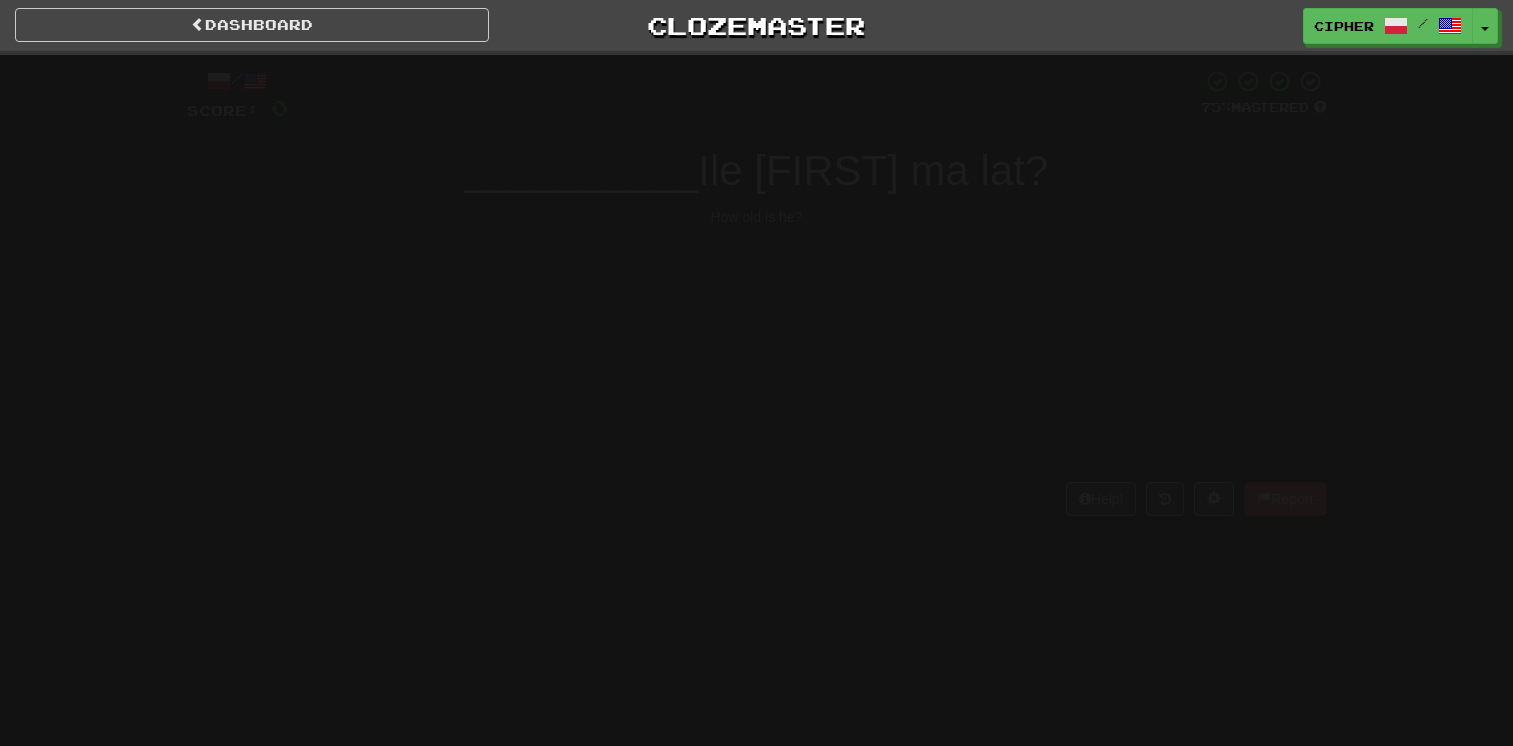 scroll, scrollTop: 0, scrollLeft: 0, axis: both 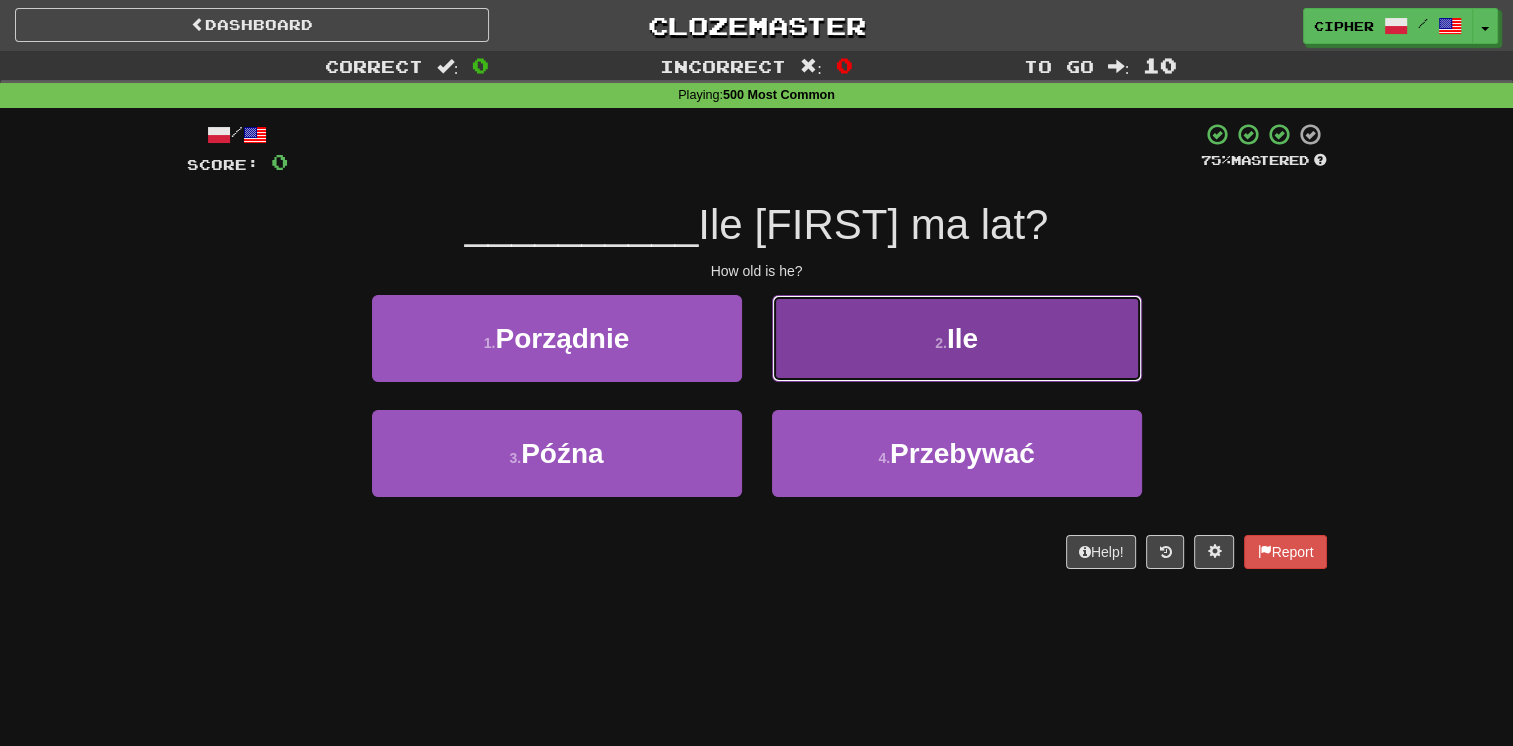 click on "2 .  Ile" at bounding box center (957, 338) 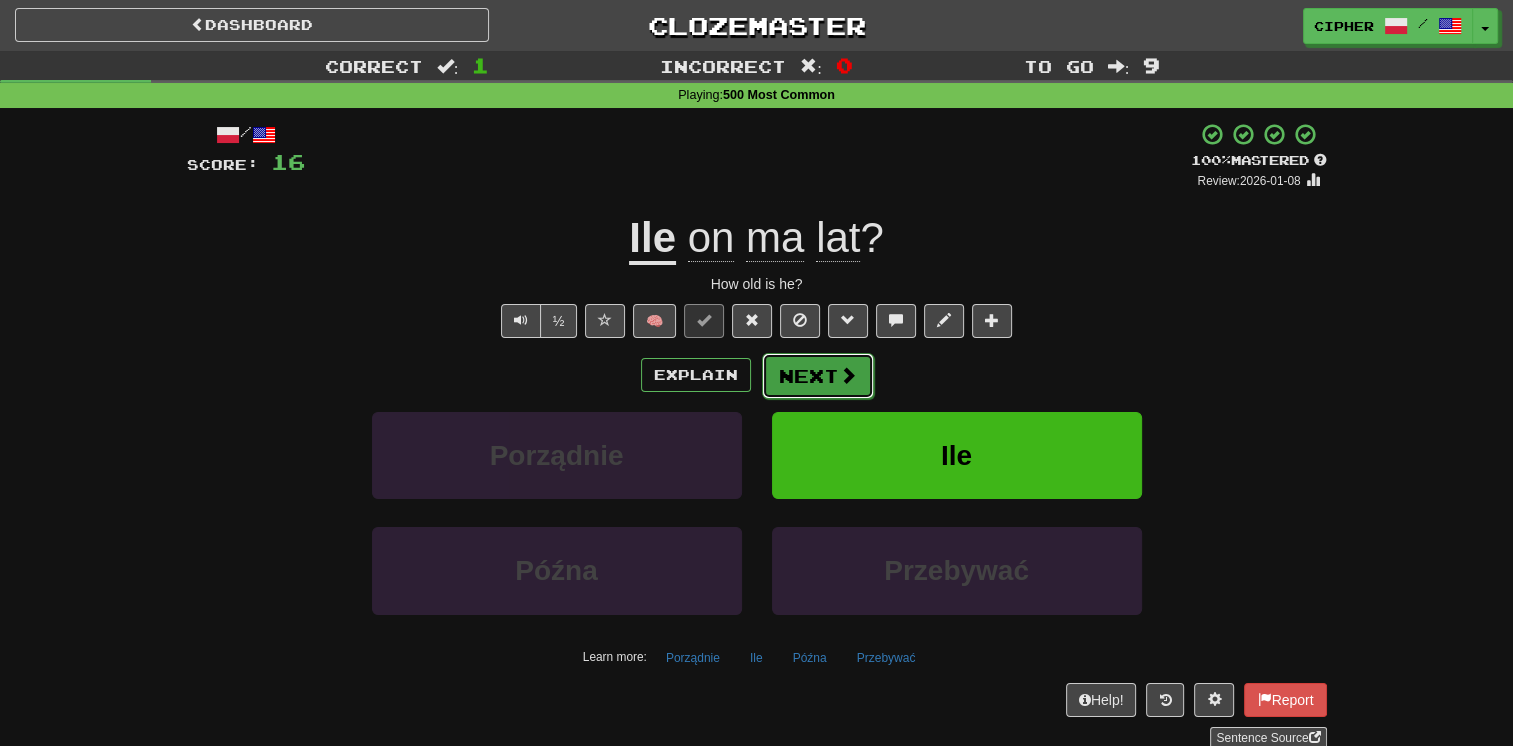 click at bounding box center [848, 375] 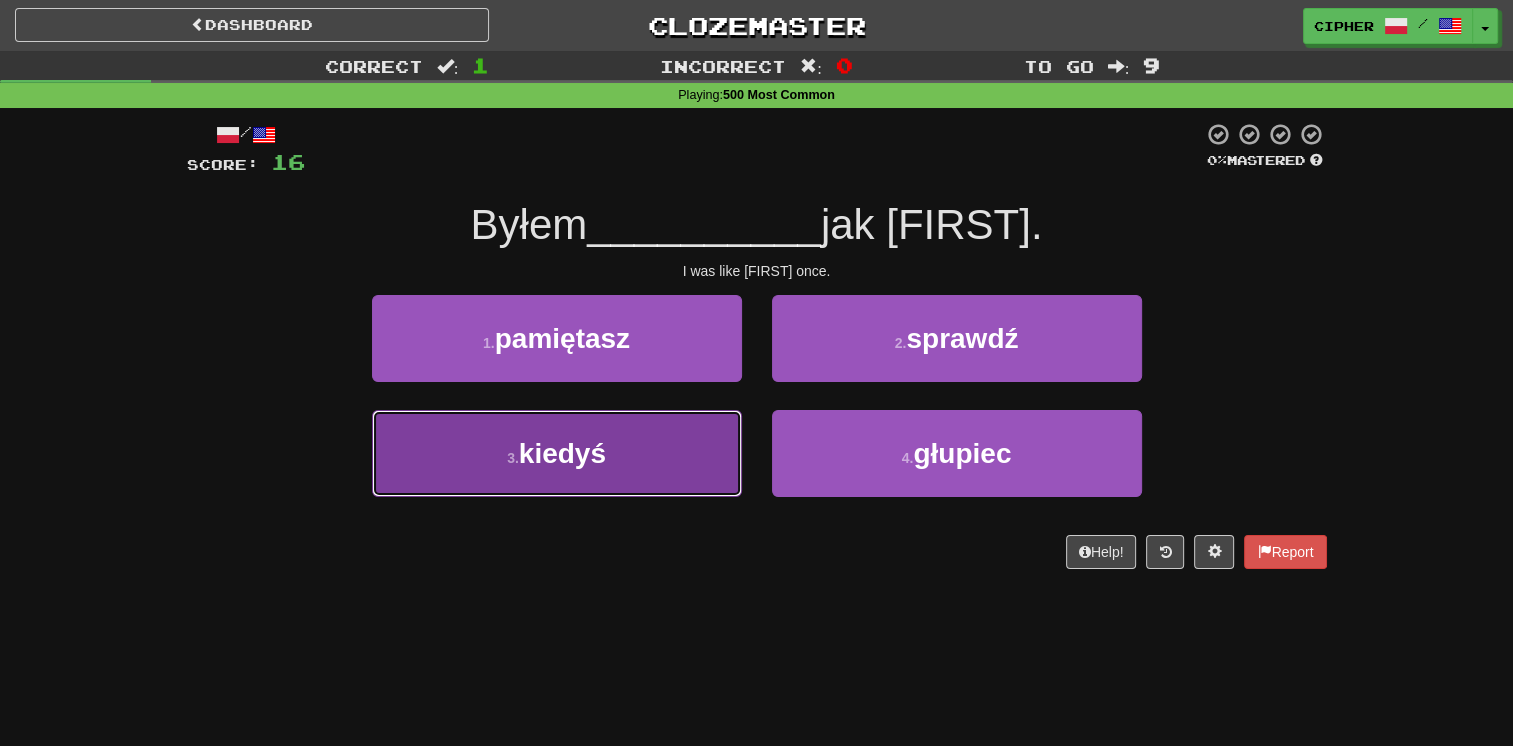 click on "3 .  kiedyś" at bounding box center [557, 453] 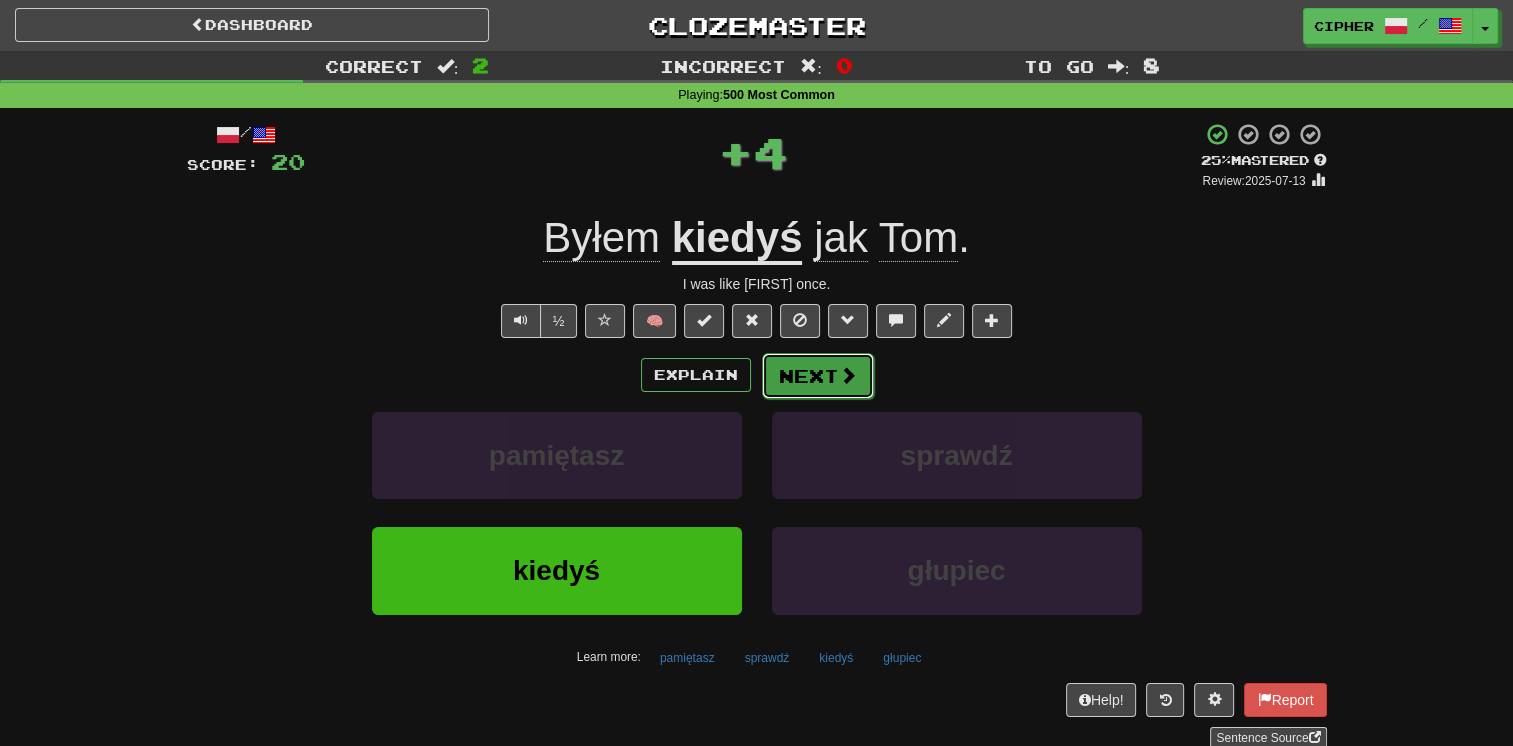 click on "Next" at bounding box center (818, 376) 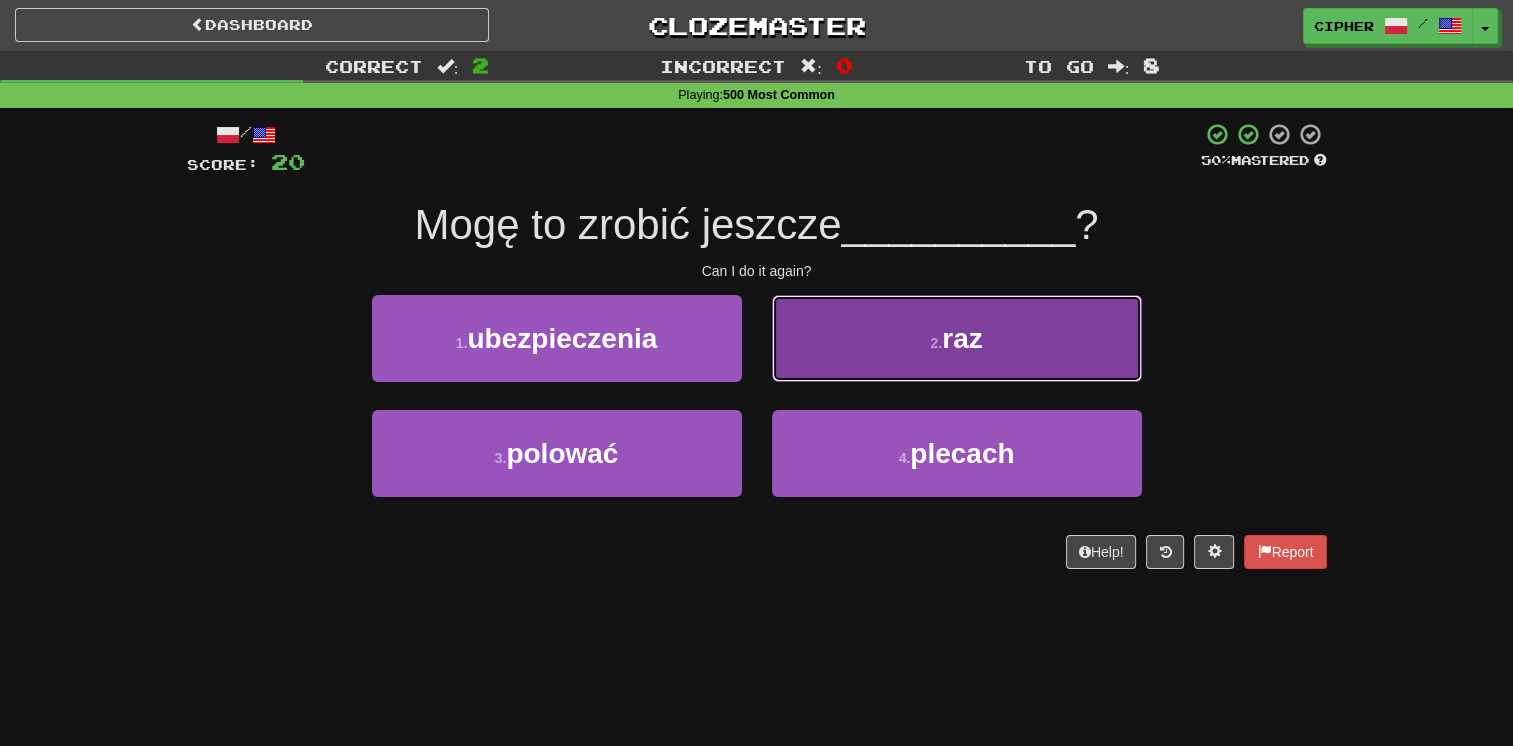 click on "2 .  raz" at bounding box center (957, 338) 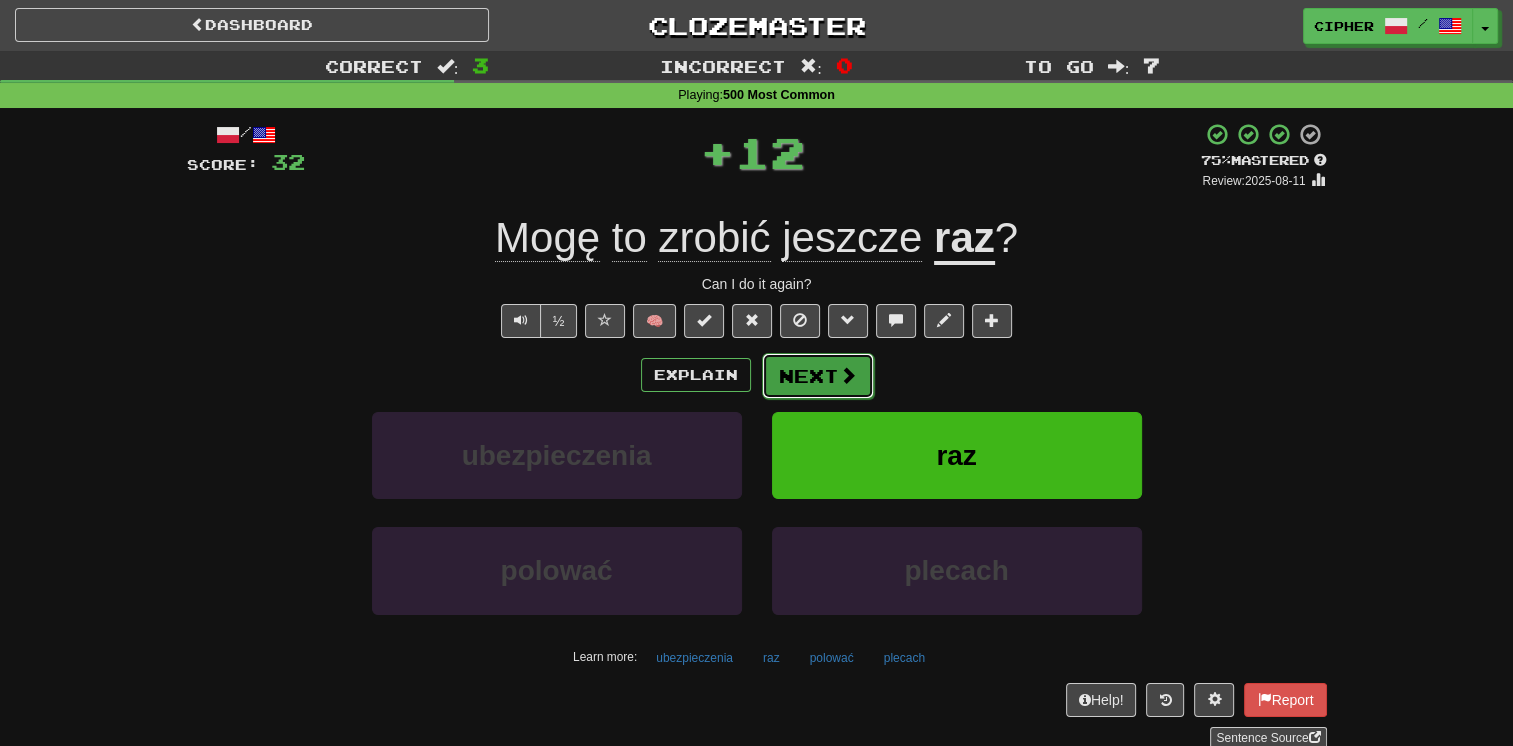 click on "Next" at bounding box center (818, 376) 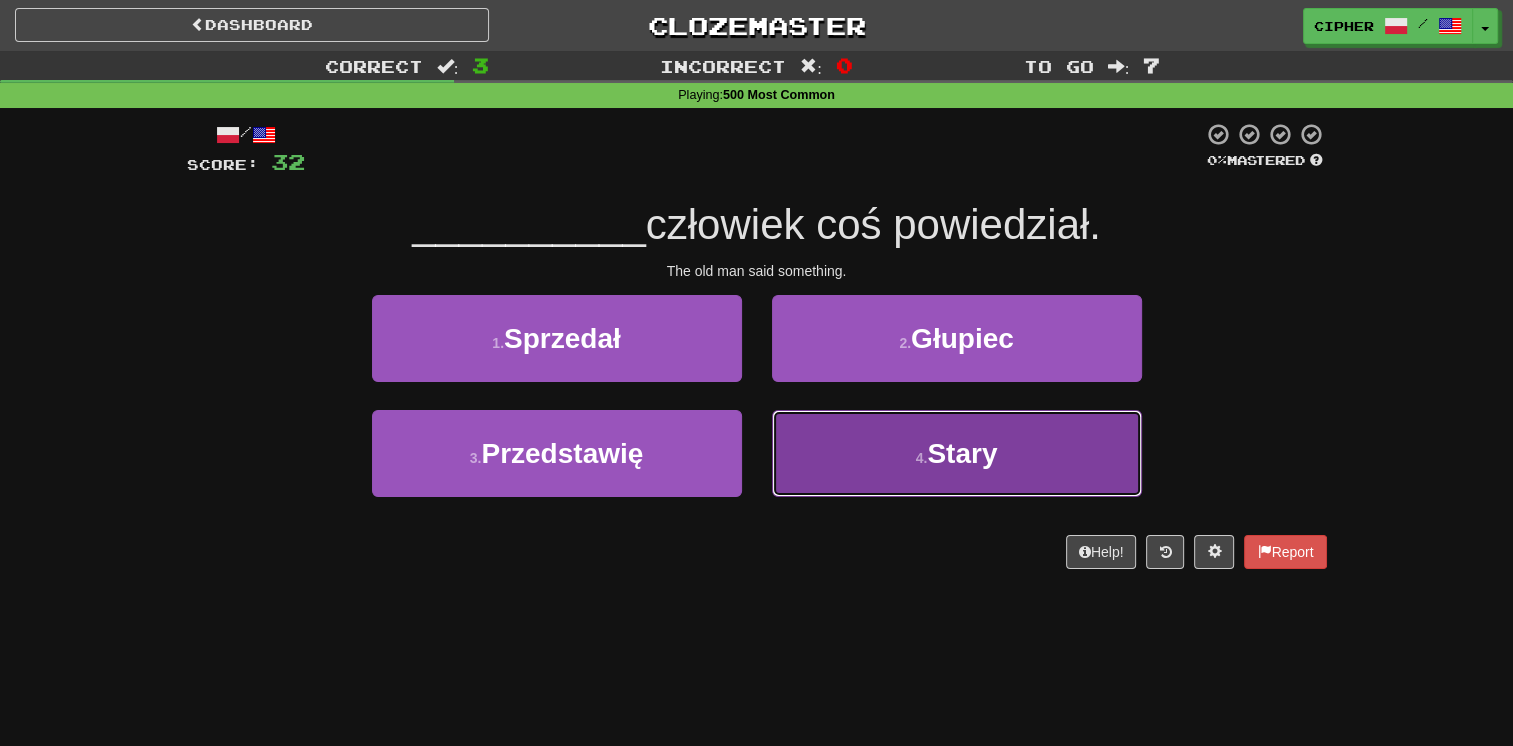 click on "4 .  Stary" at bounding box center [957, 453] 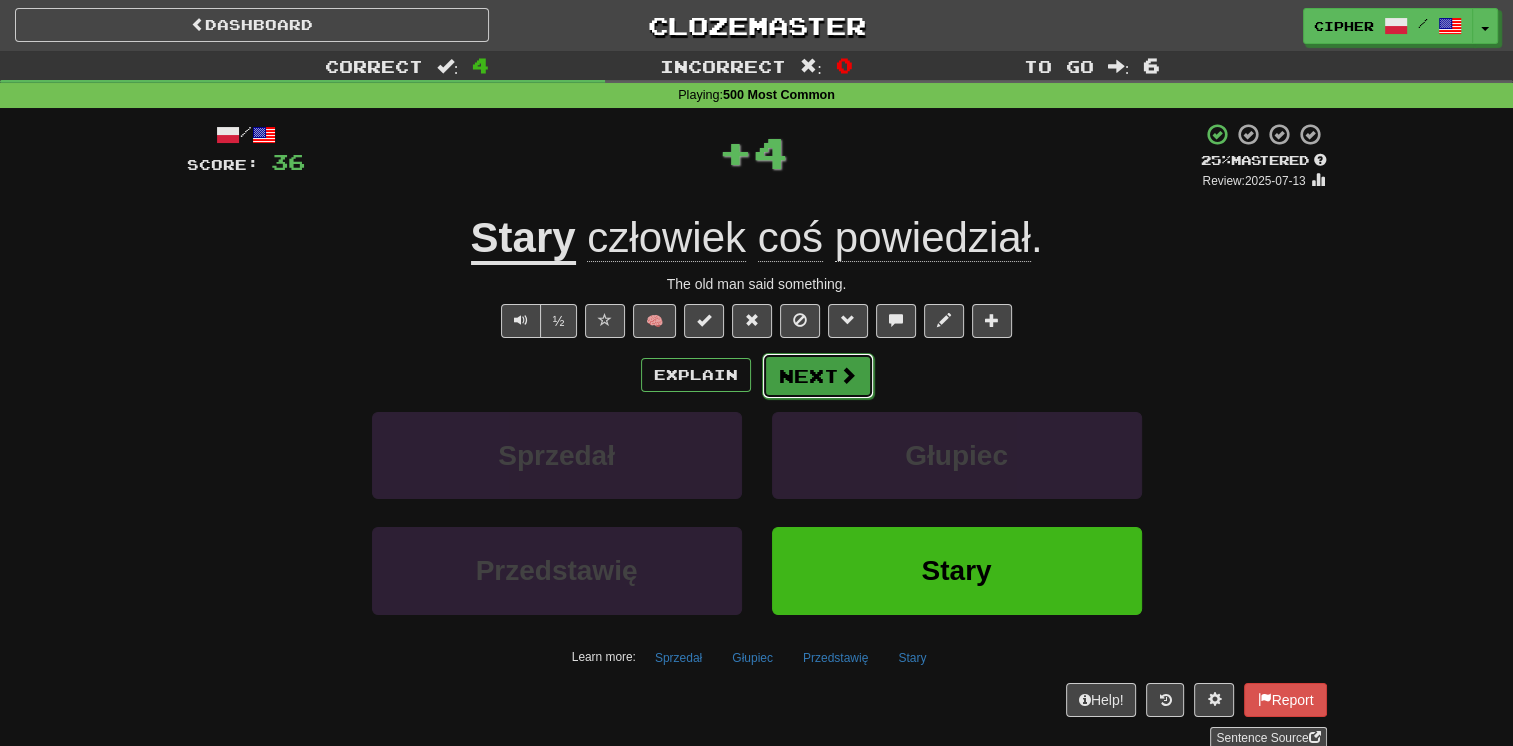 click on "Next" at bounding box center [818, 376] 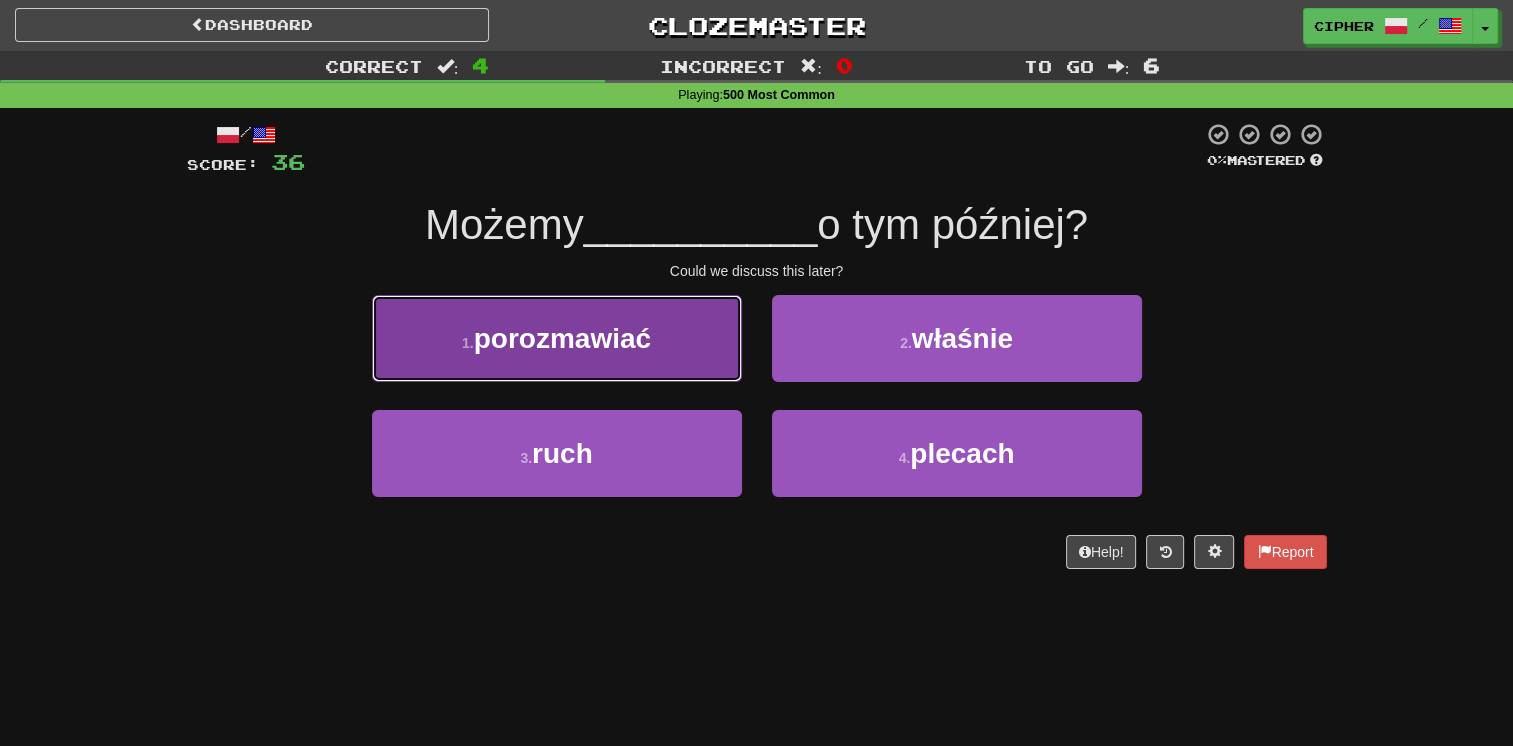 click on "1 .  porozmawiać" at bounding box center [557, 338] 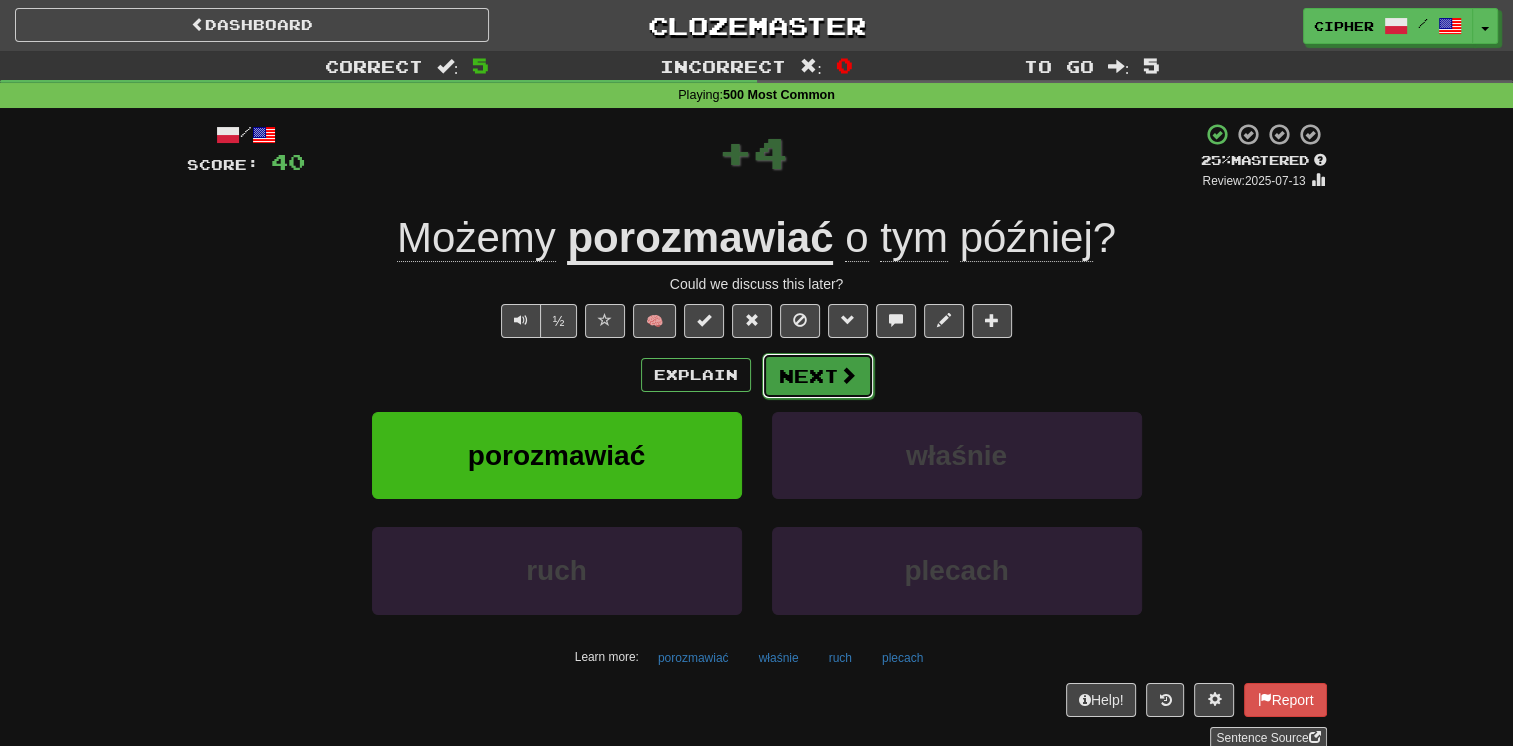 click on "Next" at bounding box center (818, 376) 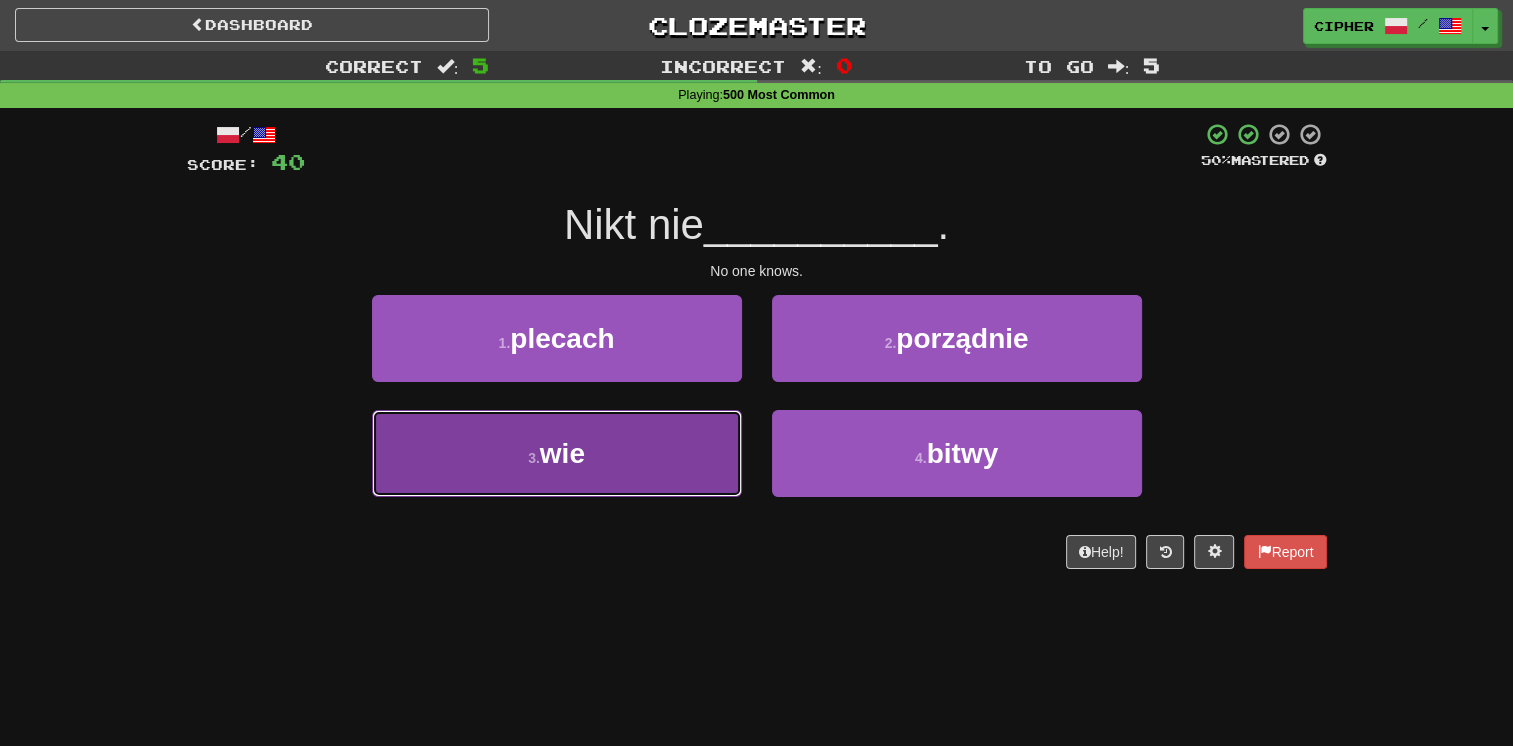 click on "3 .  wie" at bounding box center [557, 453] 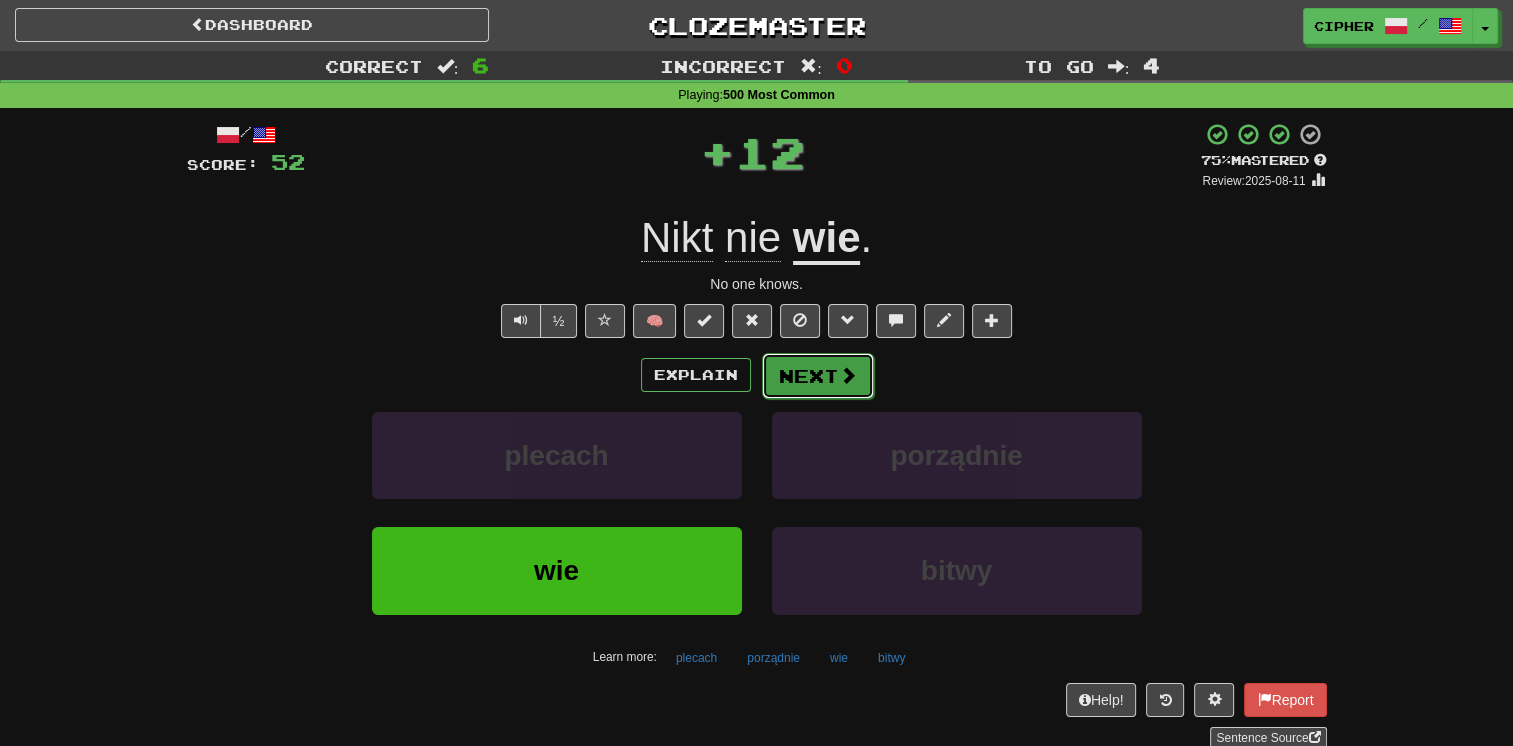 click on "Next" at bounding box center [818, 376] 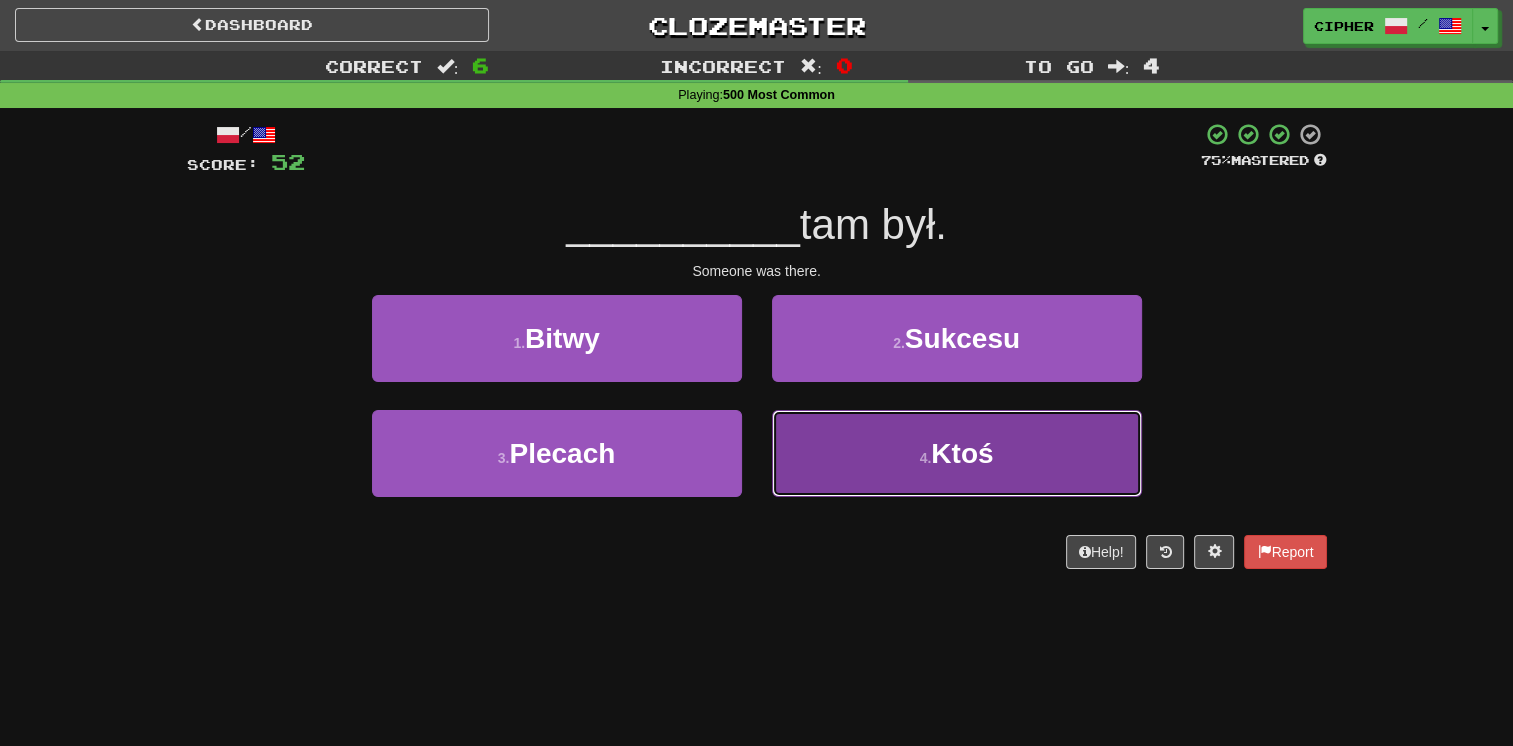 click on "4 .  Ktoś" at bounding box center [957, 453] 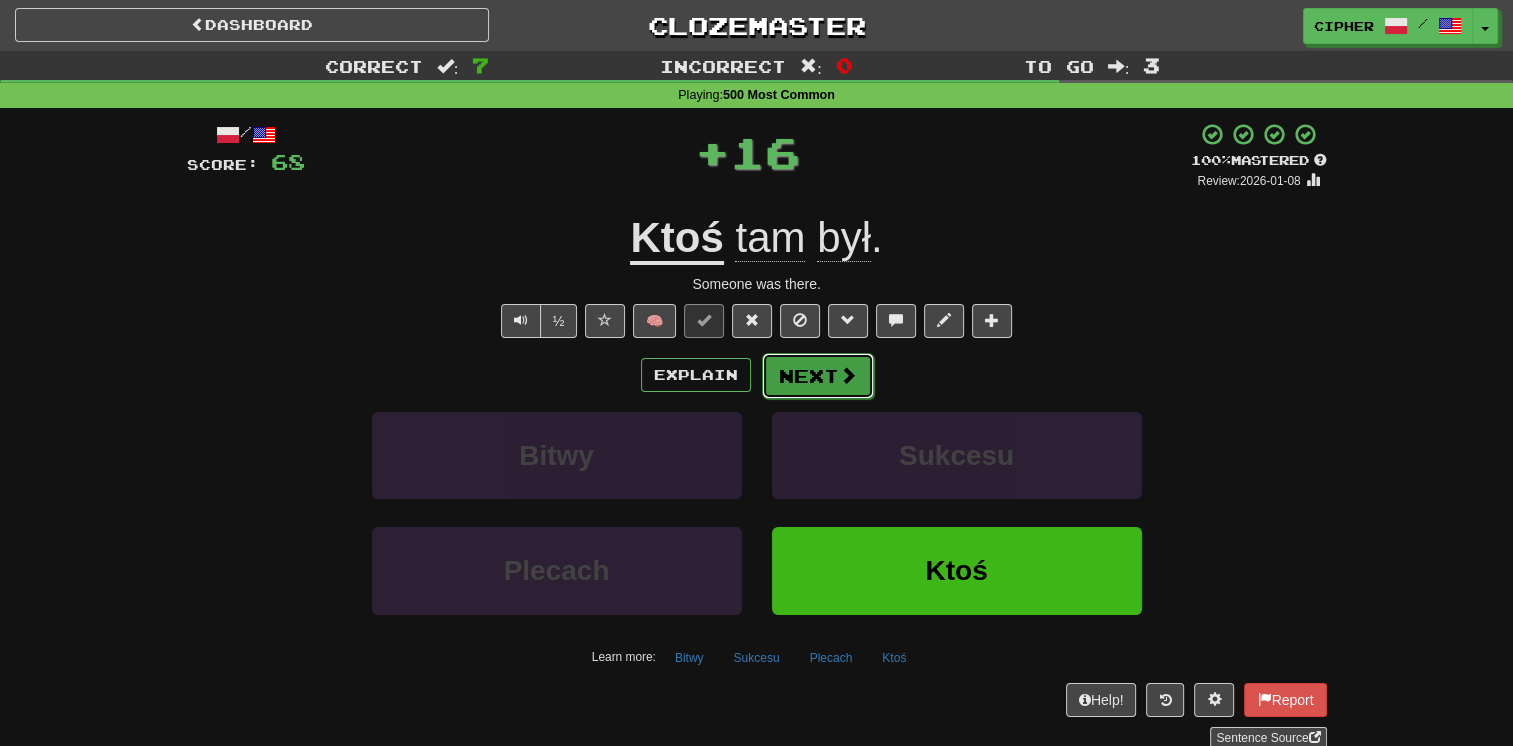 click on "Next" at bounding box center [818, 376] 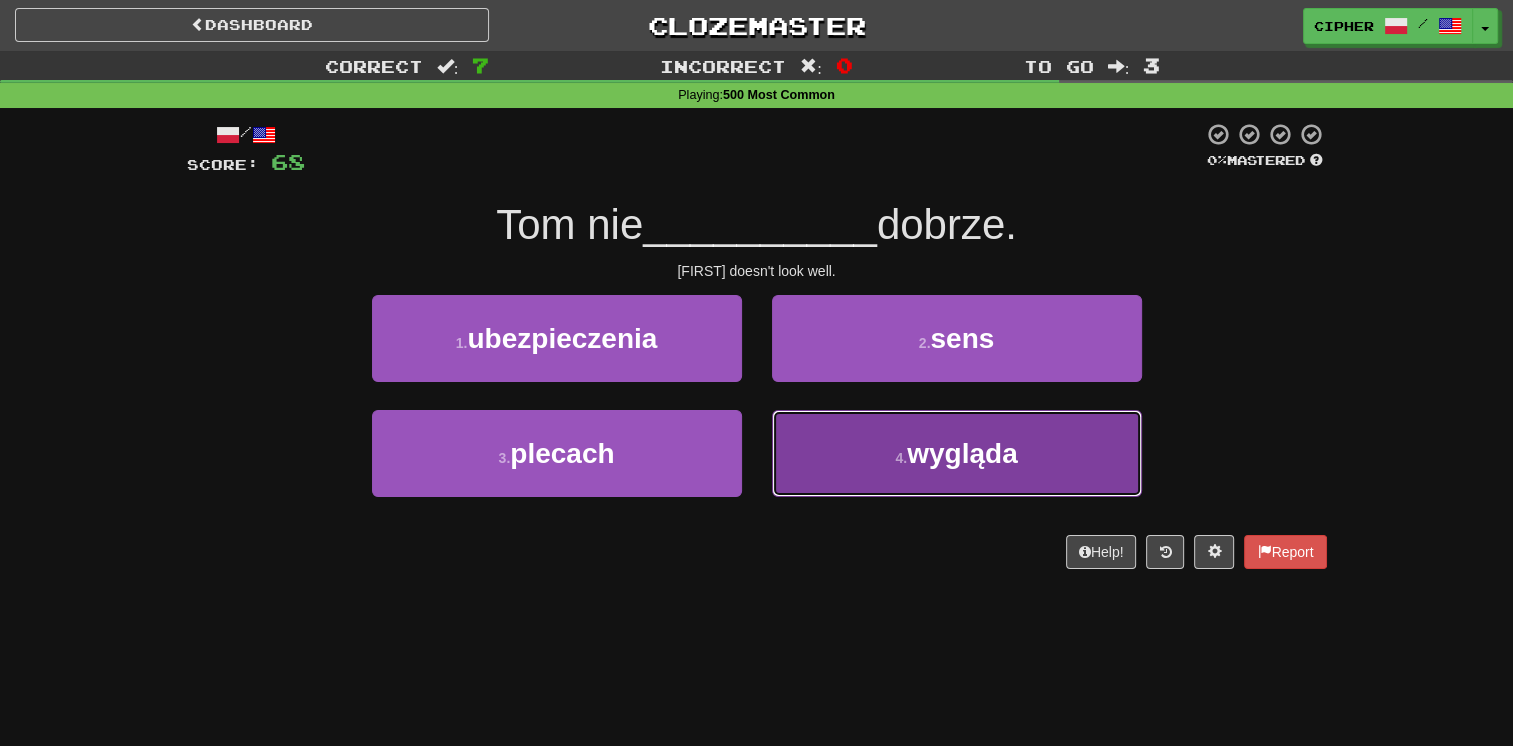 click on "4 .  wygląda" at bounding box center [957, 453] 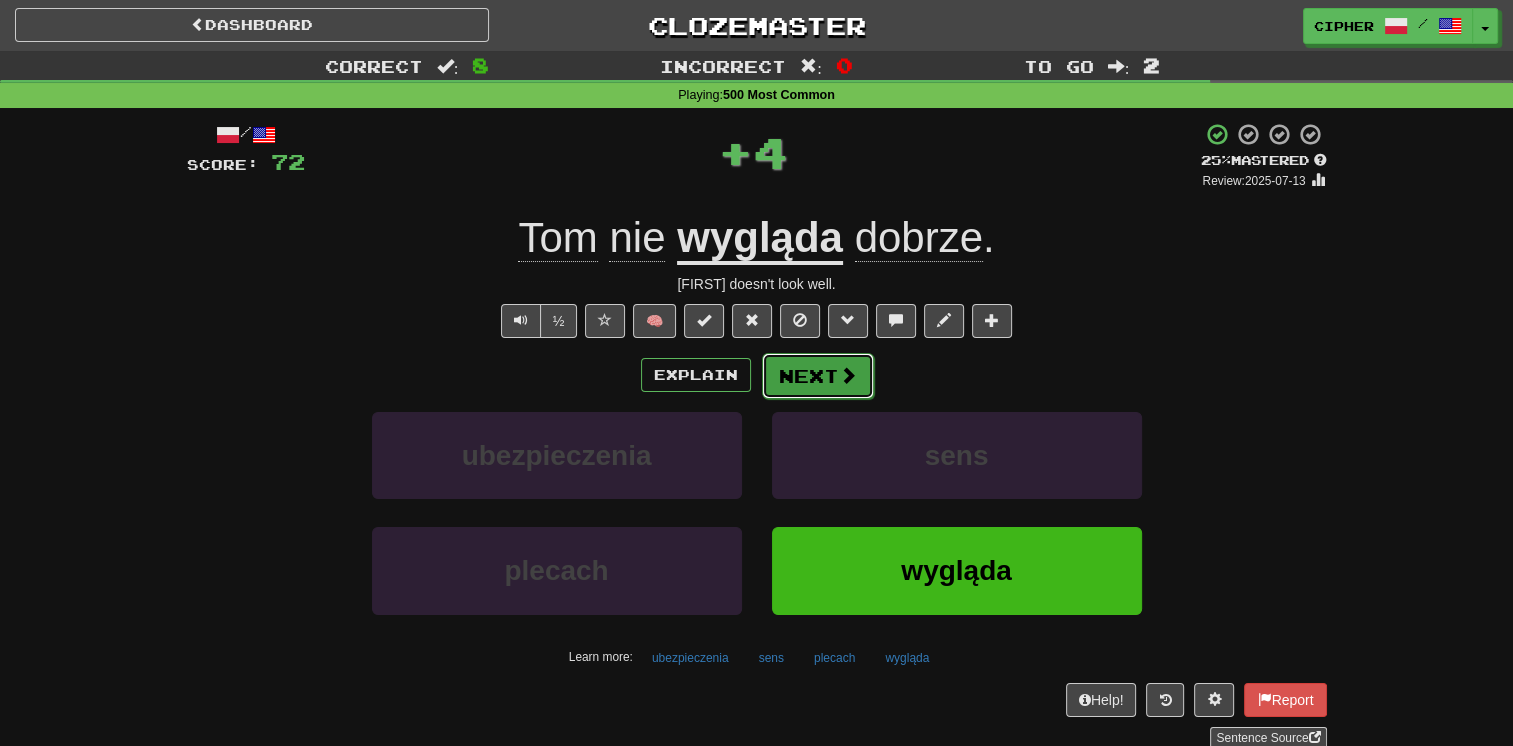 click on "Next" at bounding box center [818, 376] 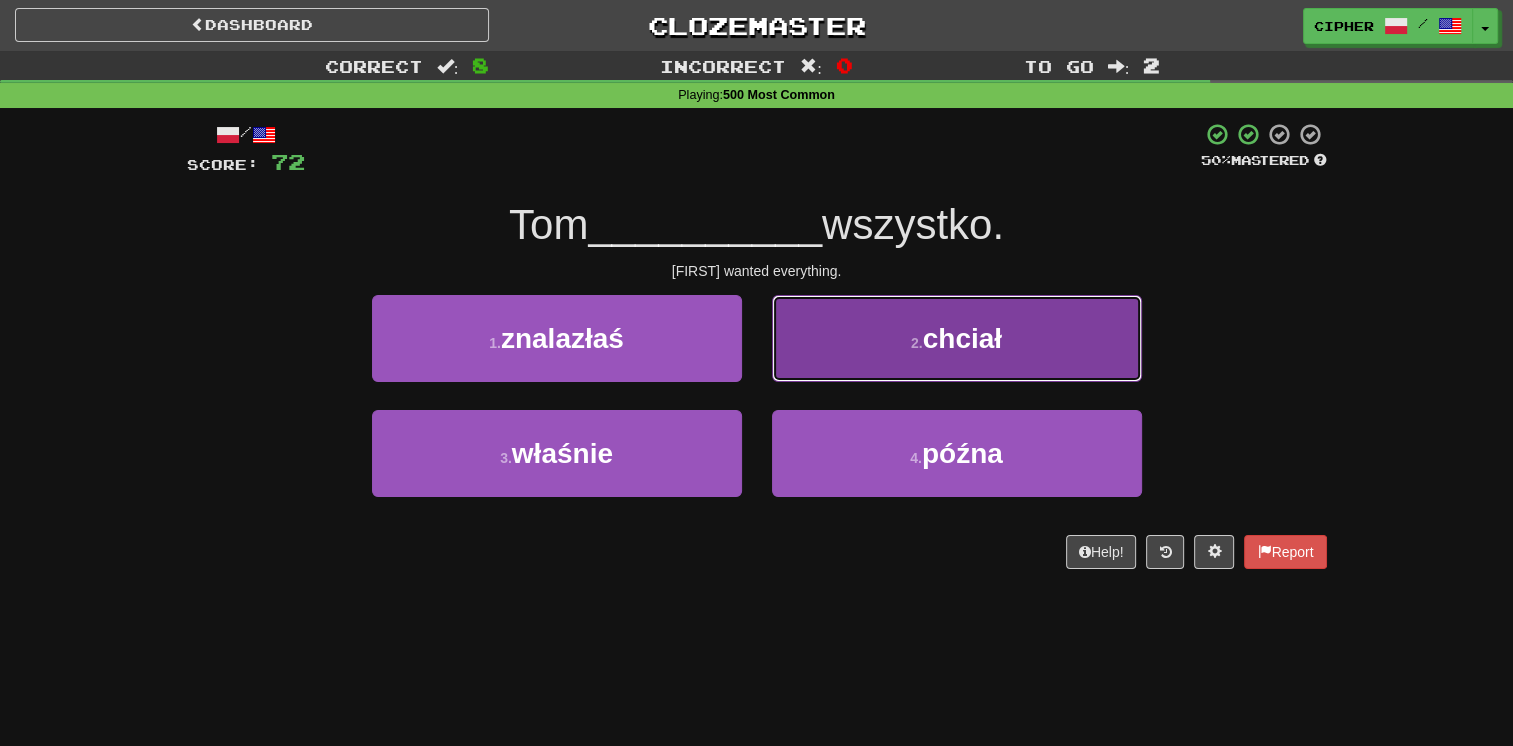 click on "2 .  chciał" at bounding box center (957, 338) 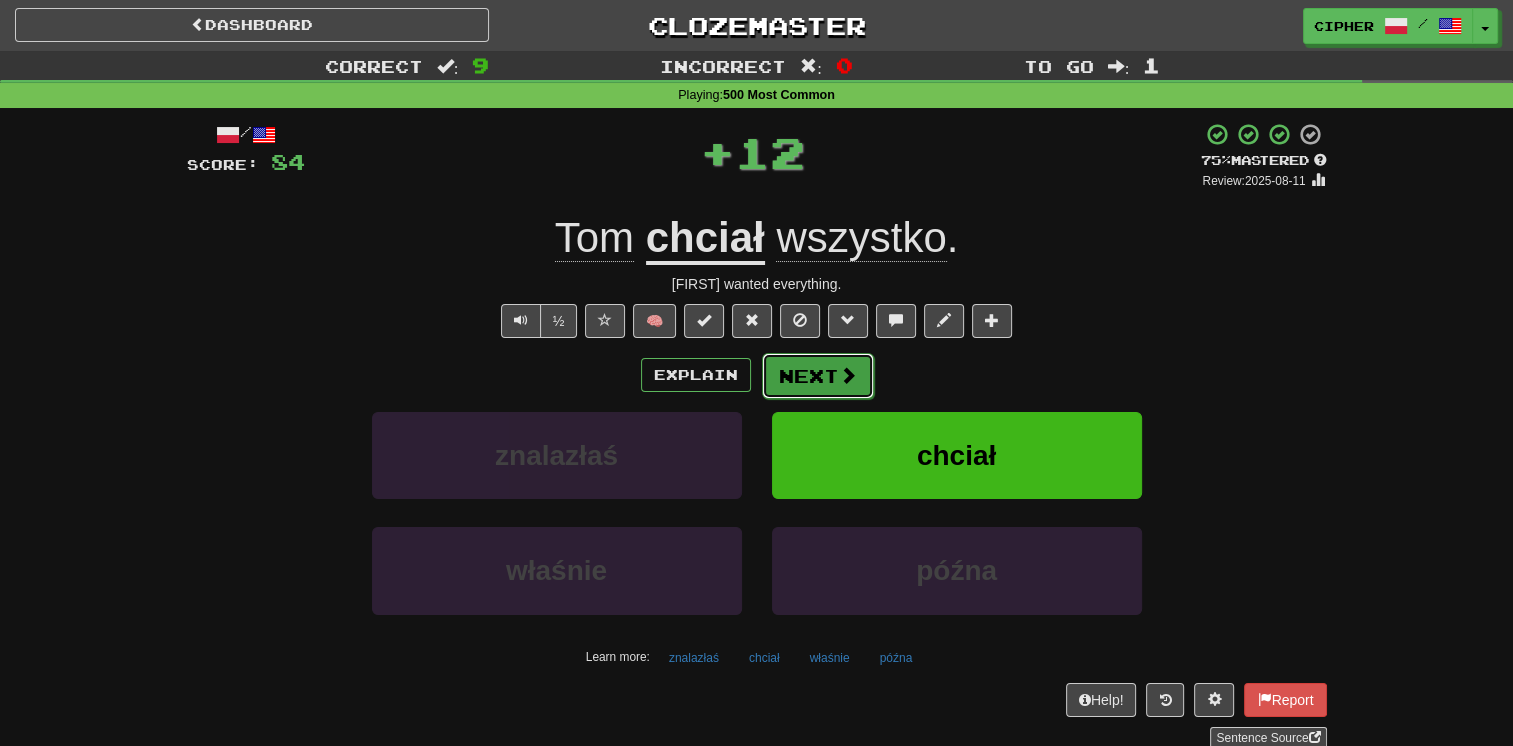 click on "Next" at bounding box center (818, 376) 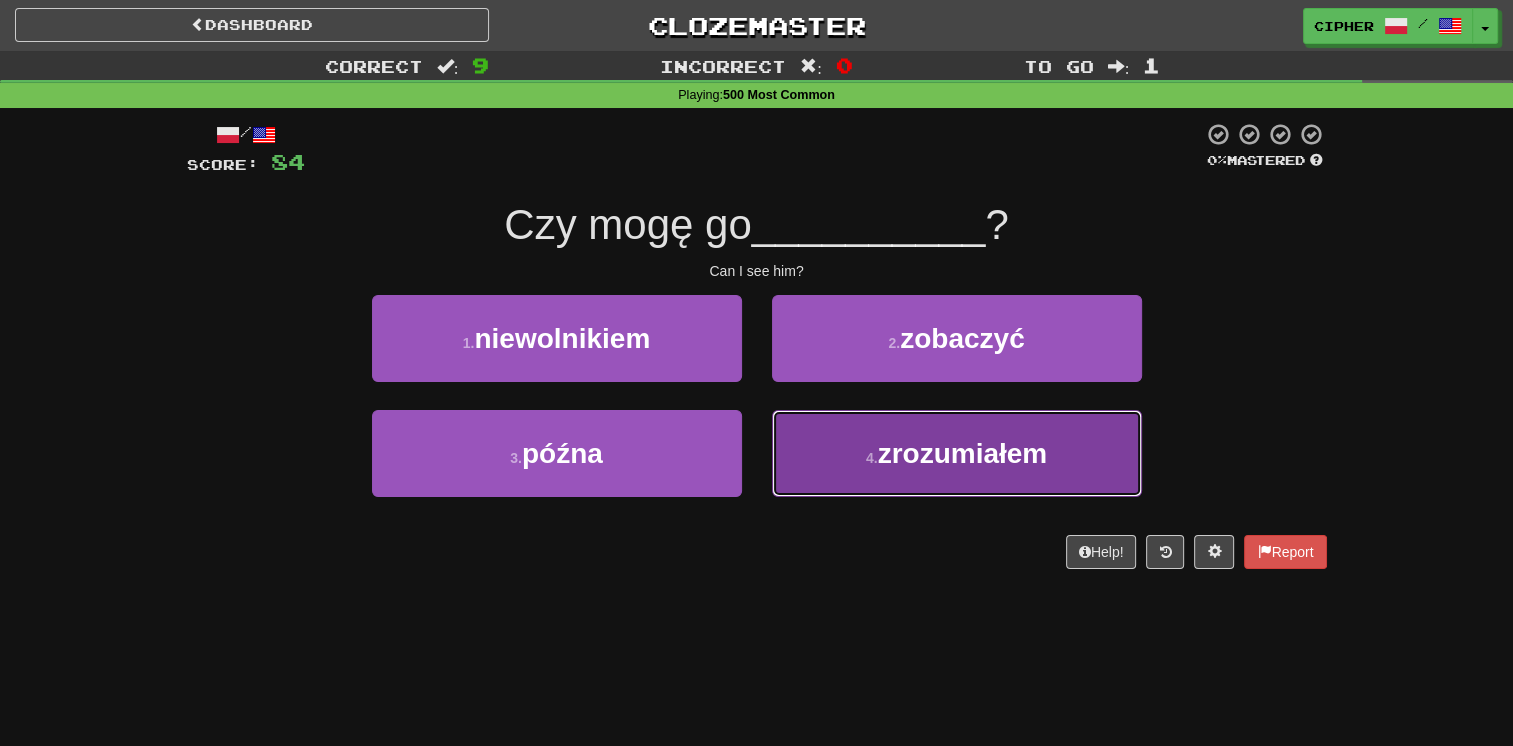 click on "4 .  zrozumiałem" at bounding box center [957, 453] 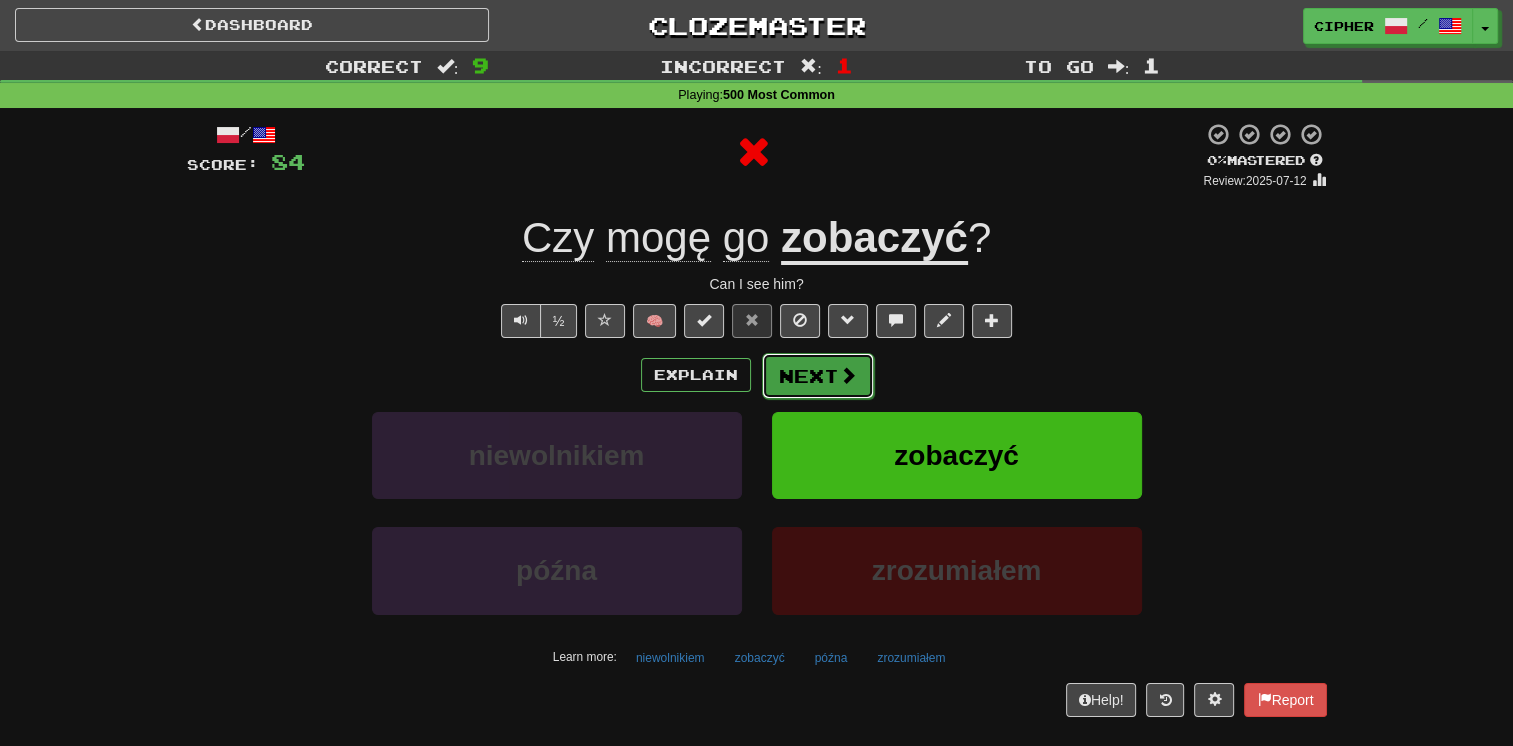 click on "Next" at bounding box center [818, 376] 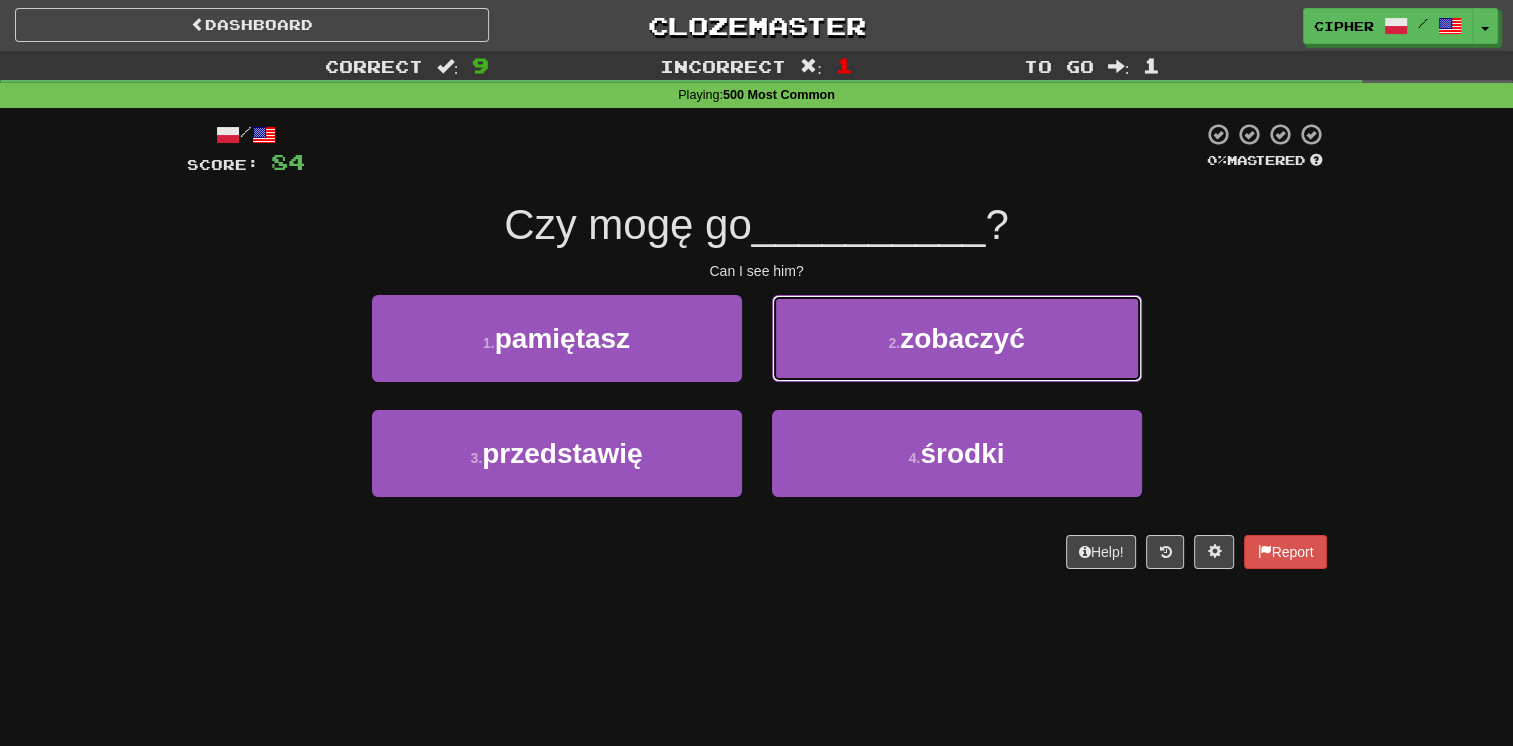 click on "2 .  zobaczyć" at bounding box center [957, 338] 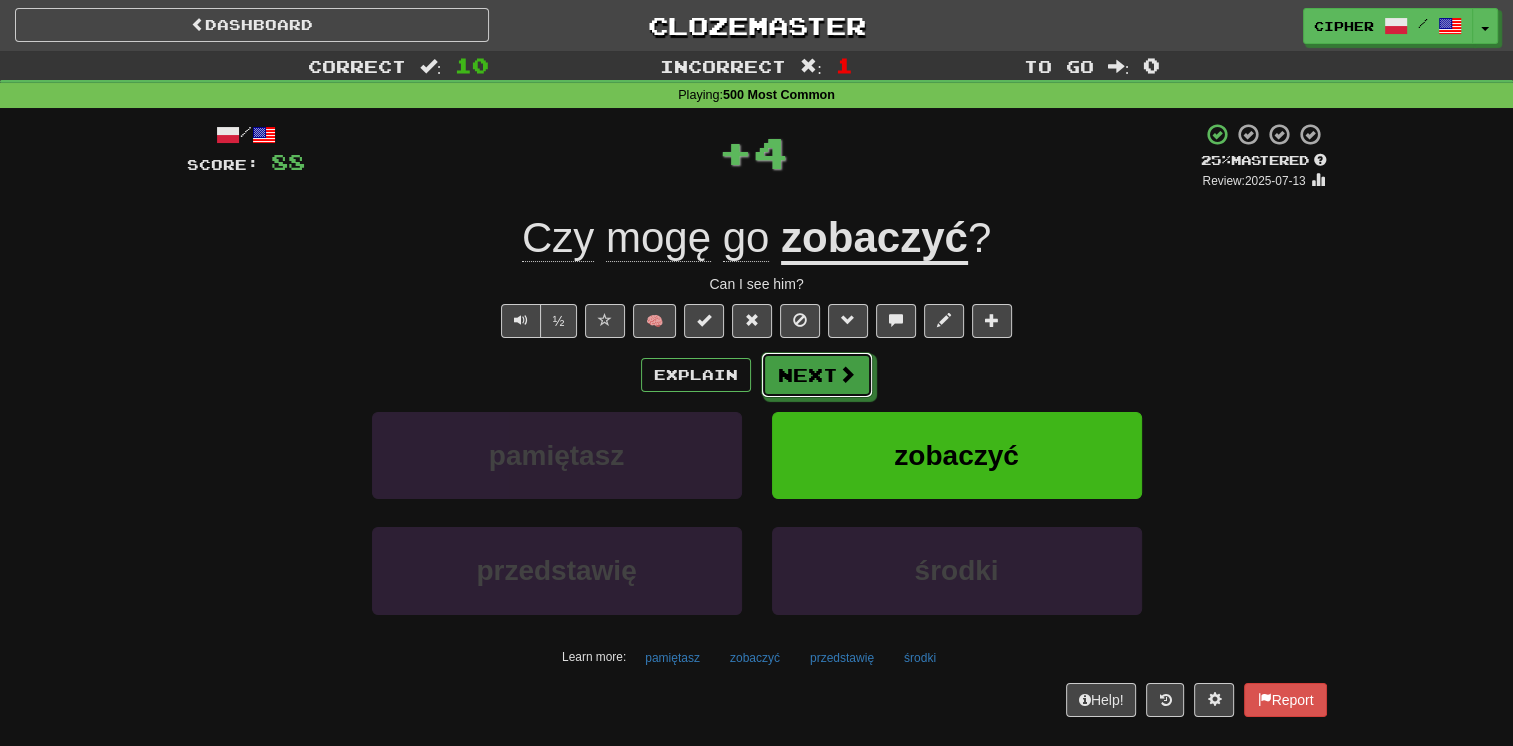 click on "Next" at bounding box center [817, 375] 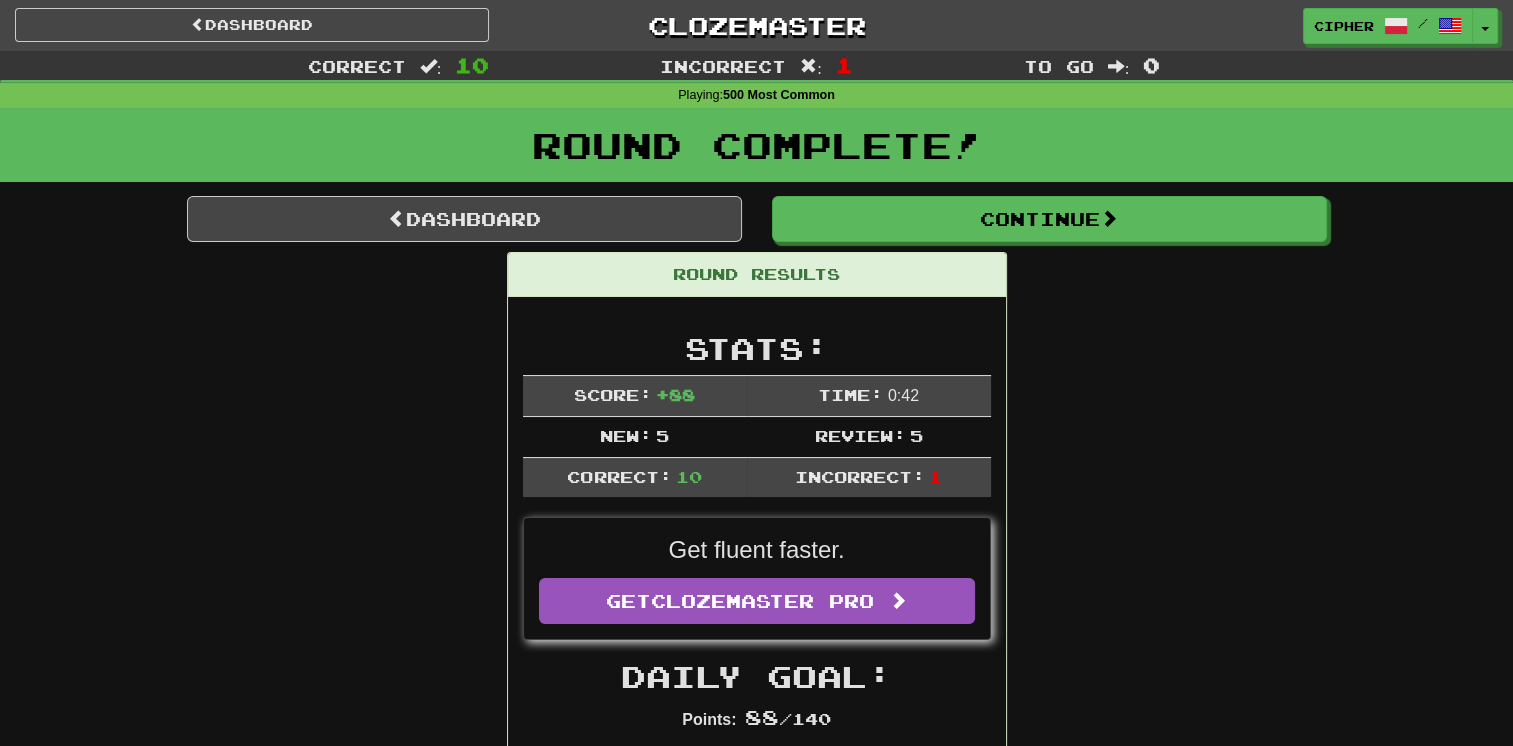 click on "Round Results Stats: Score:   + 88 Time:   0 : 42 New:   5 Review:   5 Correct:   10 Incorrect:   1 Get fluent faster. Get  Clozemaster Pro   Daily Goal: Points:   88  /  140 Time remaining: 11   Hours Progress: 500 Most Common Playing:  605  /  1,478 + 5 40.595% 40.934% Mastered:  156  /  1,478 + 2 10.419% 10.555% Ready for Review:  14  /  Level:  52 948  points to level  53  - keep going! Ranked:  244 th  this week ( 4  points to  243 rd ) Sentences:  Report Ile  on ma lat? How old is he?  Report Byłem  kiedyś  jak Tom. I was like Tom once.  Report Mogę to zrobić jeszcze  raz ? Can I do it again?  Report Stary  człowiek coś powiedział. The old man said something.  Report Możemy  porozmawiać  o tym później? Could we discuss this later?  Report Nikt nie  wie . No one knows.  Report Ktoś  tam był. Someone was there.  Report Tom nie  wygląda  dobrze. Tom doesn't look well.  Report Tom  chciał  wszystko. Tom wanted everything.  Report Czy mogę go  zobaczyć ? Can I see him?" at bounding box center [757, 1258] 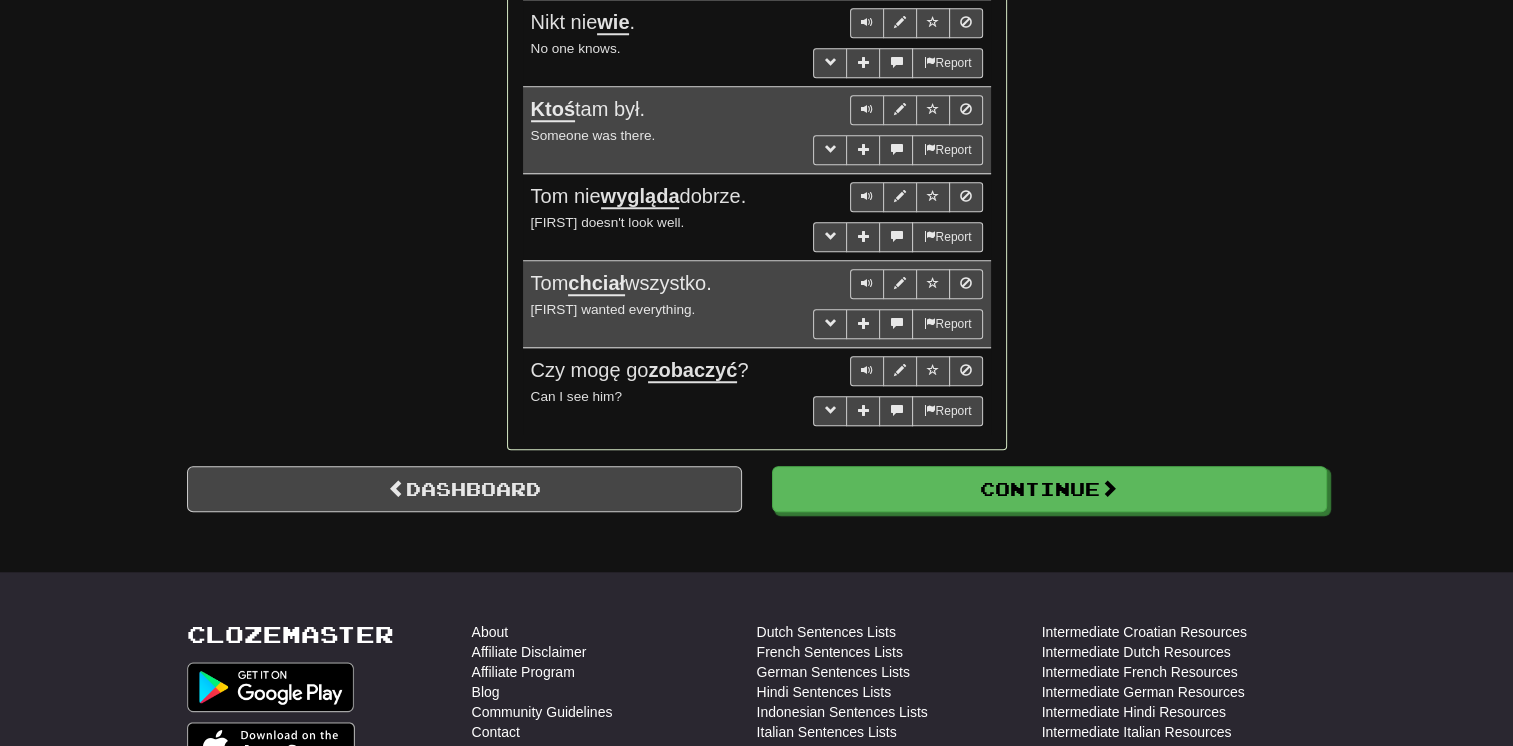 scroll, scrollTop: 1800, scrollLeft: 0, axis: vertical 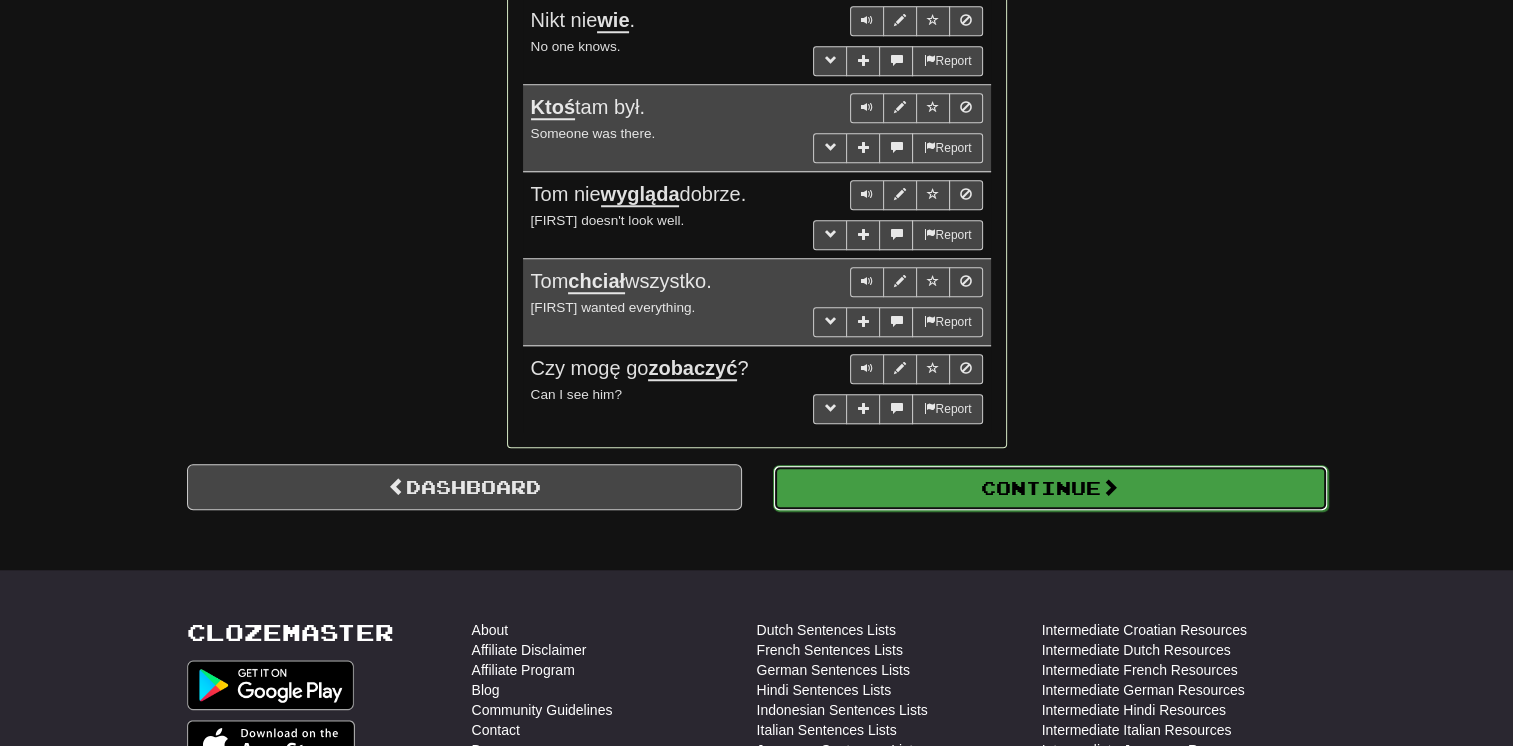 click on "Continue" at bounding box center (1050, 488) 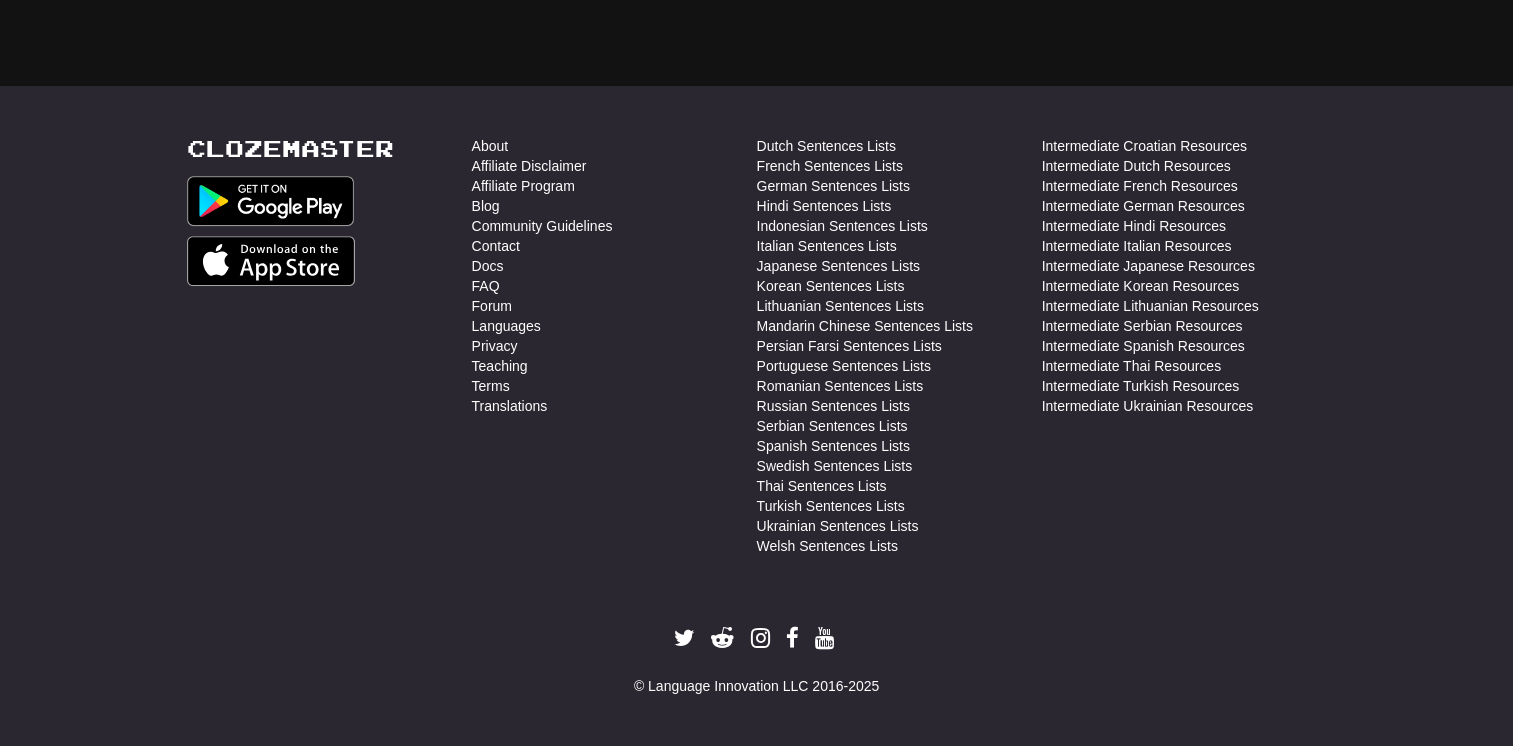 scroll, scrollTop: 710, scrollLeft: 0, axis: vertical 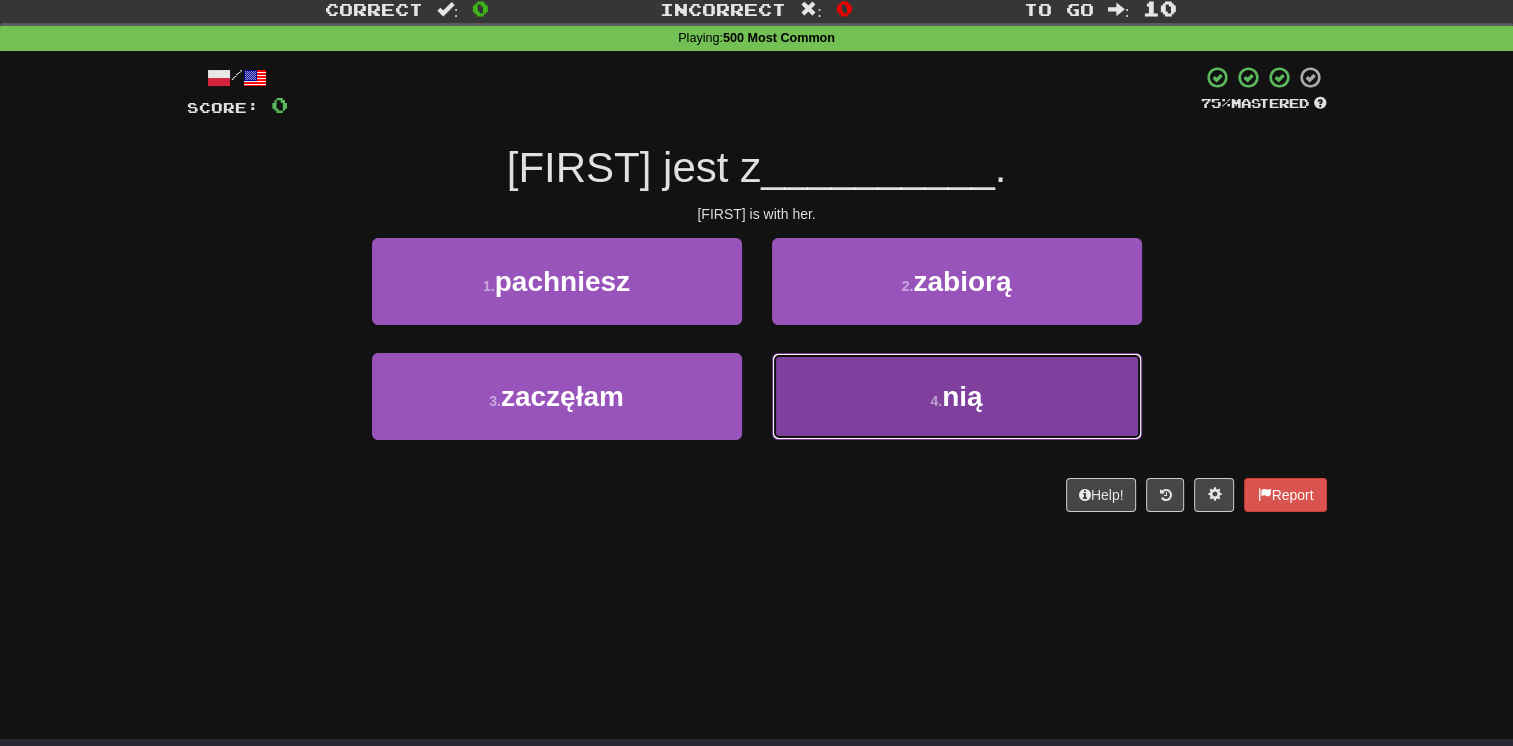 click on "4 .  nią" at bounding box center (957, 396) 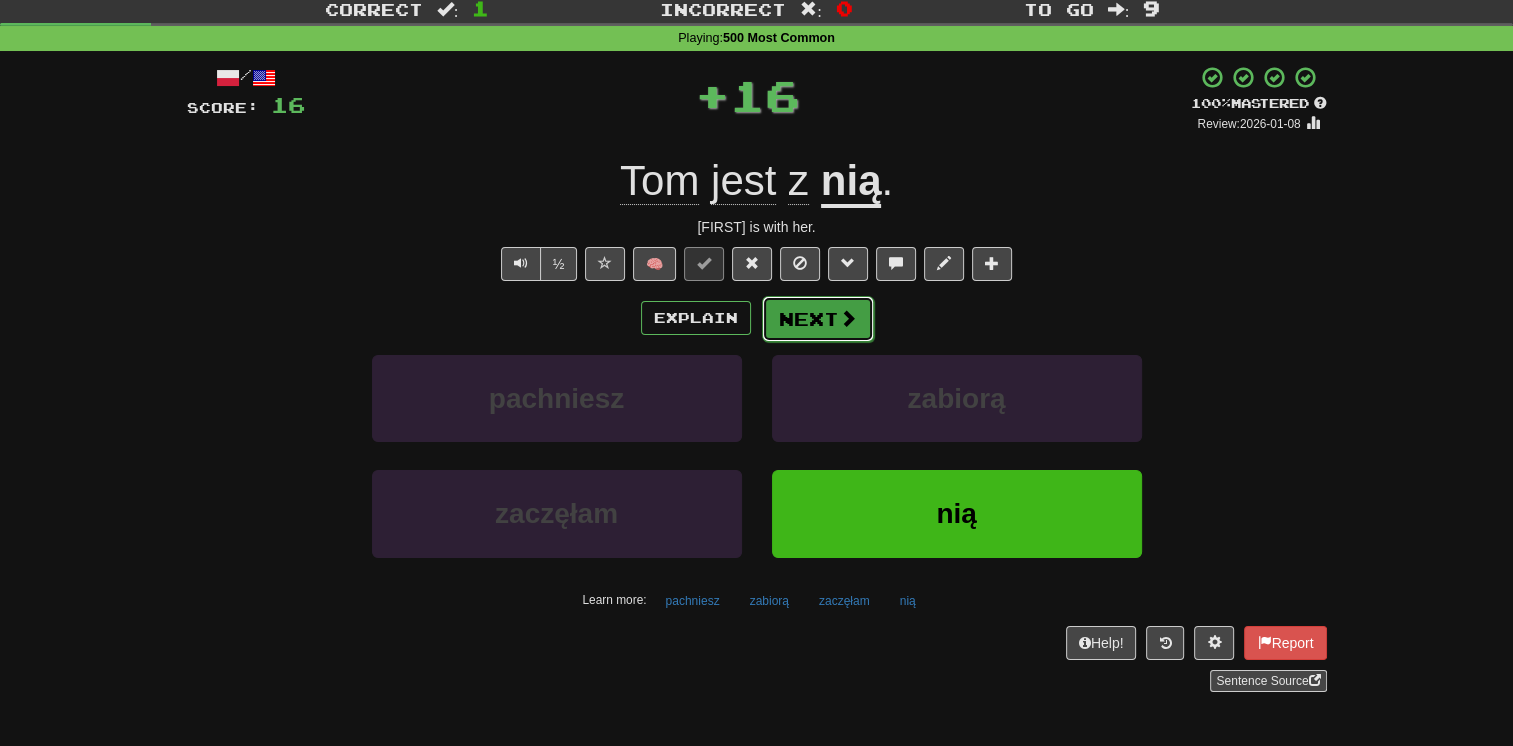 click on "Next" at bounding box center (818, 319) 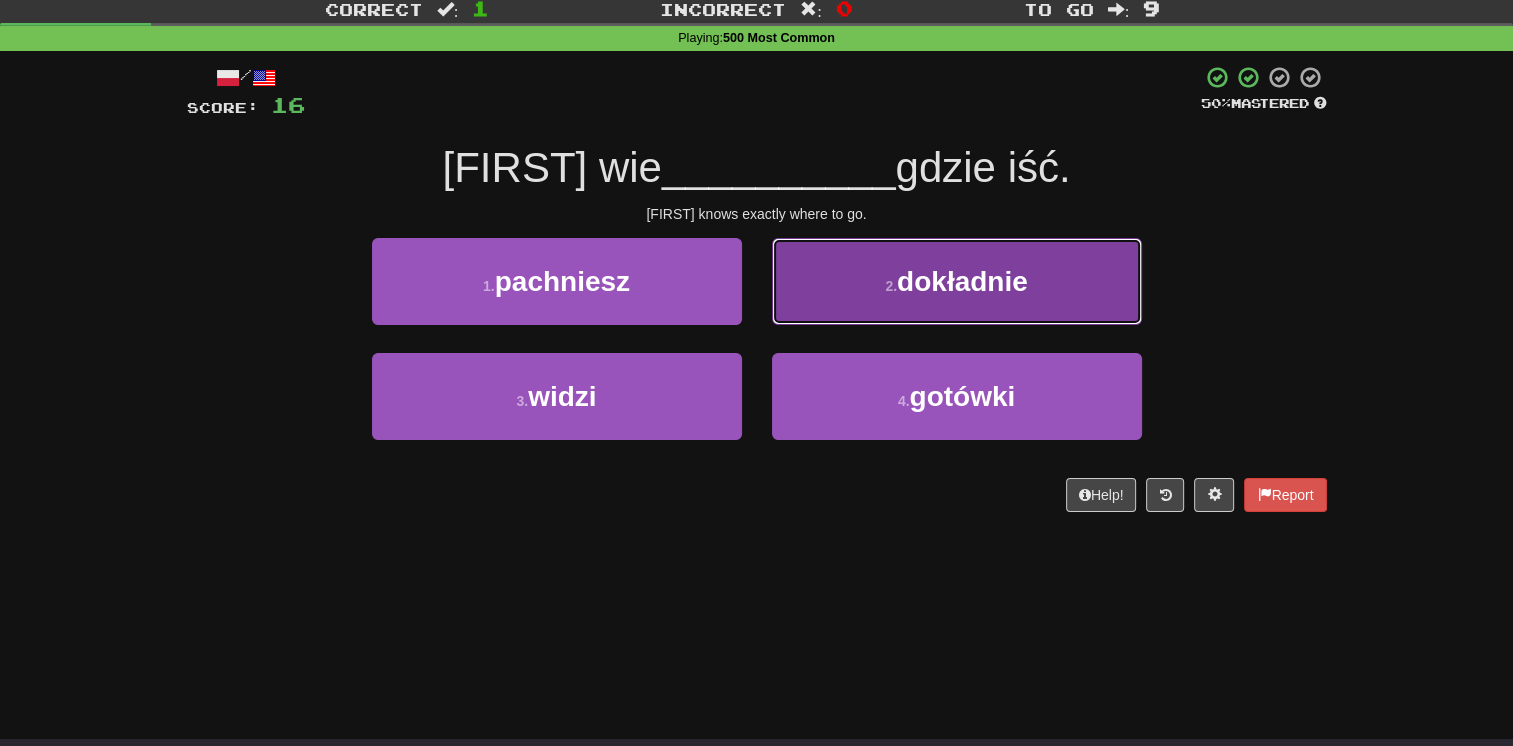 click on "2 .  dokładnie" at bounding box center (957, 281) 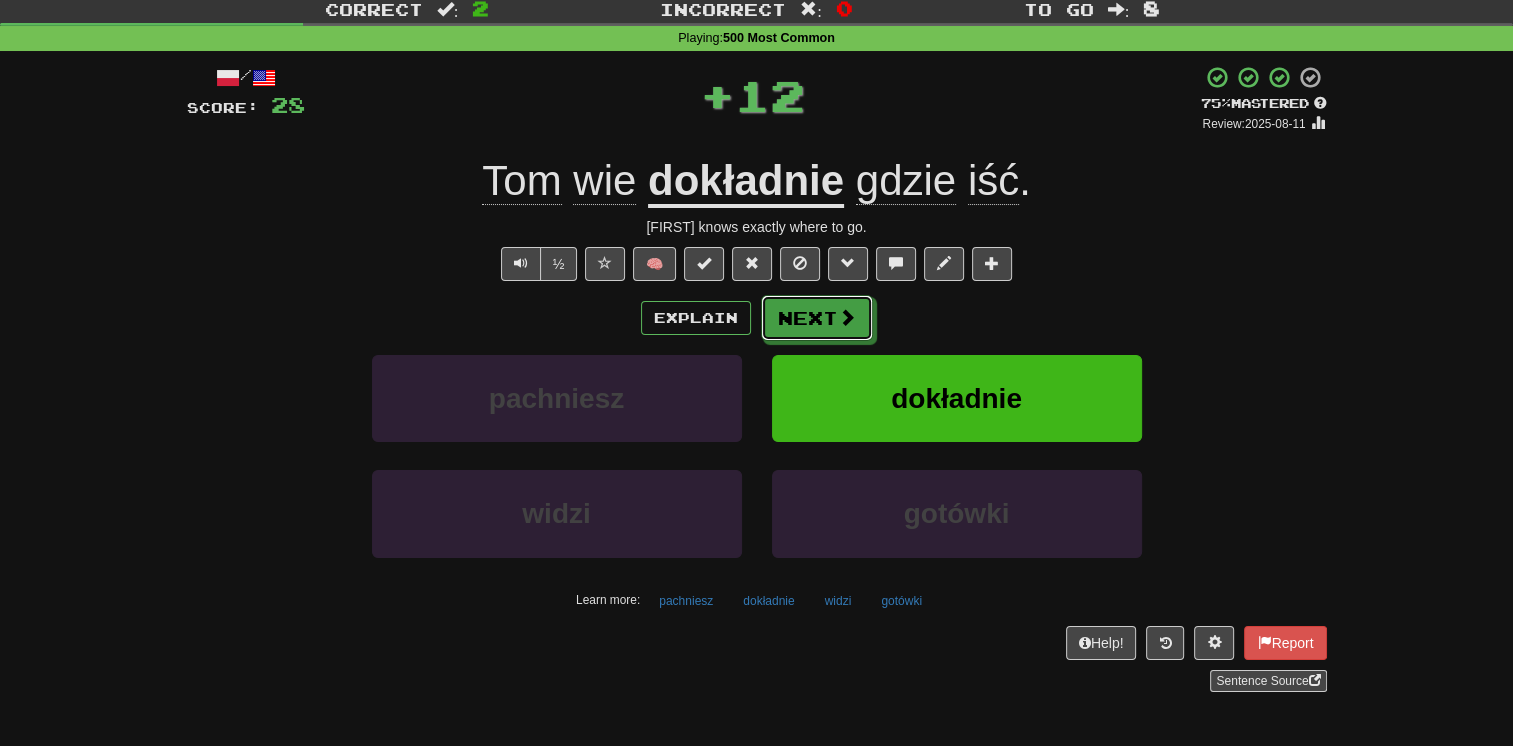 click on "Next" at bounding box center (817, 318) 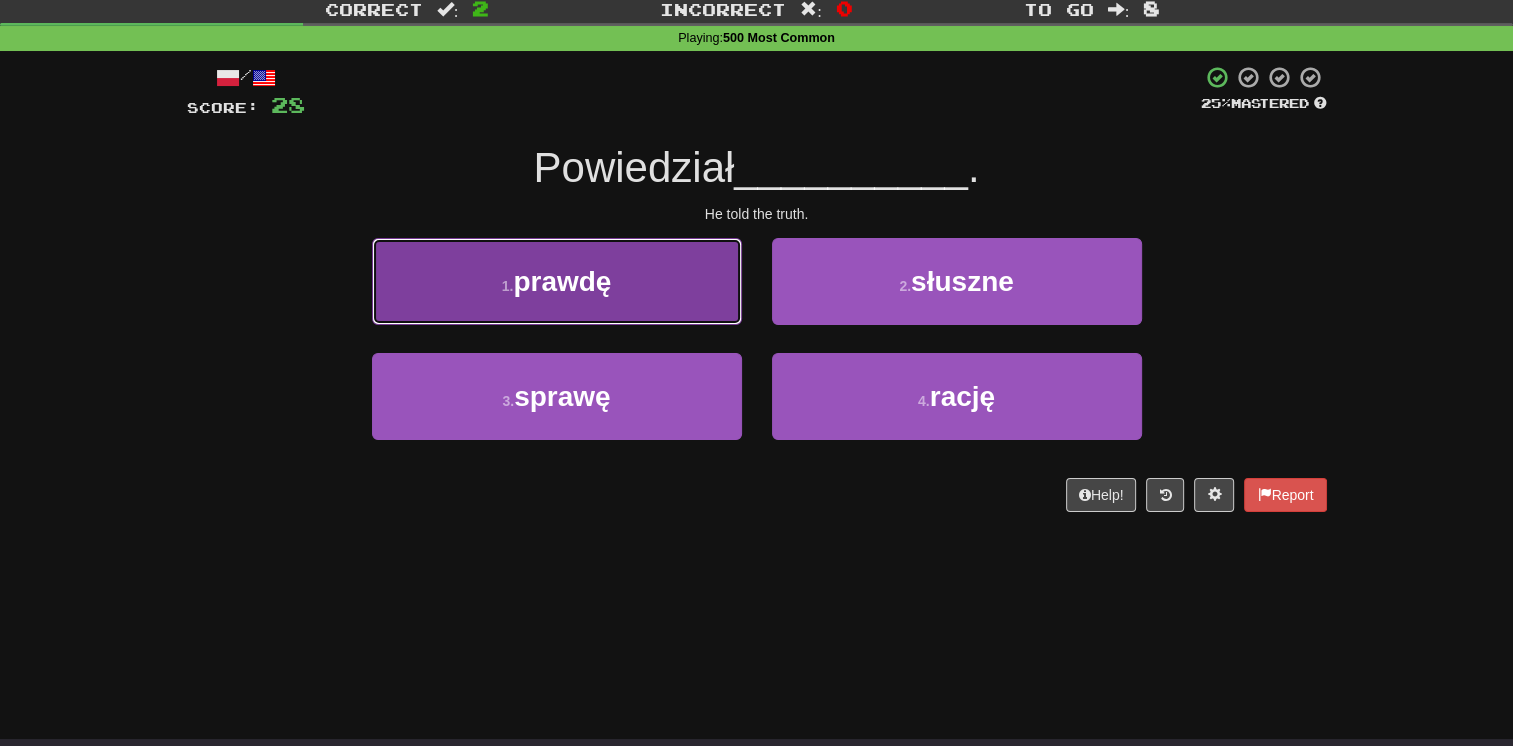 click on "1 .  prawdę" at bounding box center [557, 281] 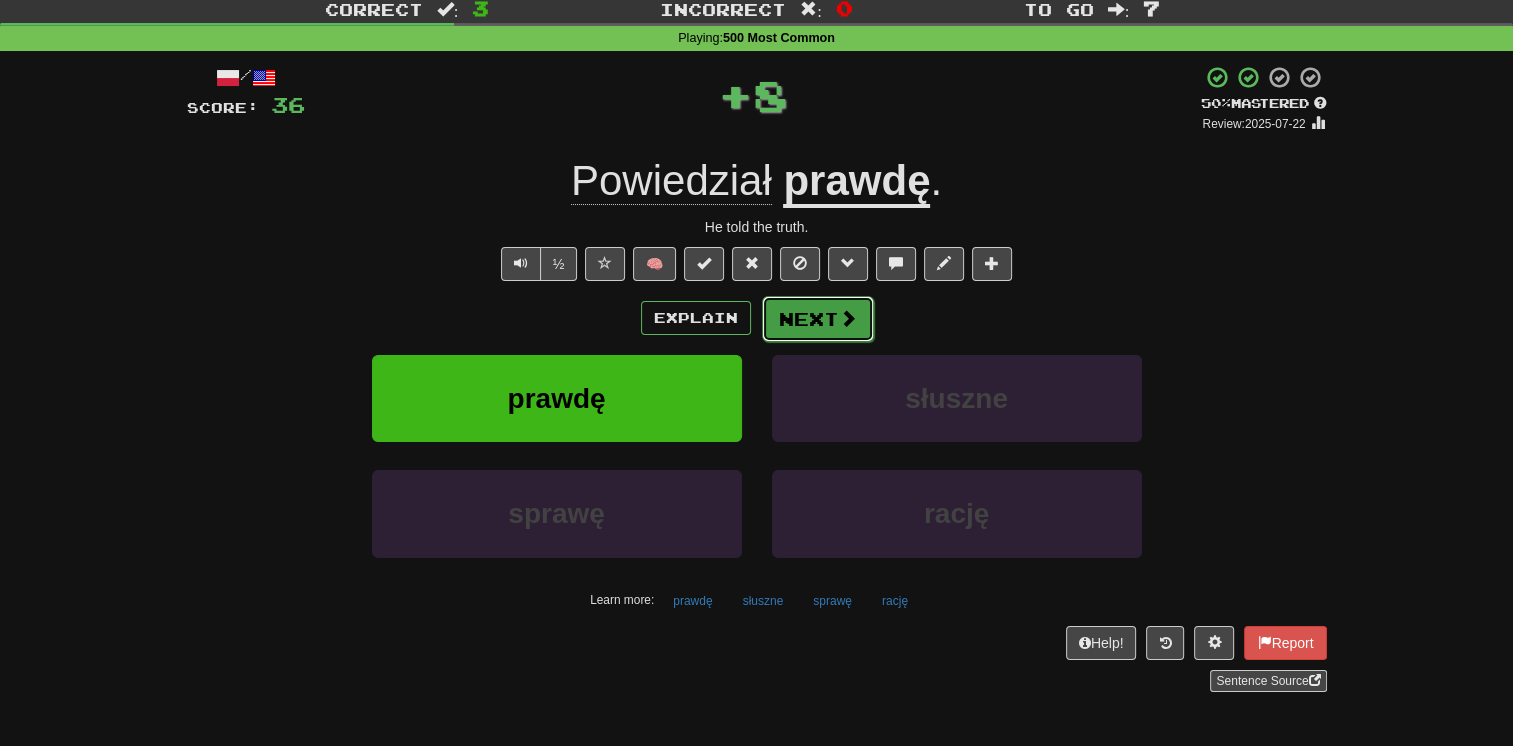 click on "Next" at bounding box center (818, 319) 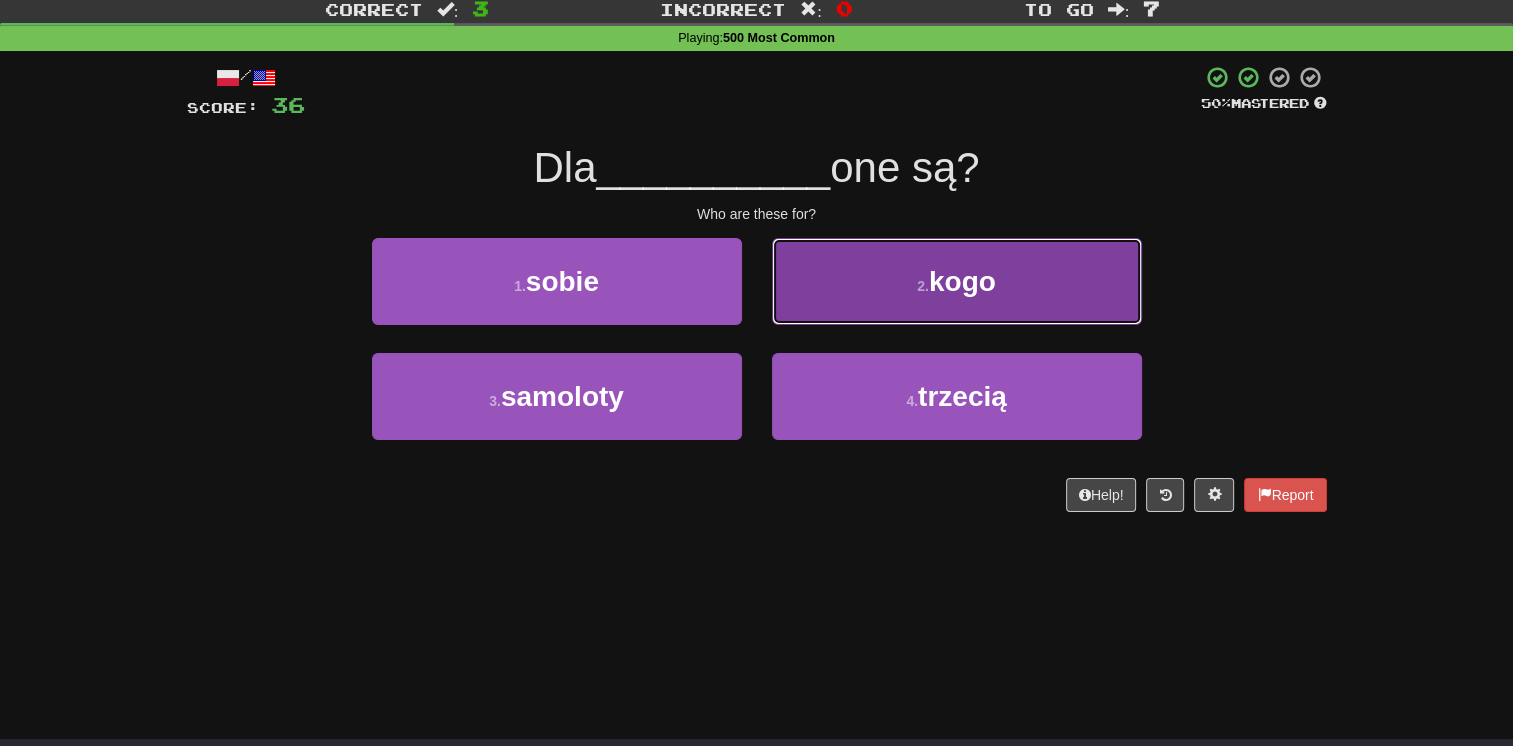 click on "2 .  kogo" at bounding box center (957, 281) 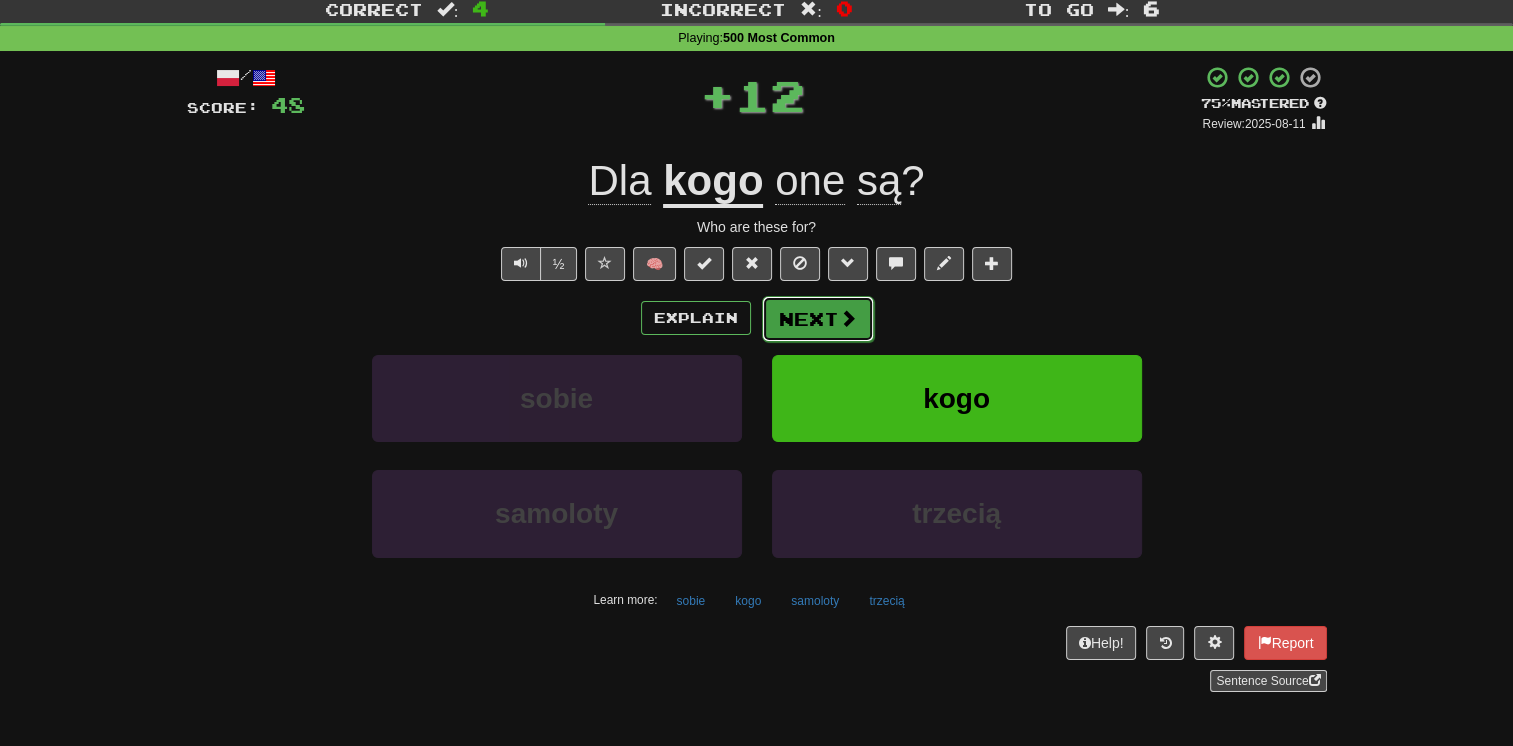 click on "Next" at bounding box center (818, 319) 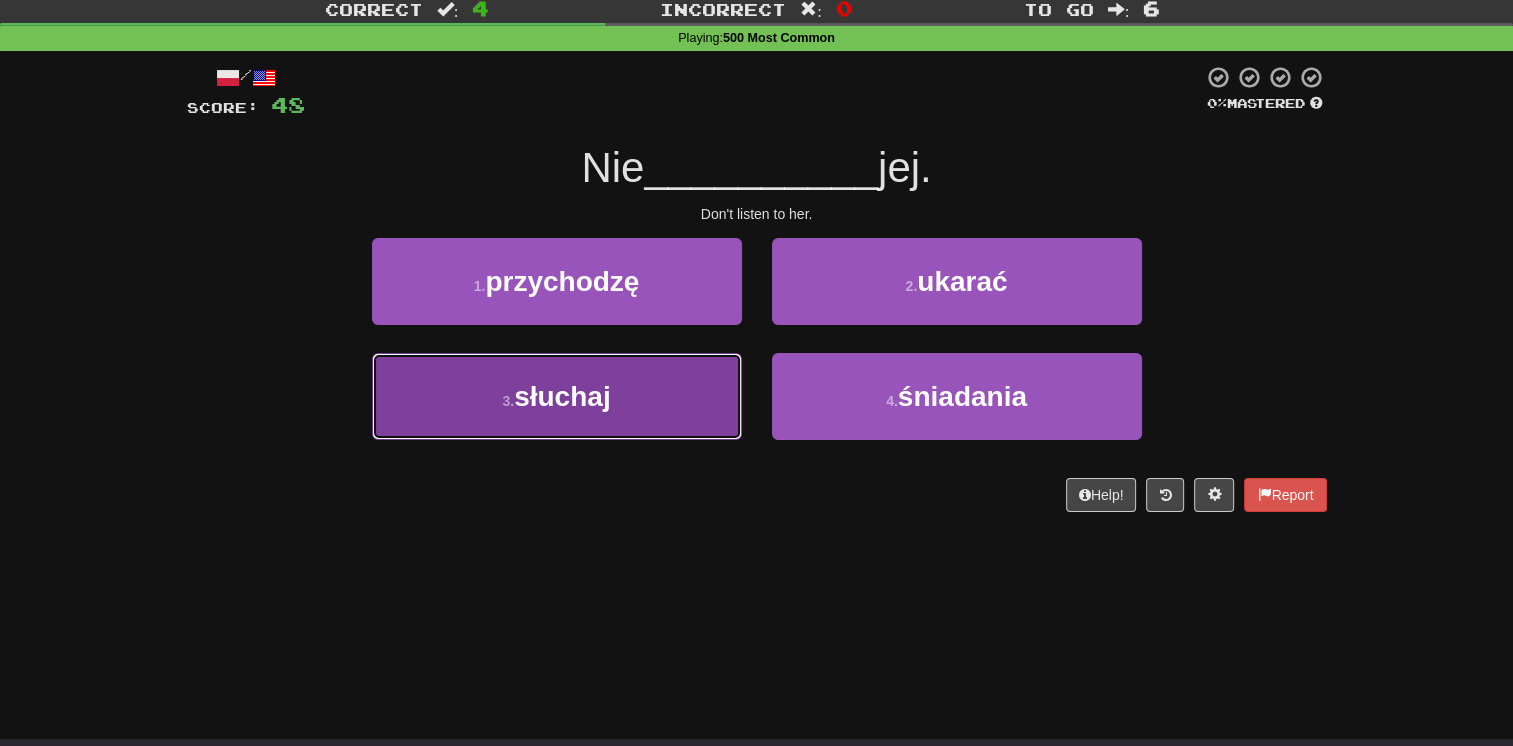click on "3 .  słuchaj" at bounding box center (557, 396) 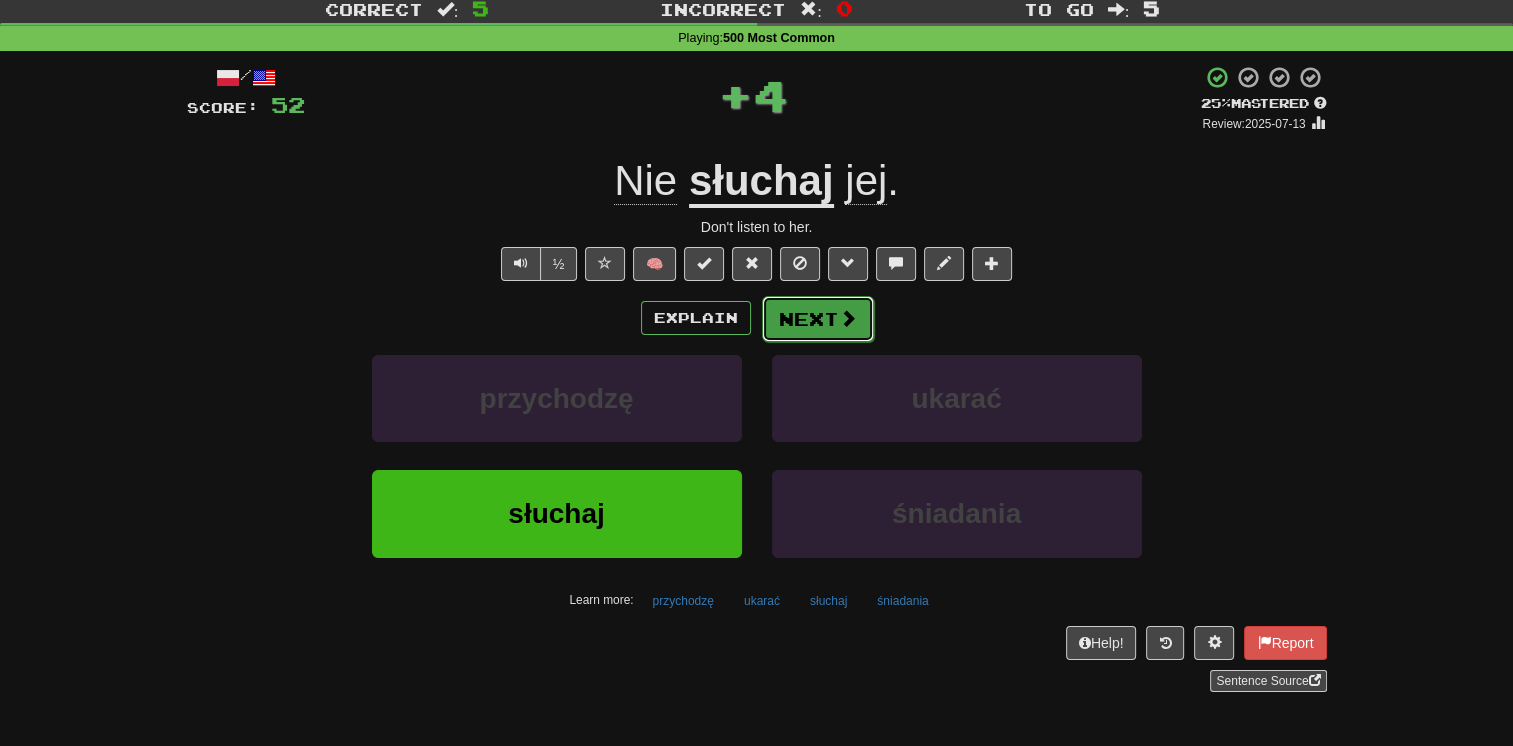 click on "Next" at bounding box center [818, 319] 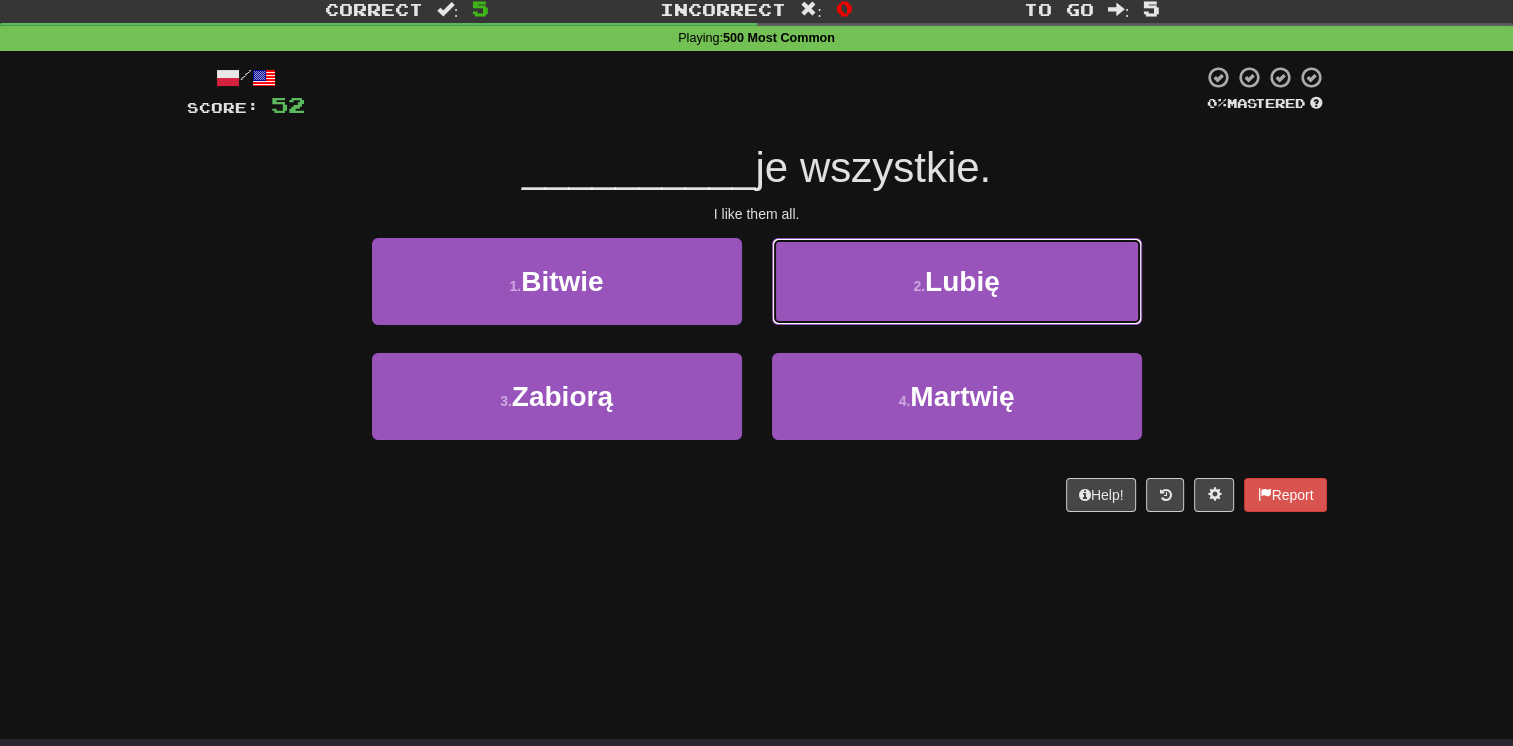 click on "2 .  Lubię" at bounding box center (957, 281) 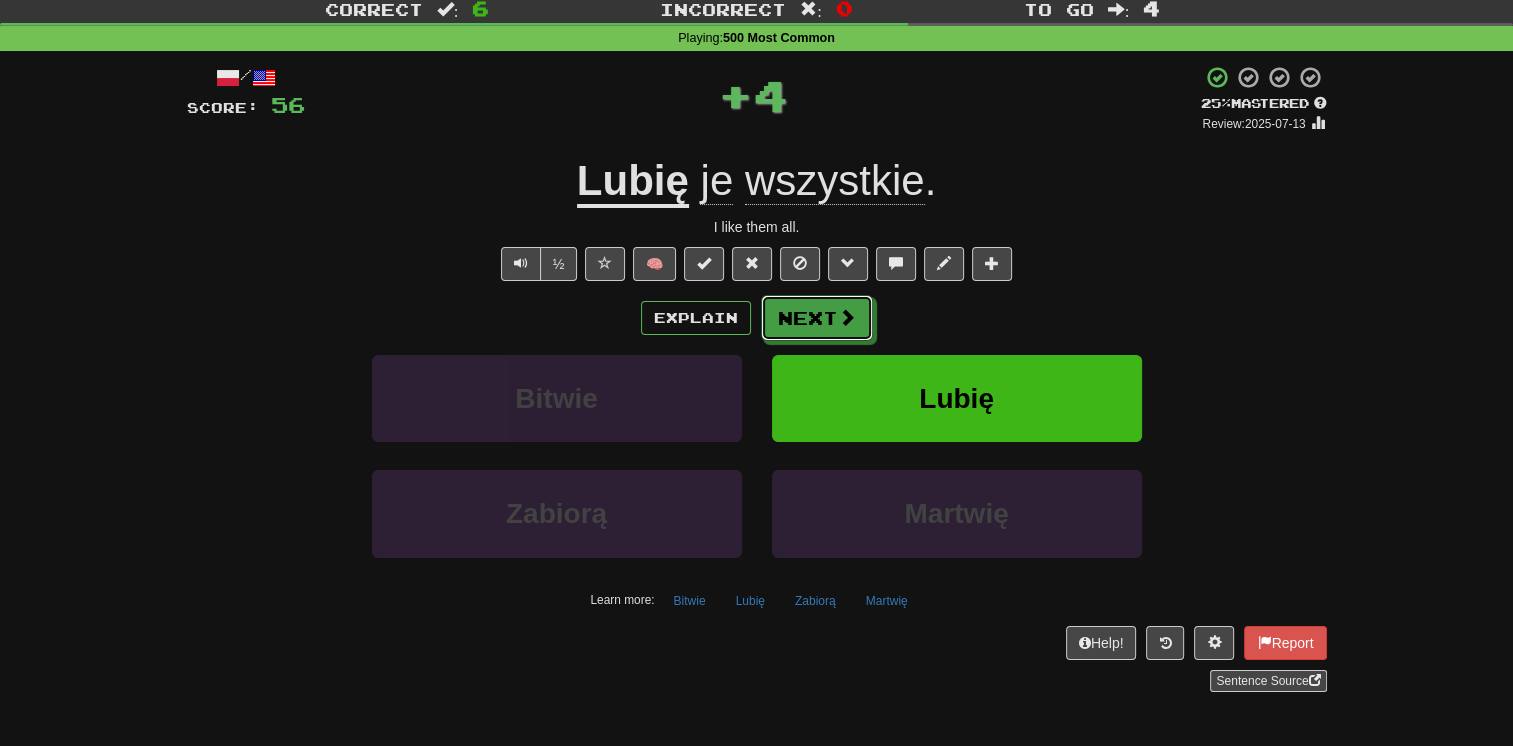 click on "Next" at bounding box center (817, 318) 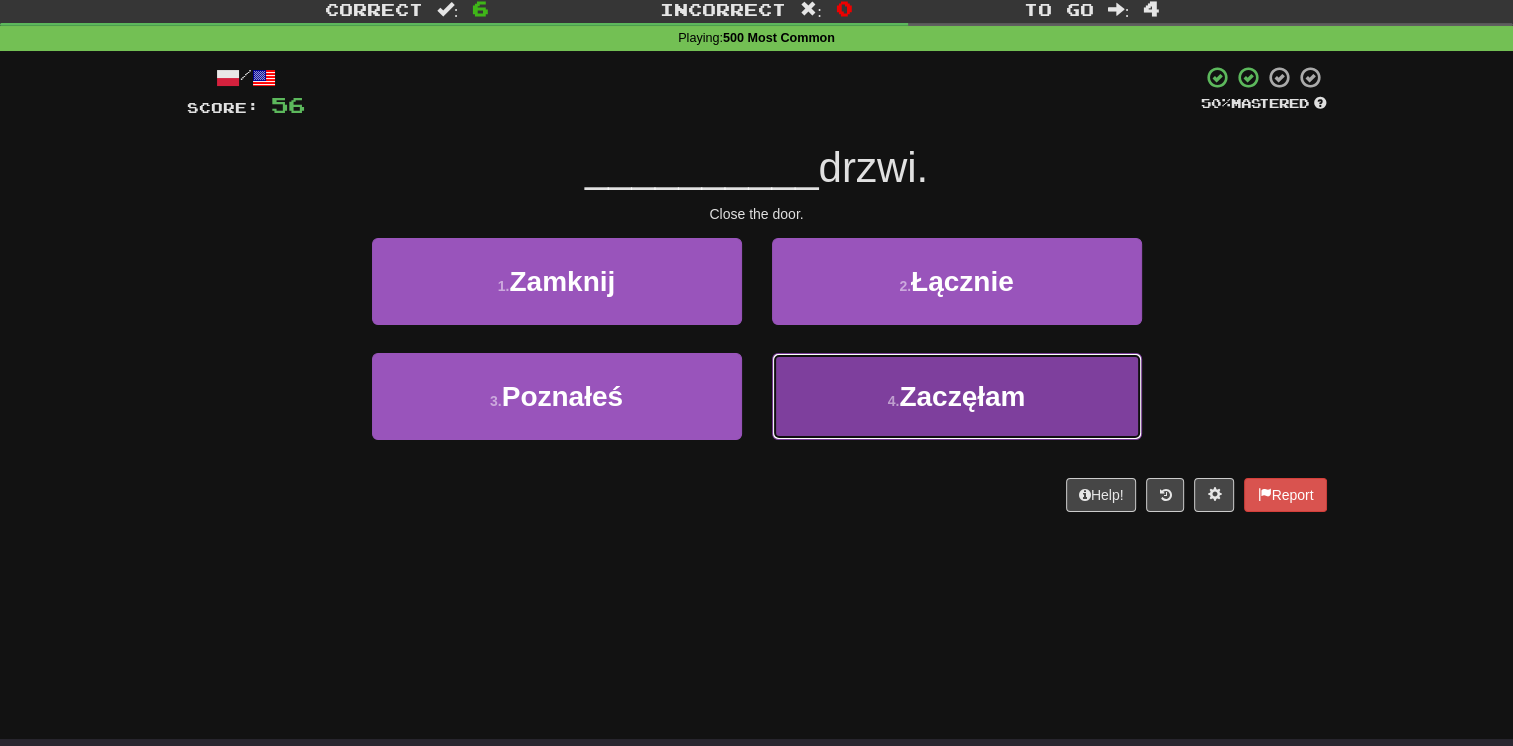 click on "4 .  Zaczęłam" at bounding box center [957, 396] 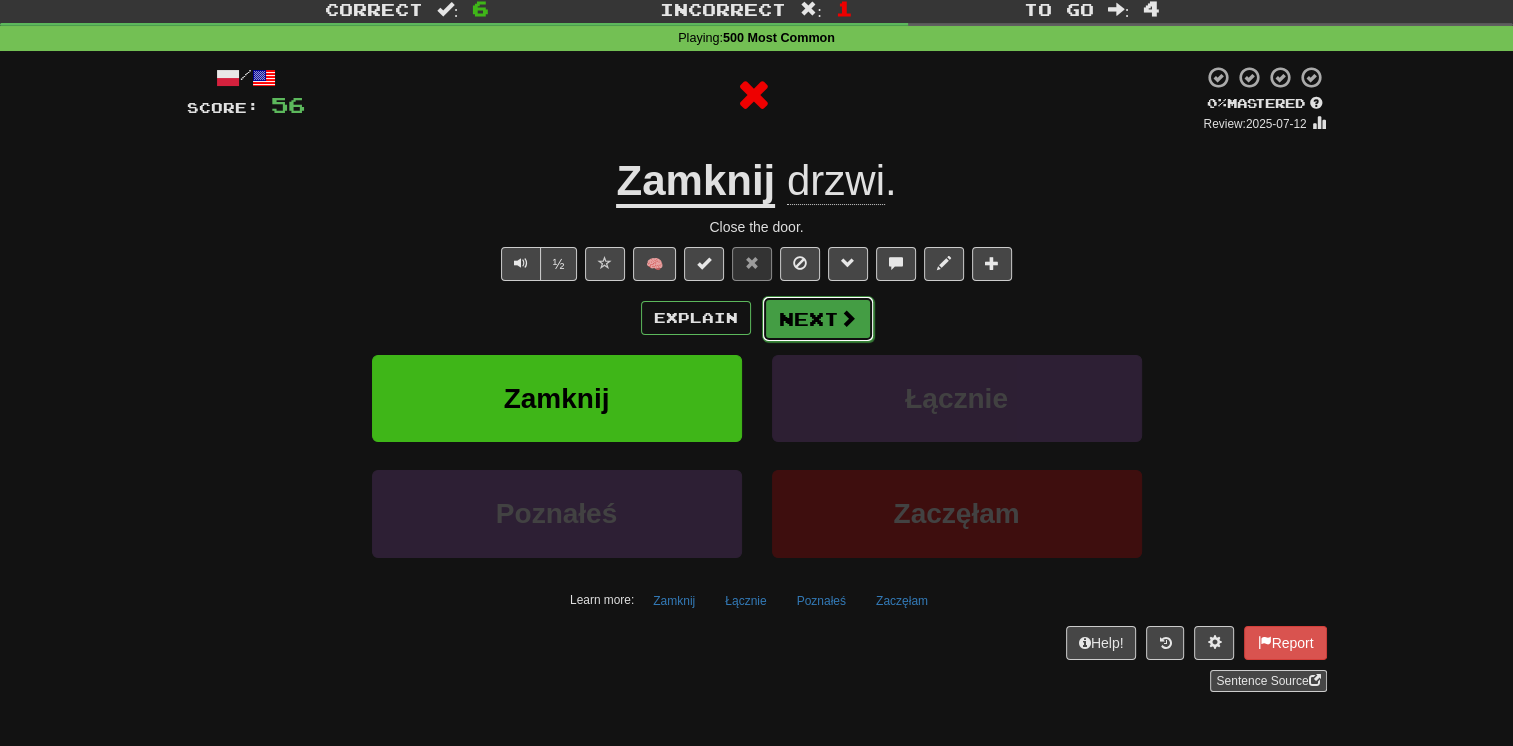 click on "Next" at bounding box center [818, 319] 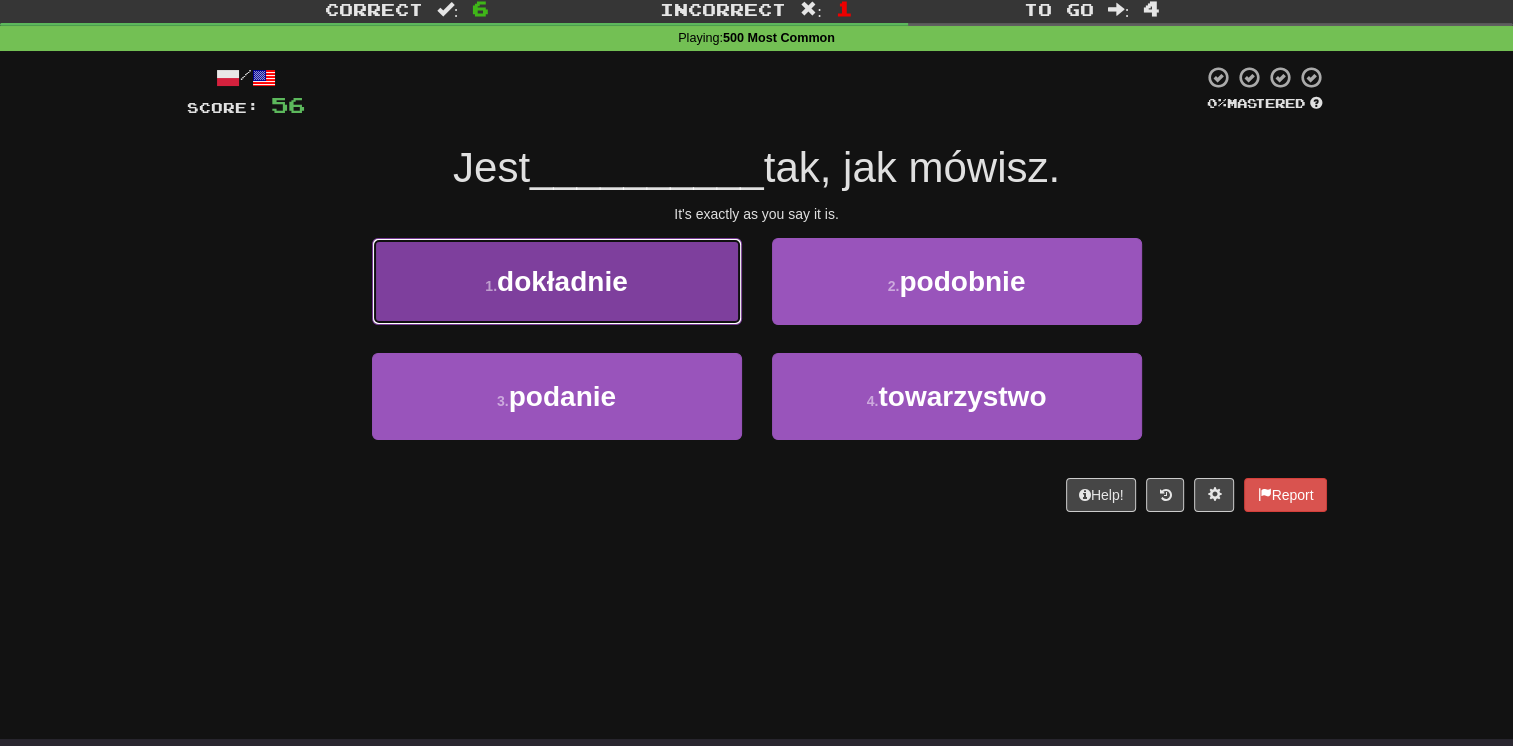 click on "1 .  dokładnie" at bounding box center (557, 281) 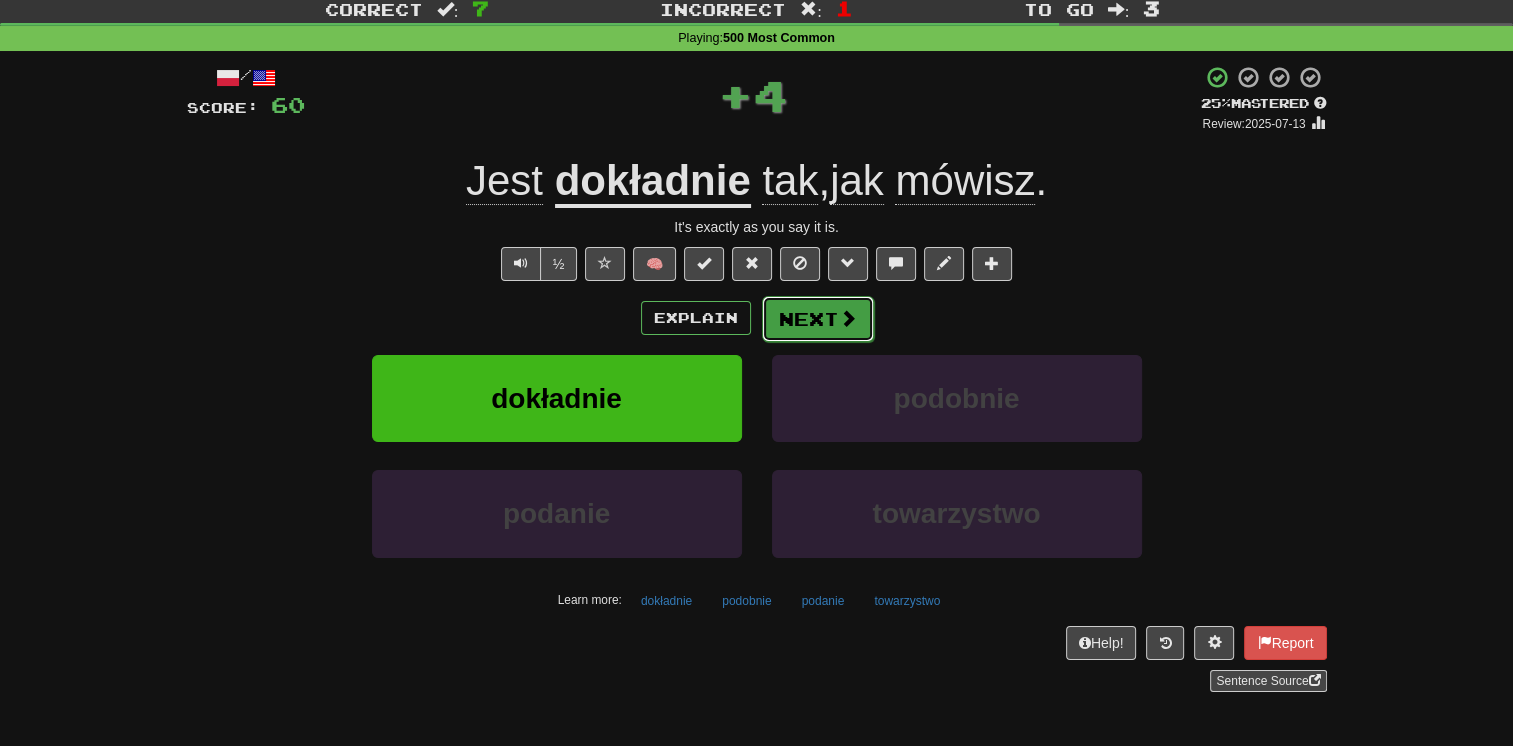 click on "Next" at bounding box center (818, 319) 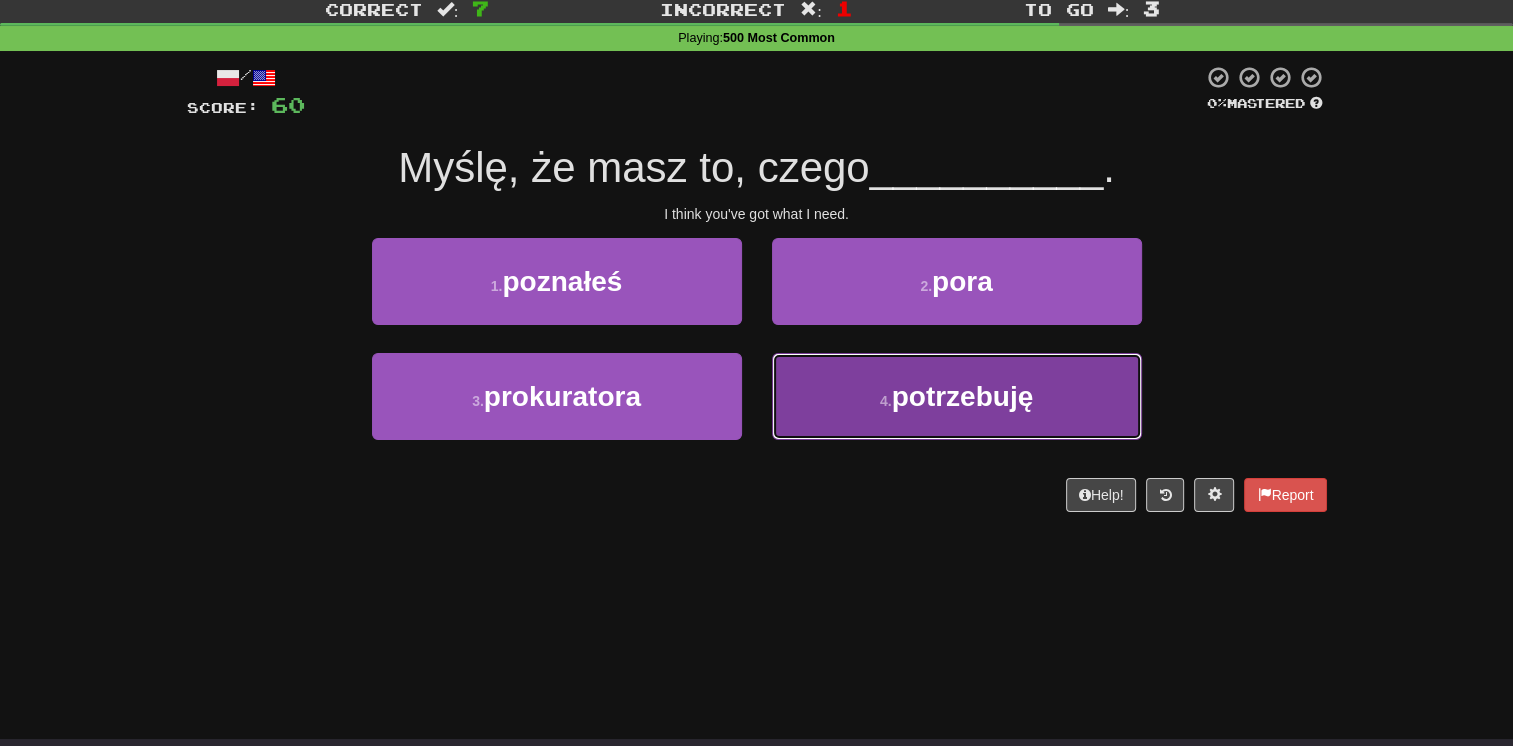 click on "4 .  potrzebuję" at bounding box center (957, 396) 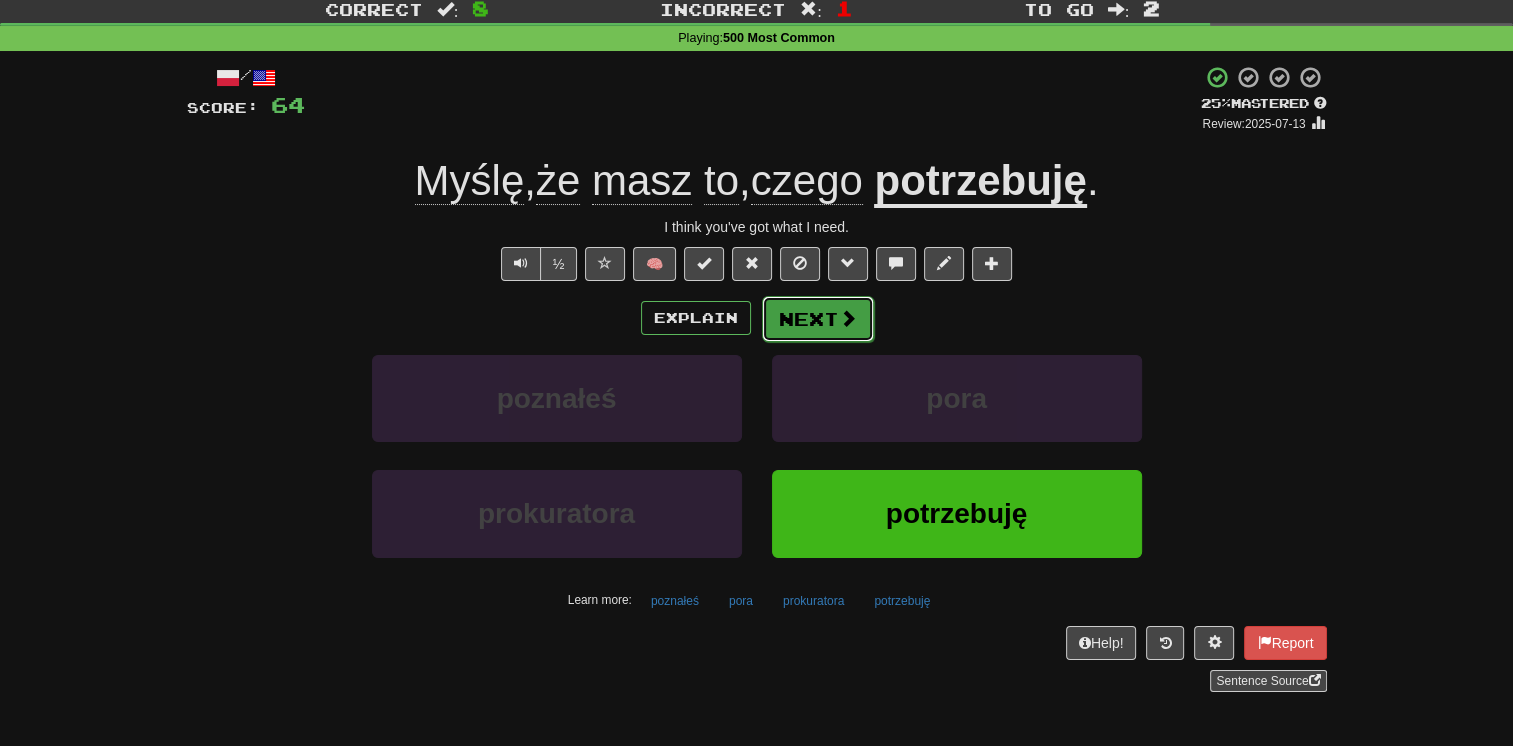 click on "Next" at bounding box center [818, 319] 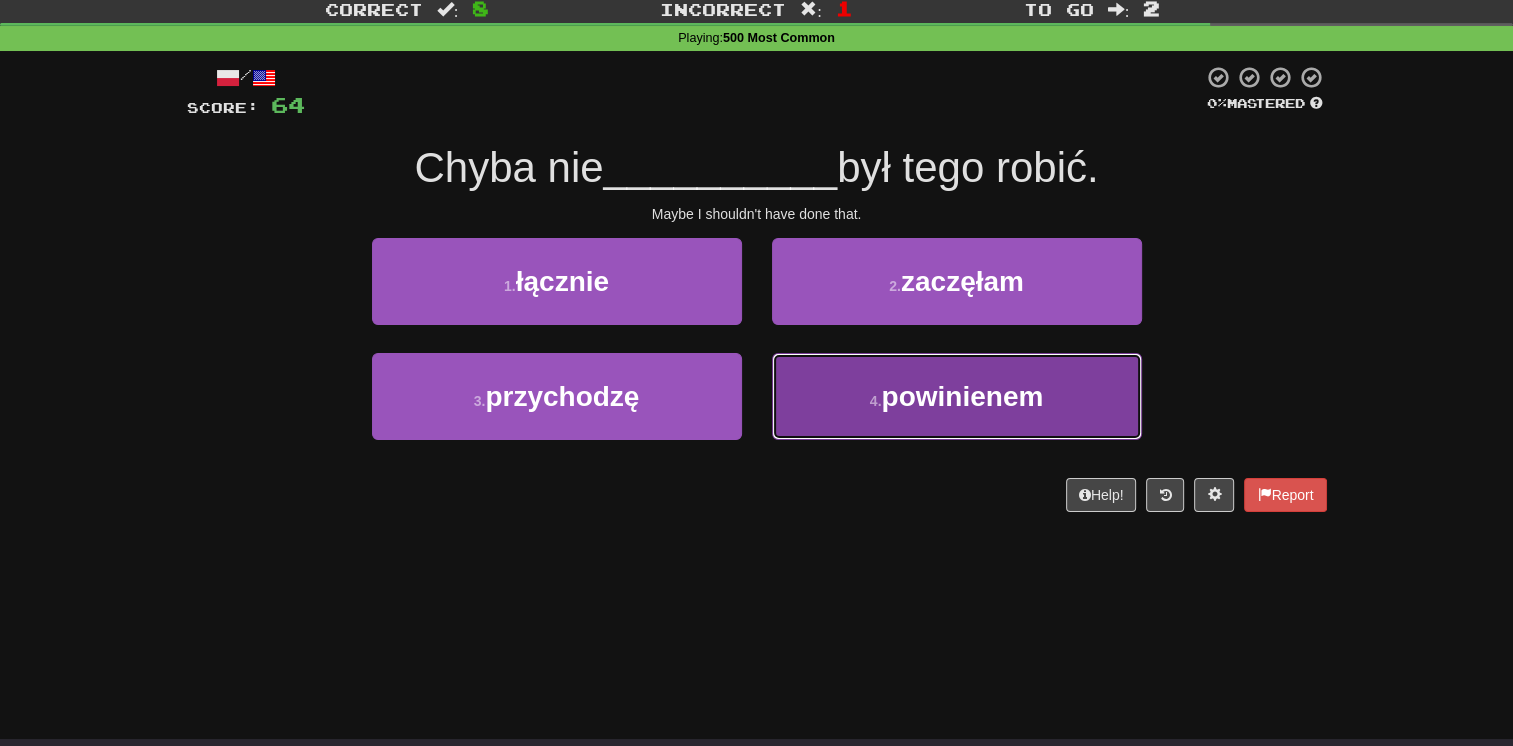 click on "4 .  powinienem" at bounding box center [957, 396] 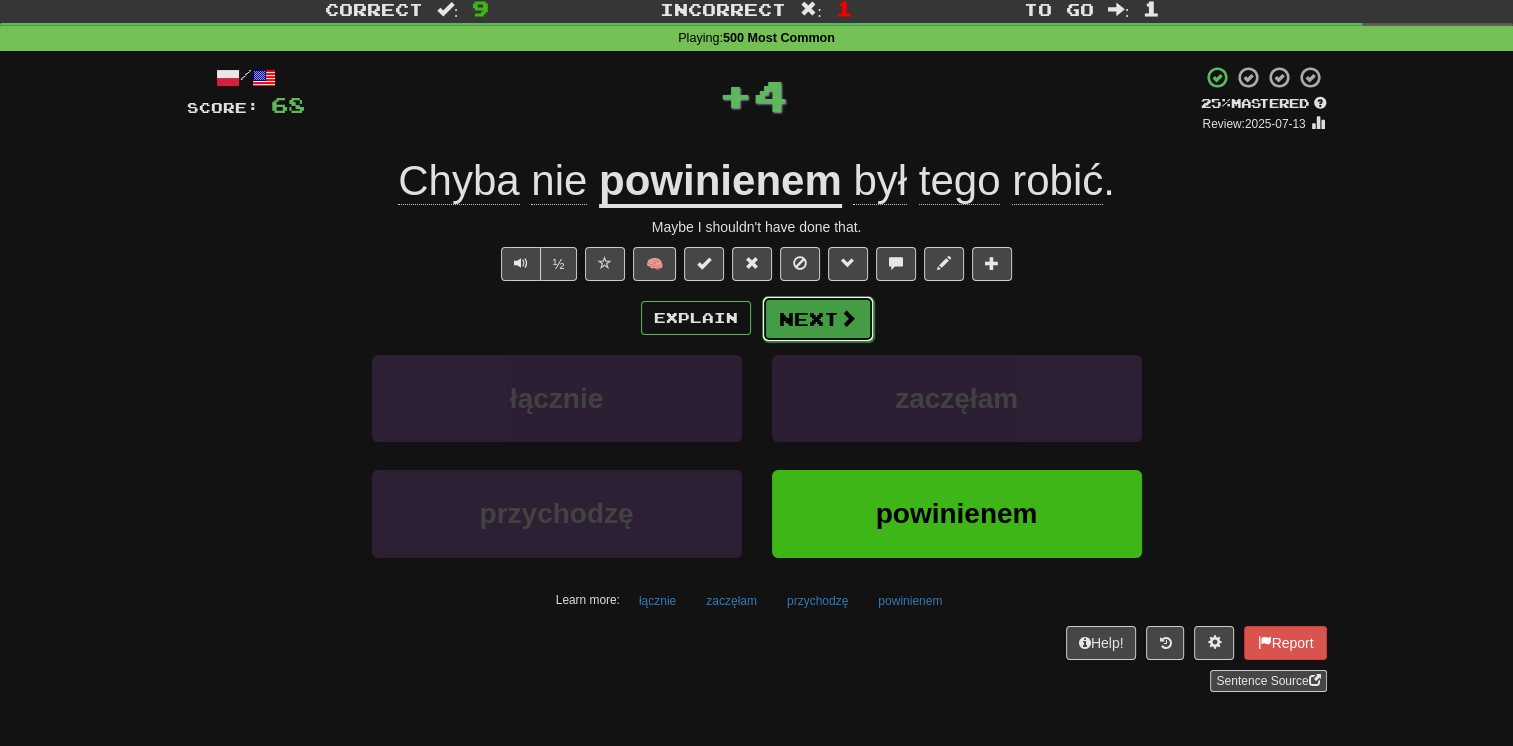 click on "Next" at bounding box center (818, 319) 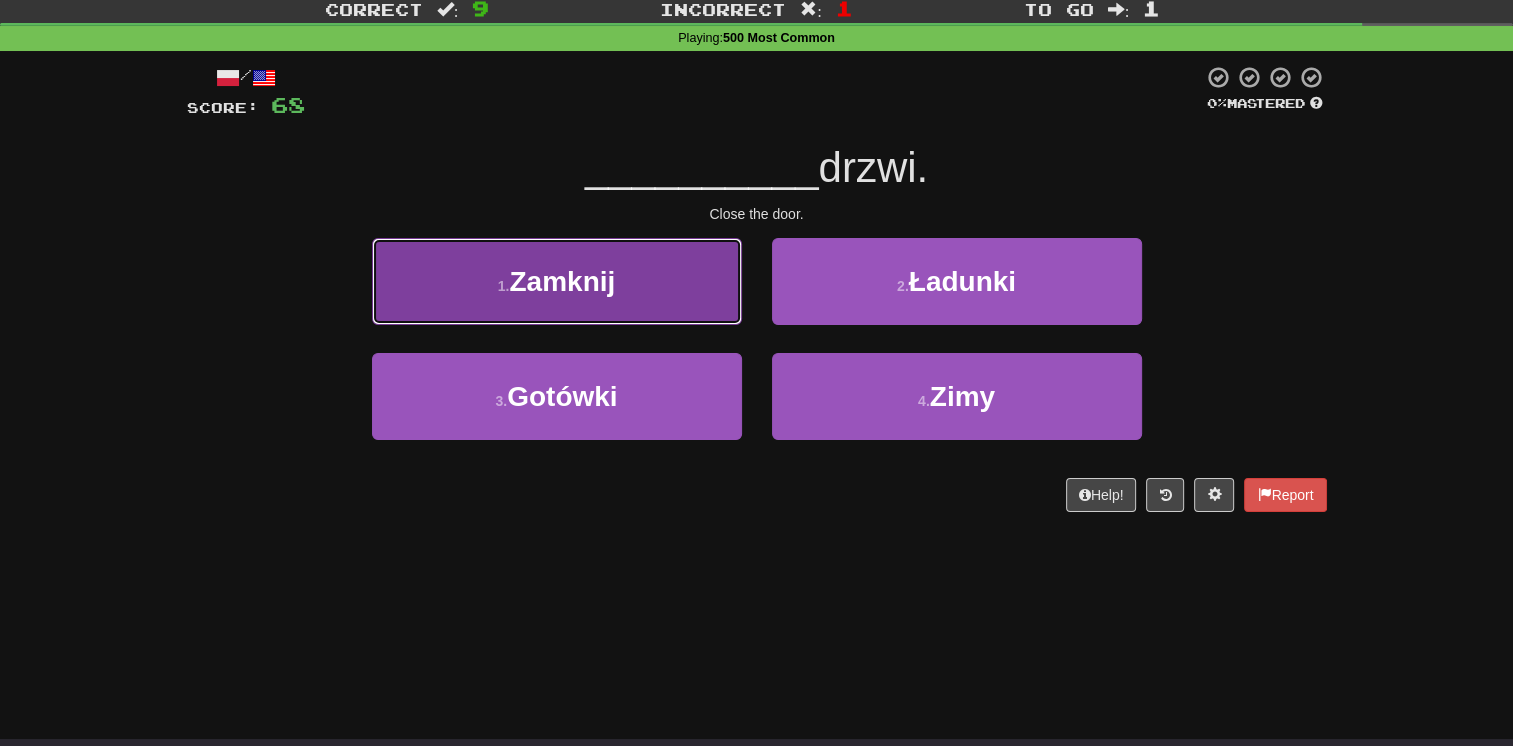 click on "1 .  Zamknij" at bounding box center (557, 281) 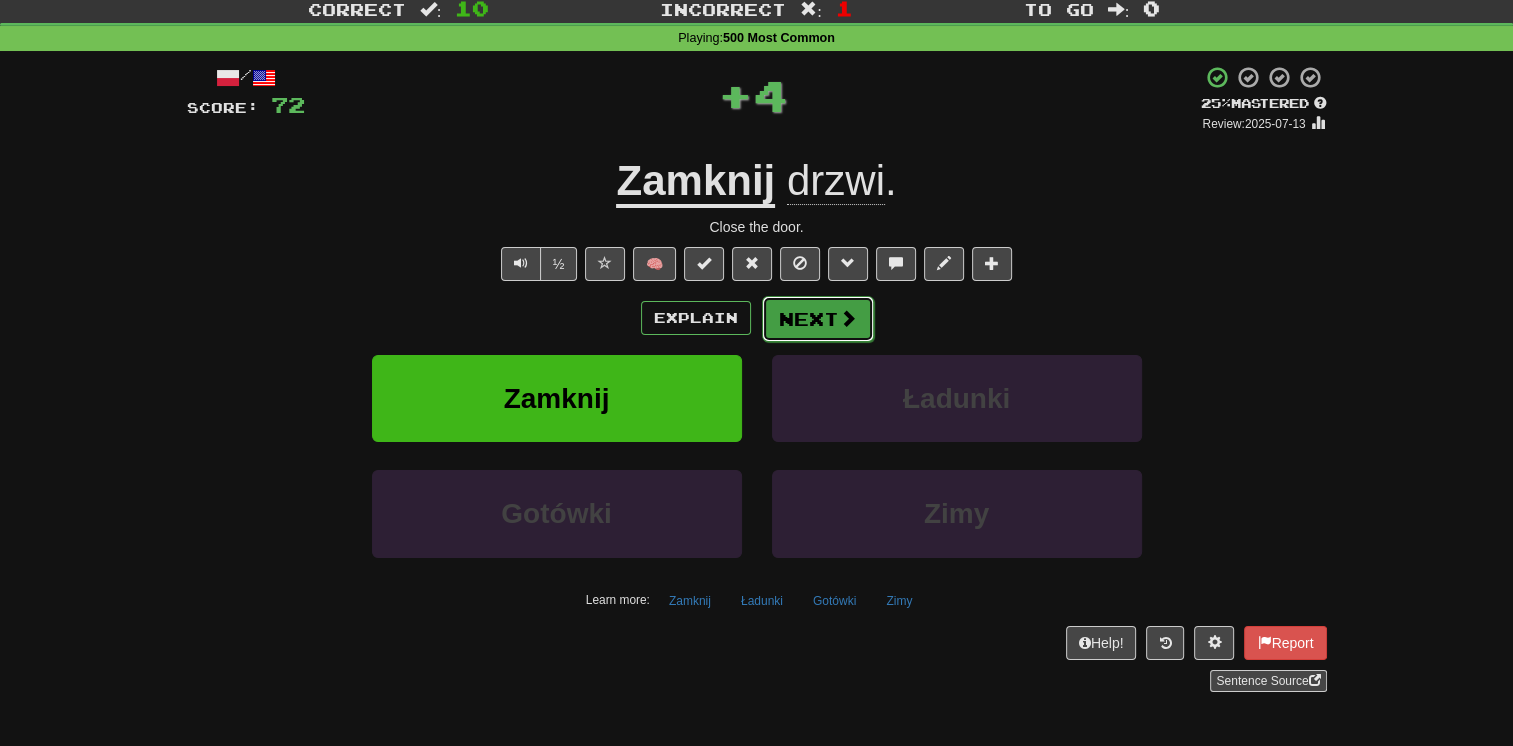 click on "Next" at bounding box center [818, 319] 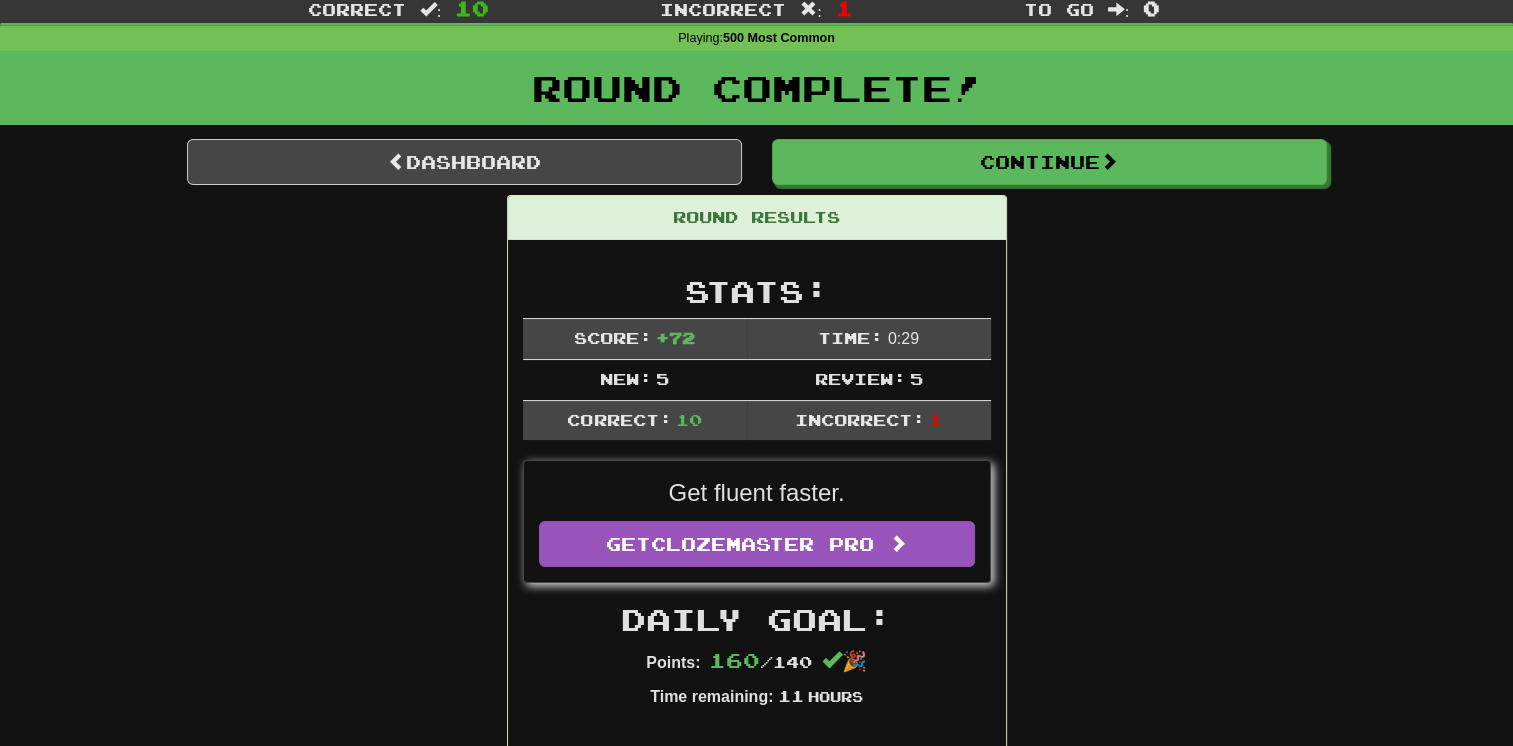click on "Round Results Stats: Score:   + 72 Time:   0 : 29 New:   5 Review:   5 Correct:   10 Incorrect:   1 Get fluent faster. Get  Clozemaster Pro   Daily Goal: Points:   160  /  140  🎉 Time remaining: 11   Hours Progress: 500 Most Common Playing:  610  /  1,478 + 5 40.934% 41.272% Mastered:  157  /  1,478 + 1 10.555% 10.622% Ready for Review:  8  /  Level:  52 876  points to level  53  - keep going! Ranked:  230 th  this week Sentences:  Report Tom jest z  nią . Tom is with her.  Report Tom wie  dokładnie  gdzie iść. Tom knows exactly where to go.  Report Powiedział  prawdę . He told the truth.  Report Dla  kogo  one są? Who are these for?  Report Nie  słuchaj  jej. Don't listen to her.  Report Lubię  je wszystkie. I like them all.  Report Zamknij  drzwi. Close the door.  Report Jest  dokładnie  tak, jak mówisz. It's exactly as you say it is.  Report Myślę, że masz to, czego  potrzebuję . I think you've got what I need.  Report Chyba nie  powinienem  był tego robić." at bounding box center [757, 1200] 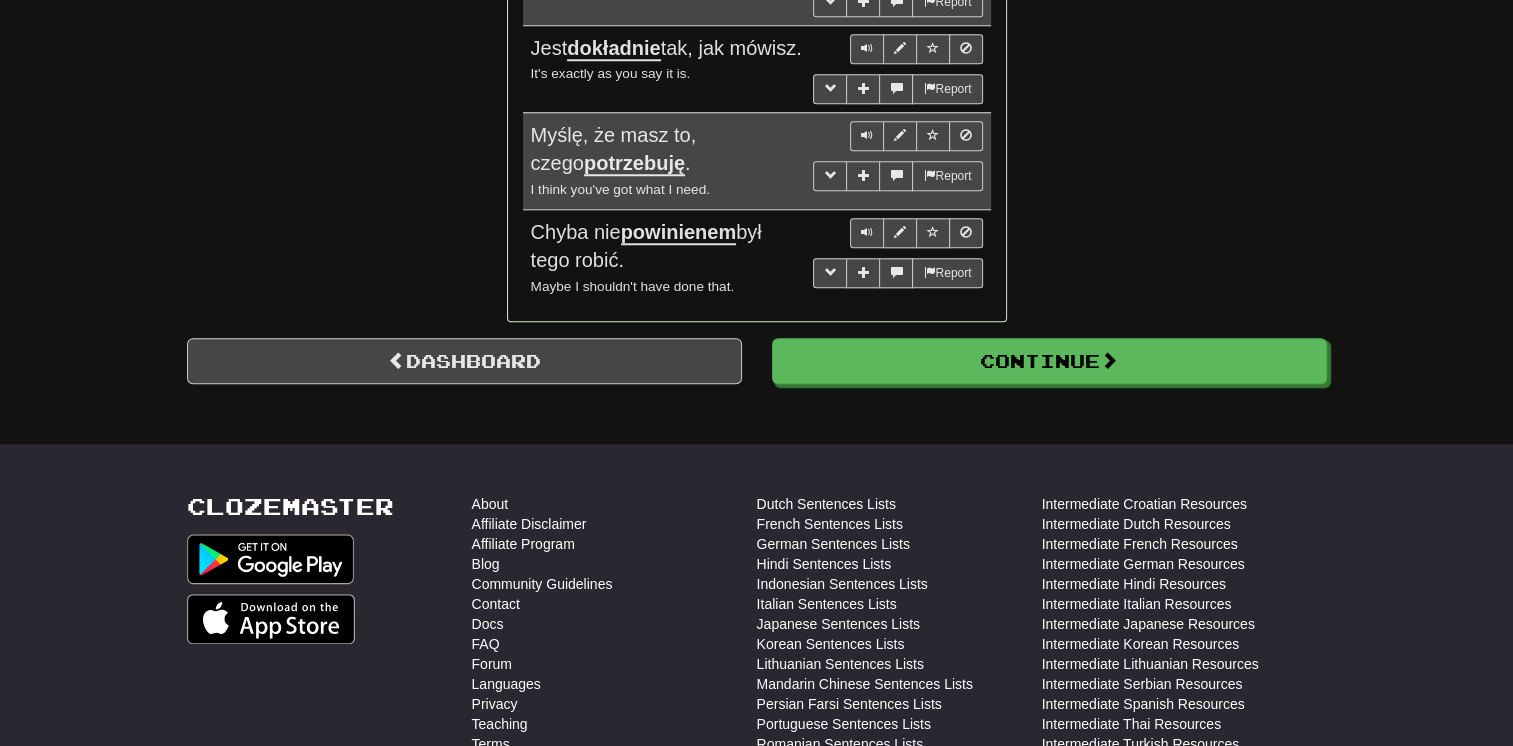 scroll, scrollTop: 1937, scrollLeft: 0, axis: vertical 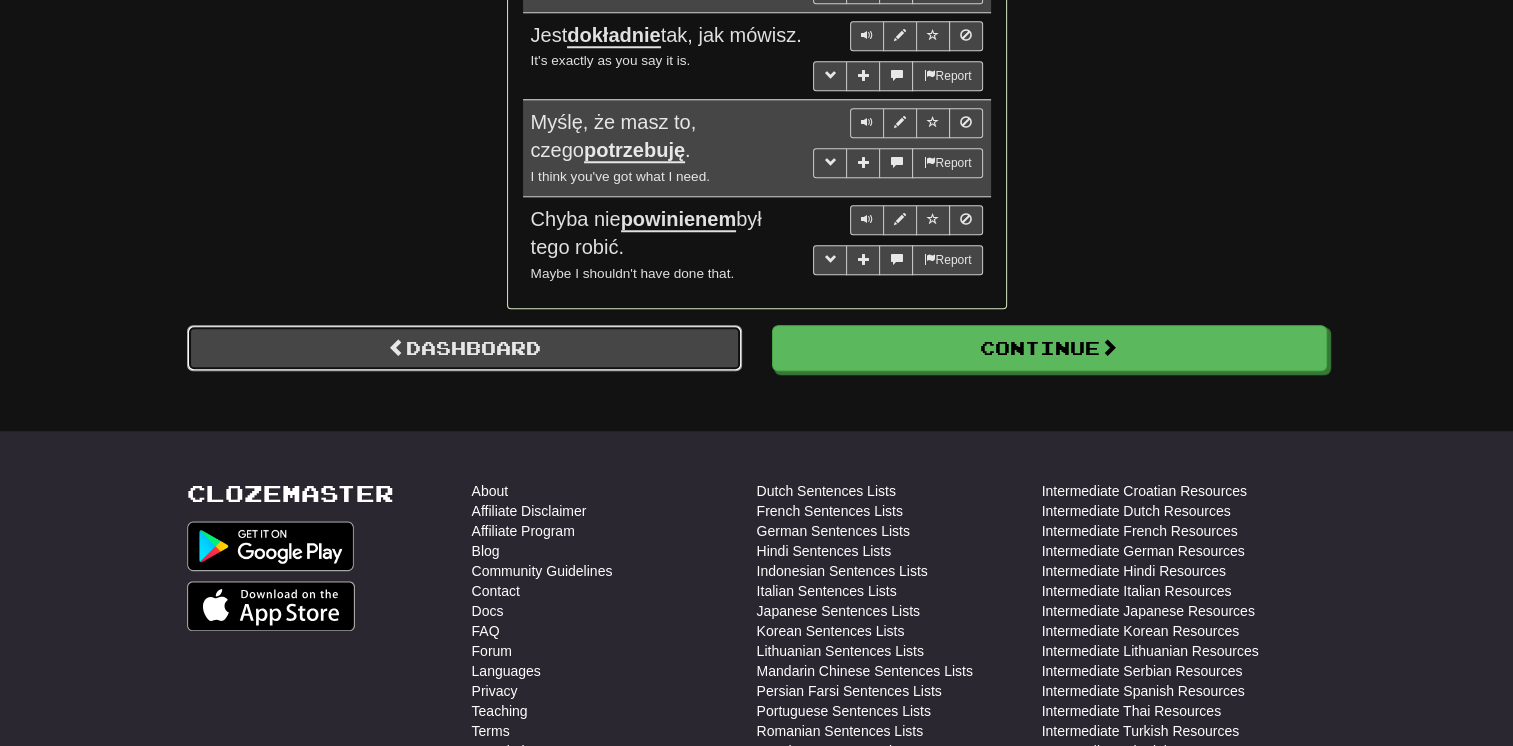 click on "Dashboard" at bounding box center (464, 348) 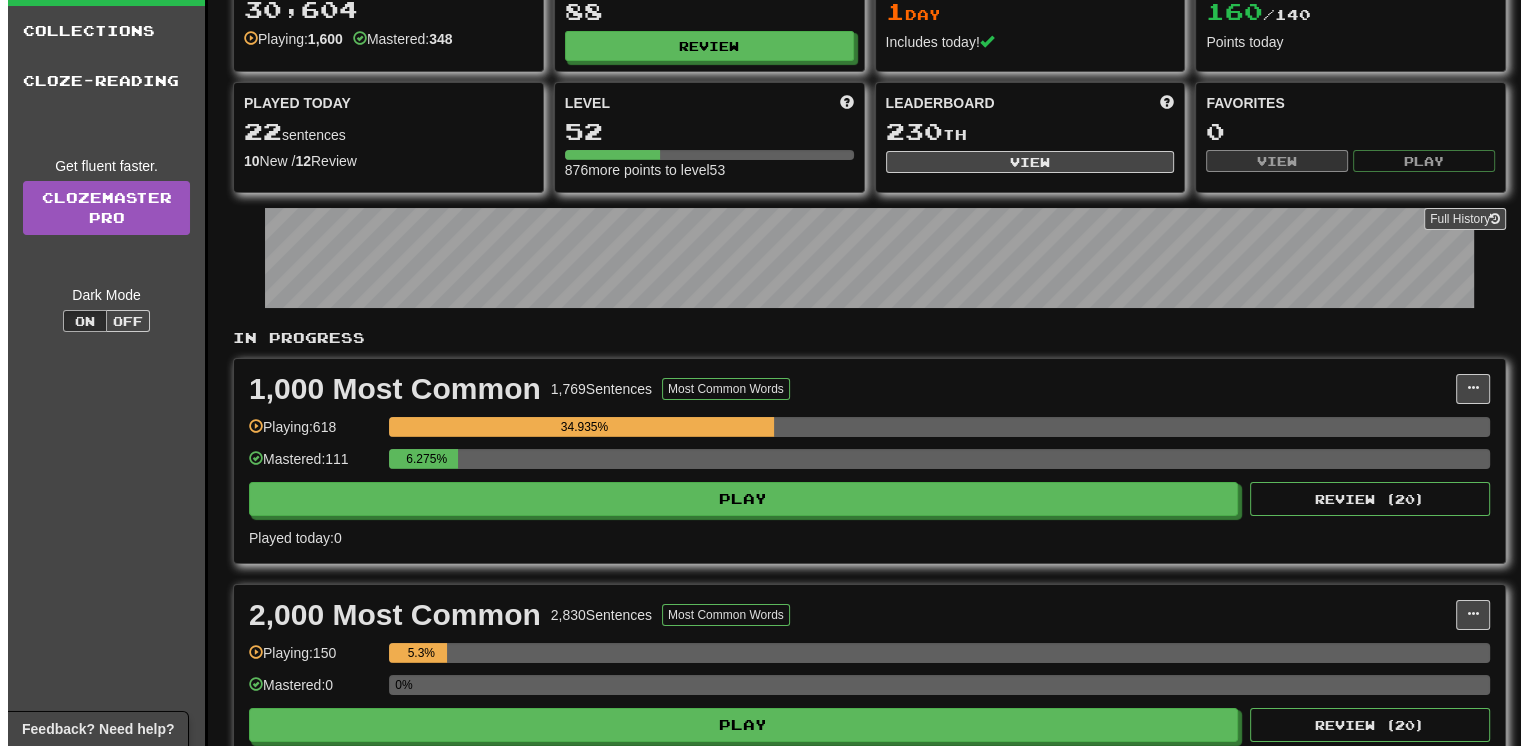 scroll, scrollTop: 80, scrollLeft: 0, axis: vertical 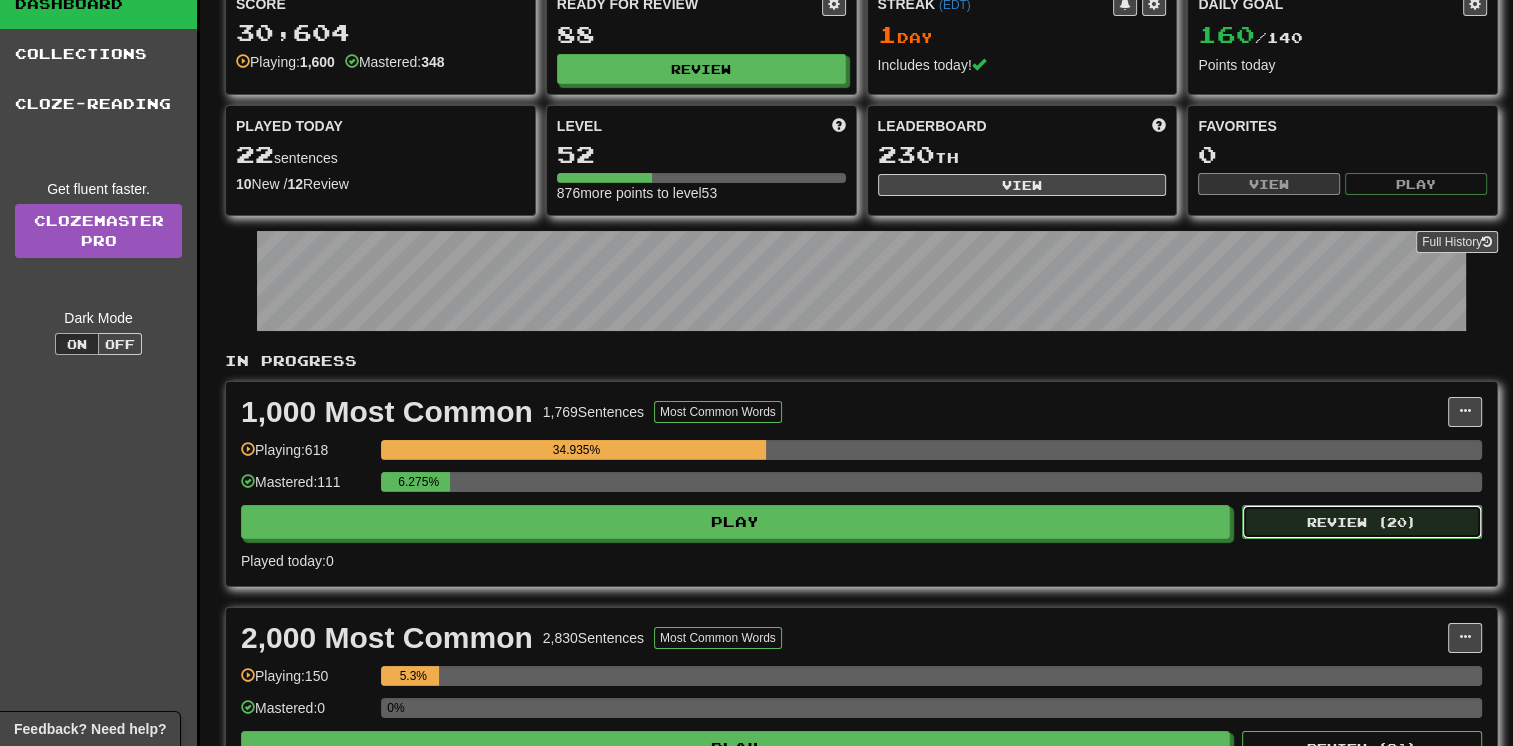 click on "Review ( 20 )" at bounding box center [1362, 522] 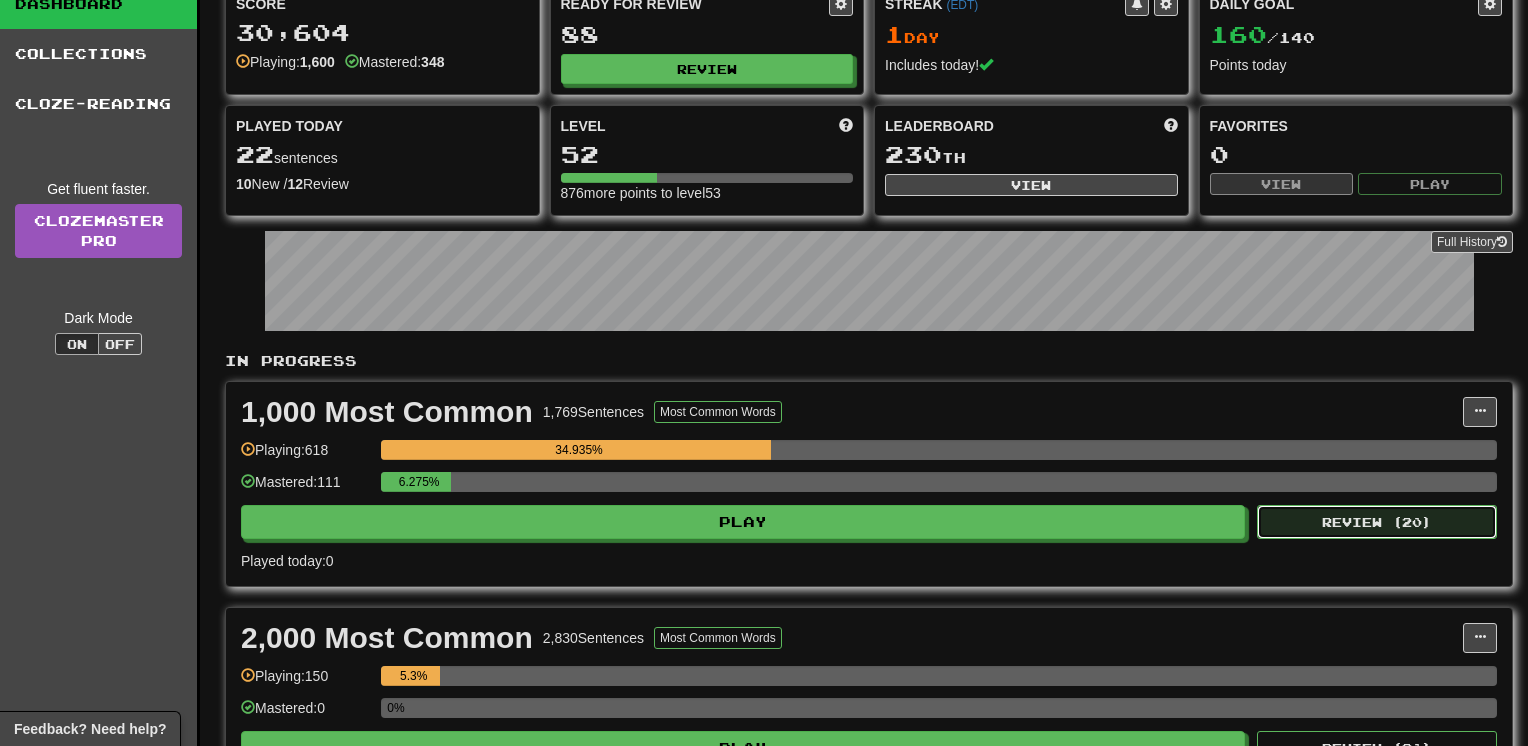select on "**" 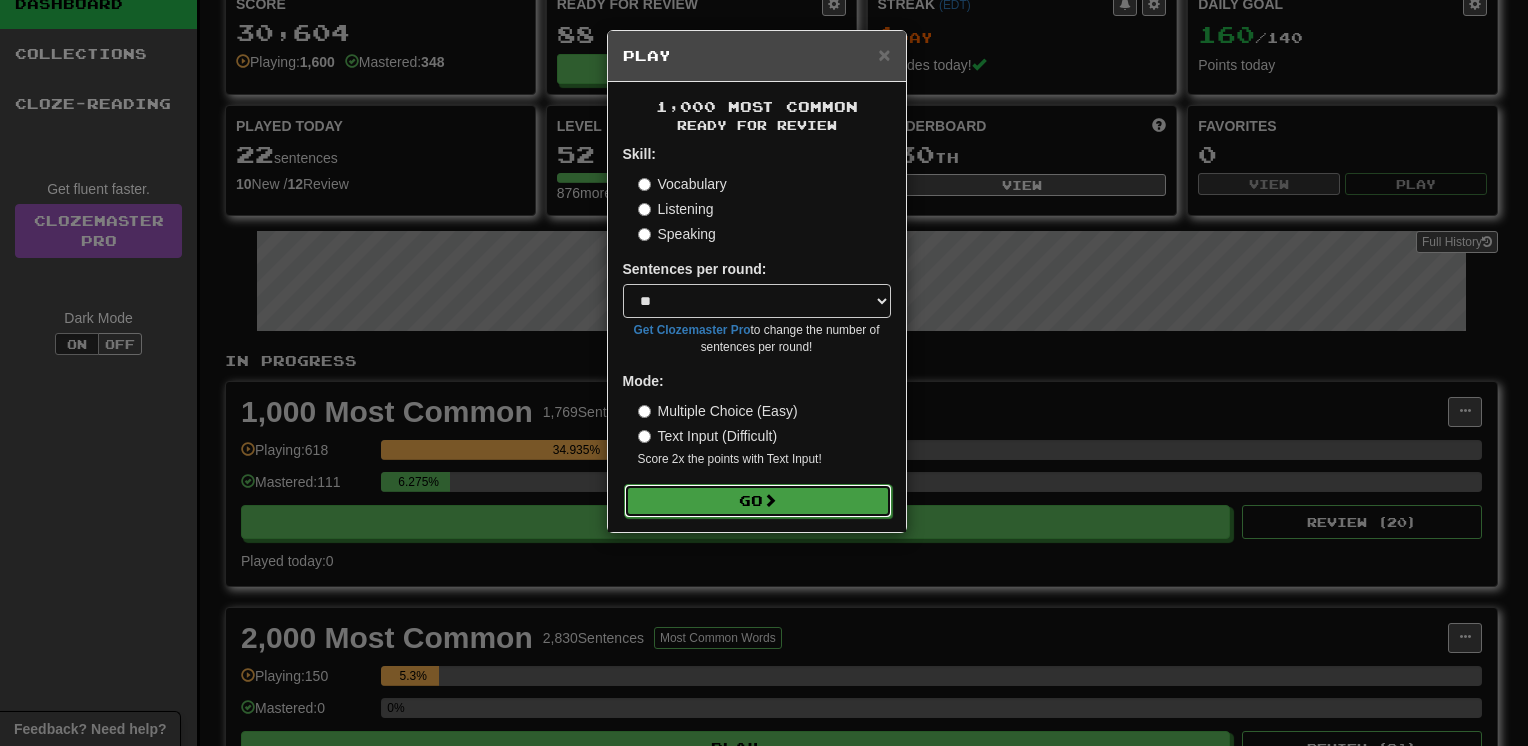 click on "Go" at bounding box center (758, 501) 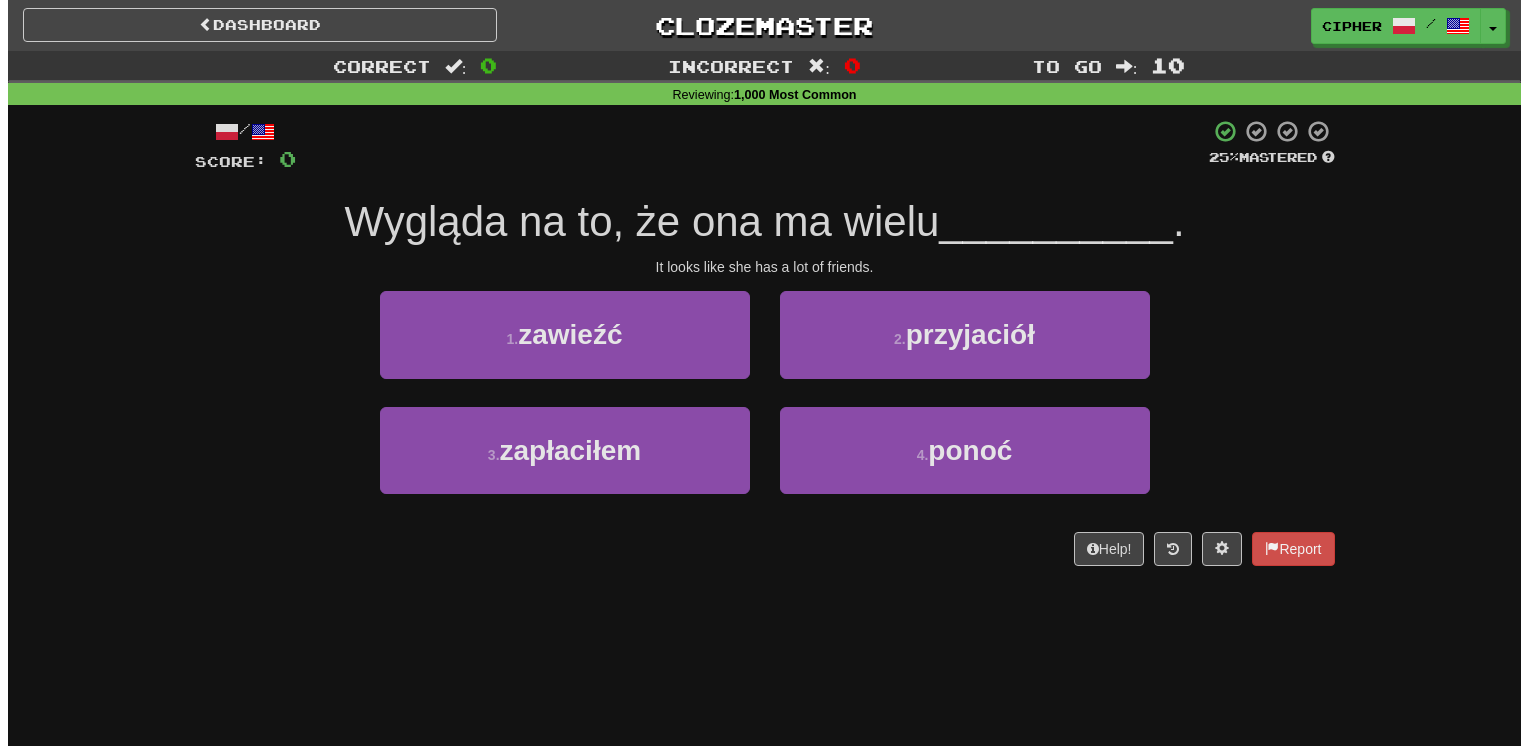 scroll, scrollTop: 0, scrollLeft: 0, axis: both 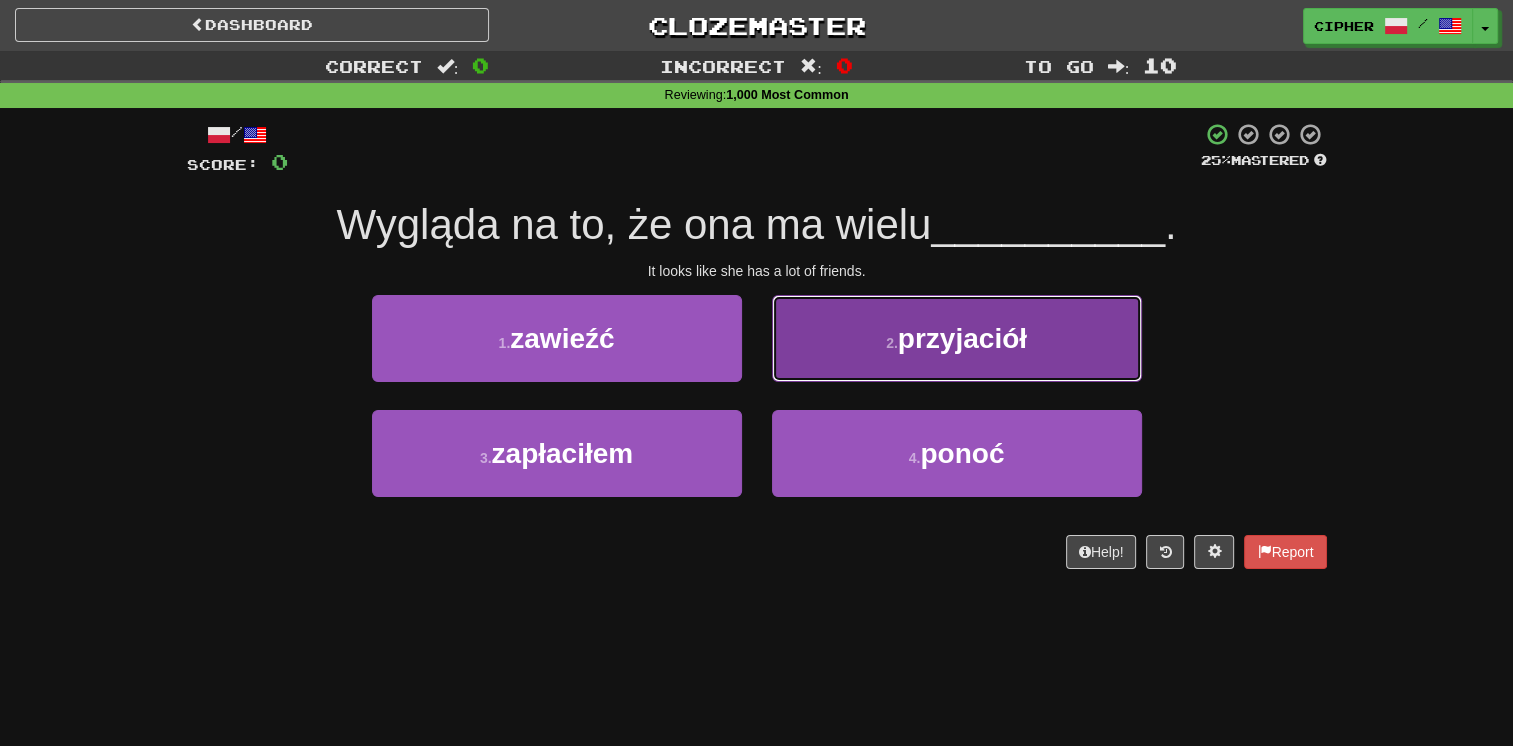 click on "2 .  przyjaciół" at bounding box center [957, 338] 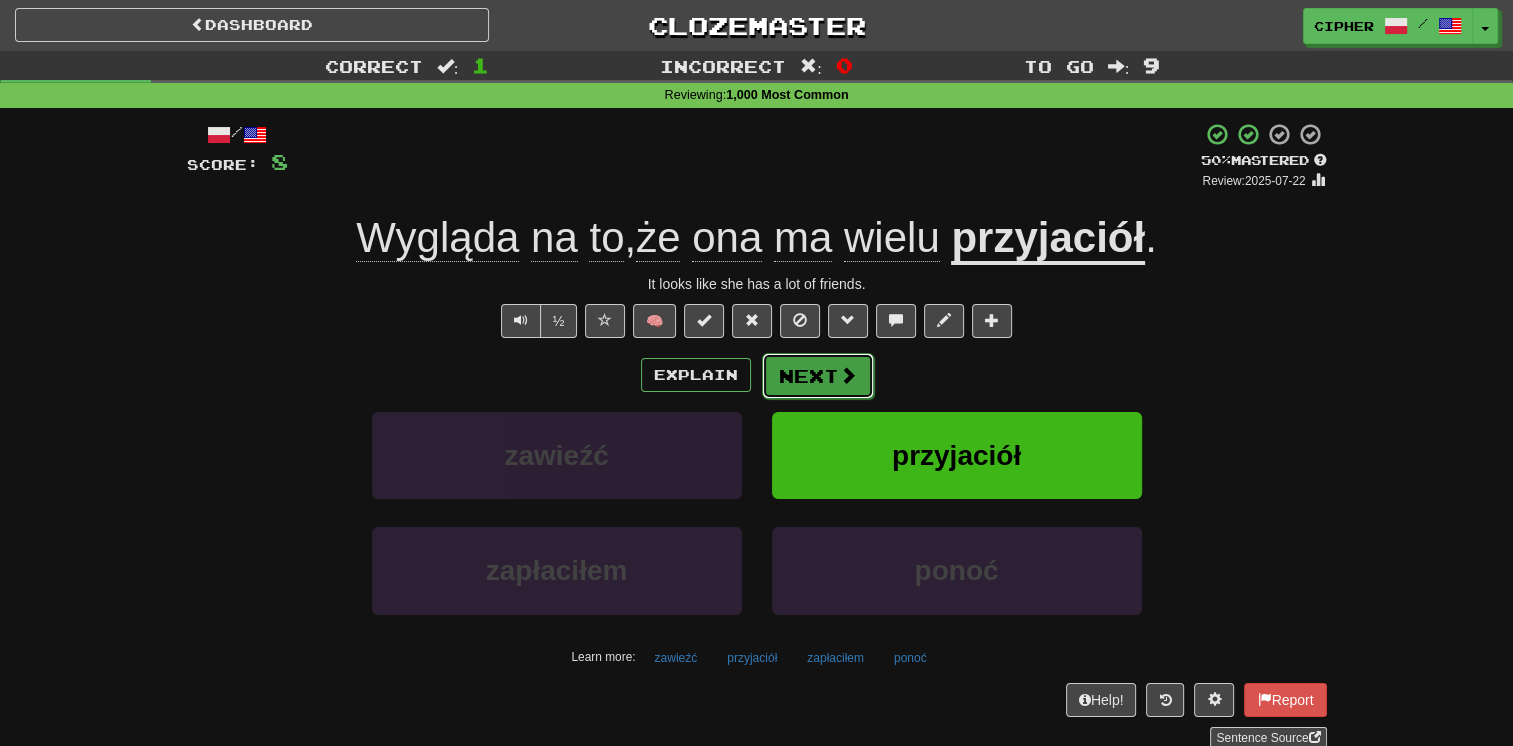 click on "Next" at bounding box center (818, 376) 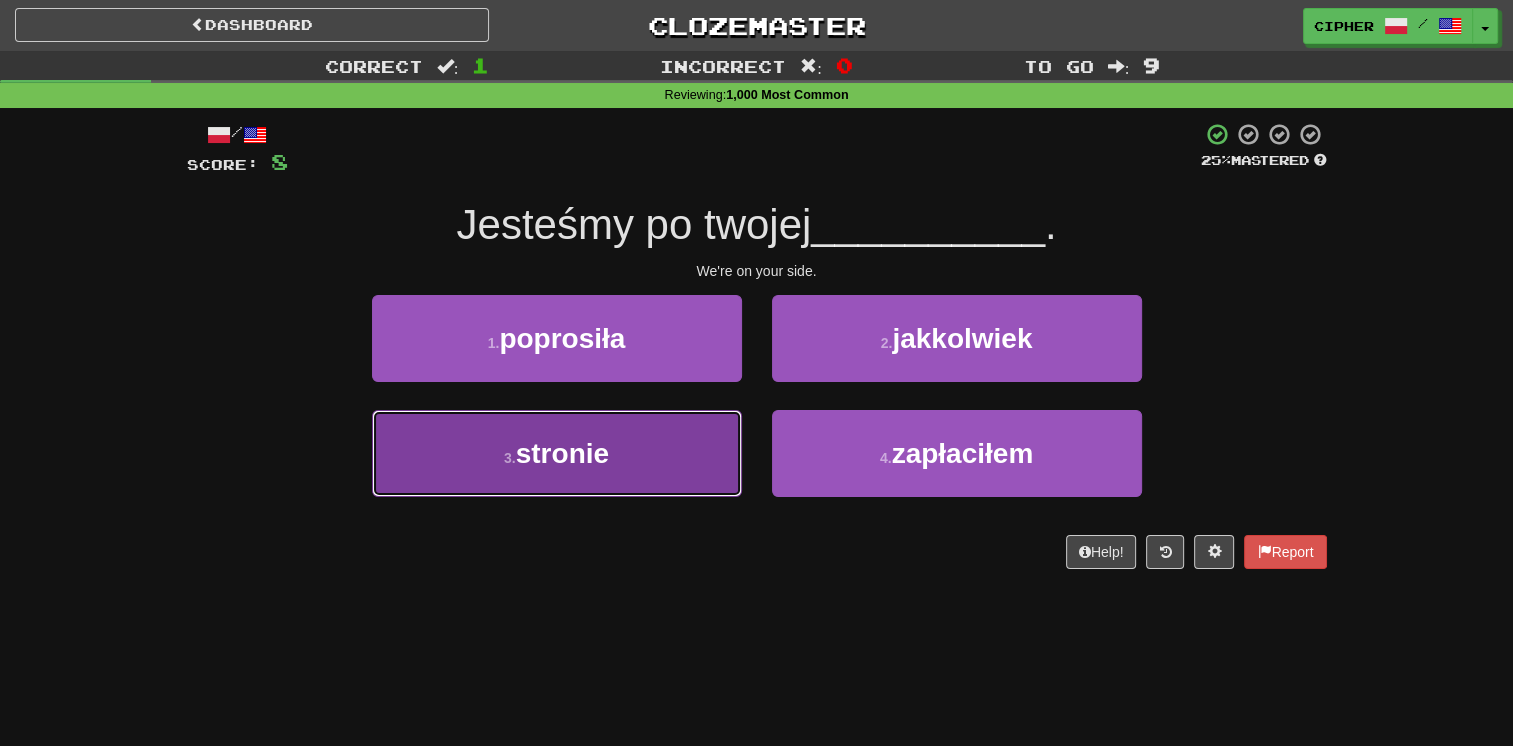 click on "3 .  stronie" at bounding box center (557, 453) 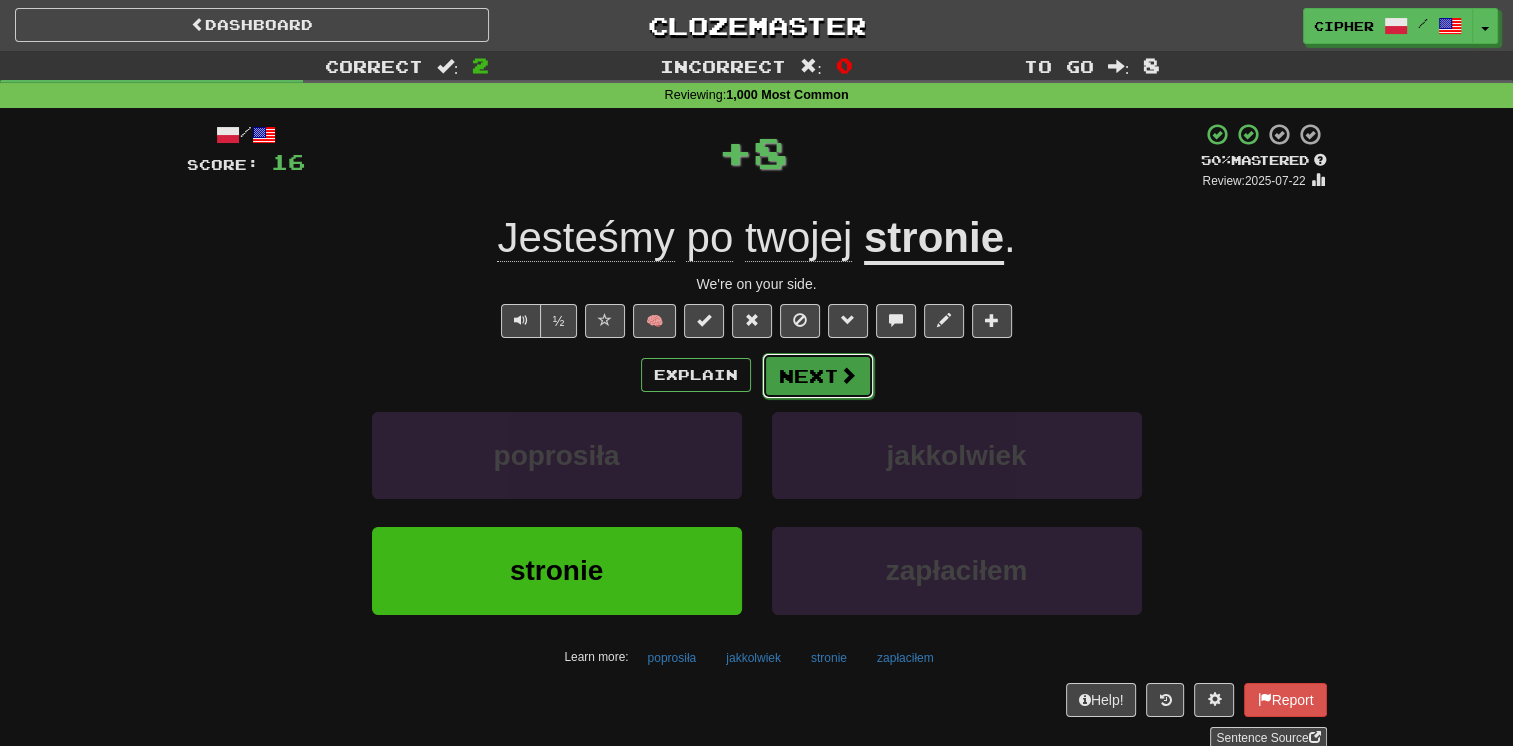 click on "Next" at bounding box center [818, 376] 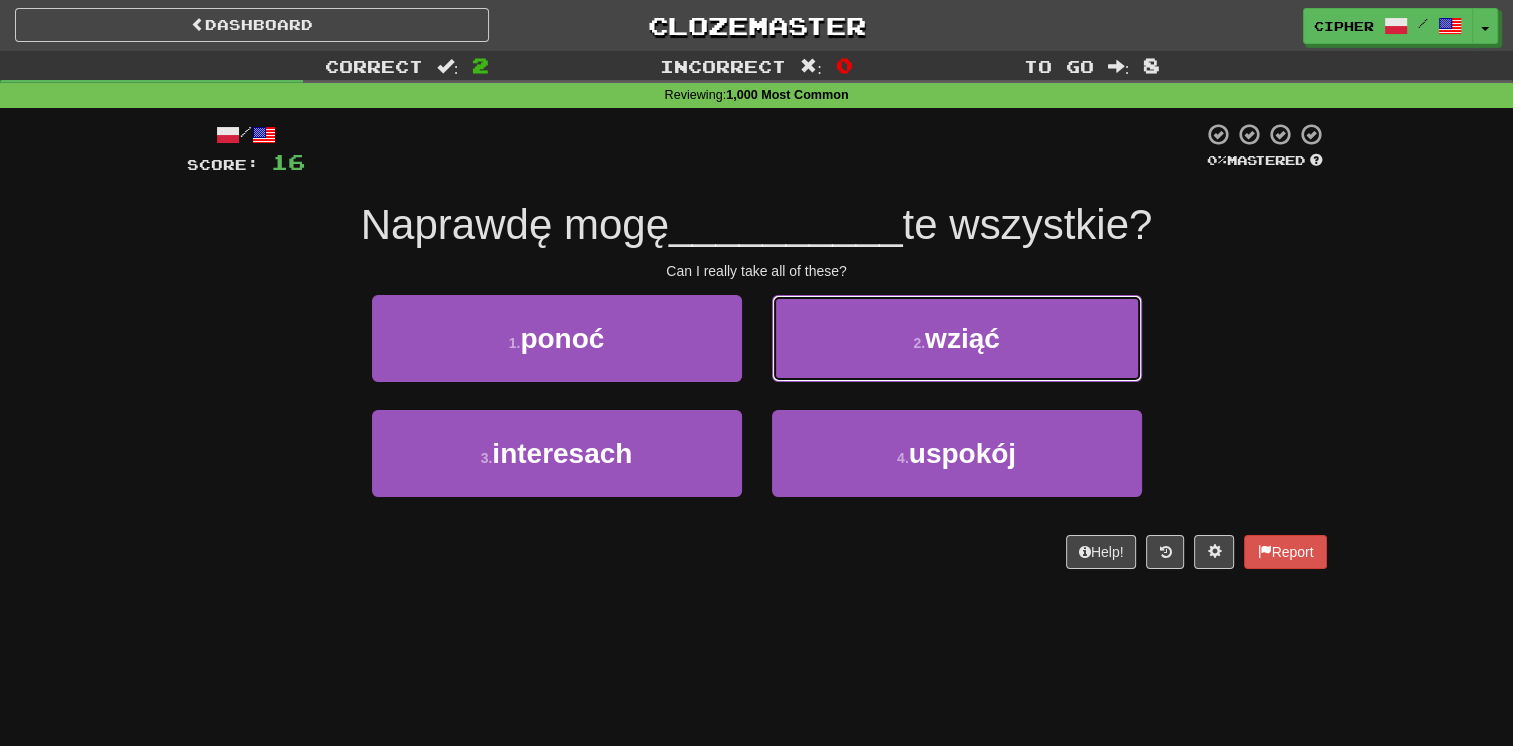 click on "2 .  wziąć" at bounding box center (957, 338) 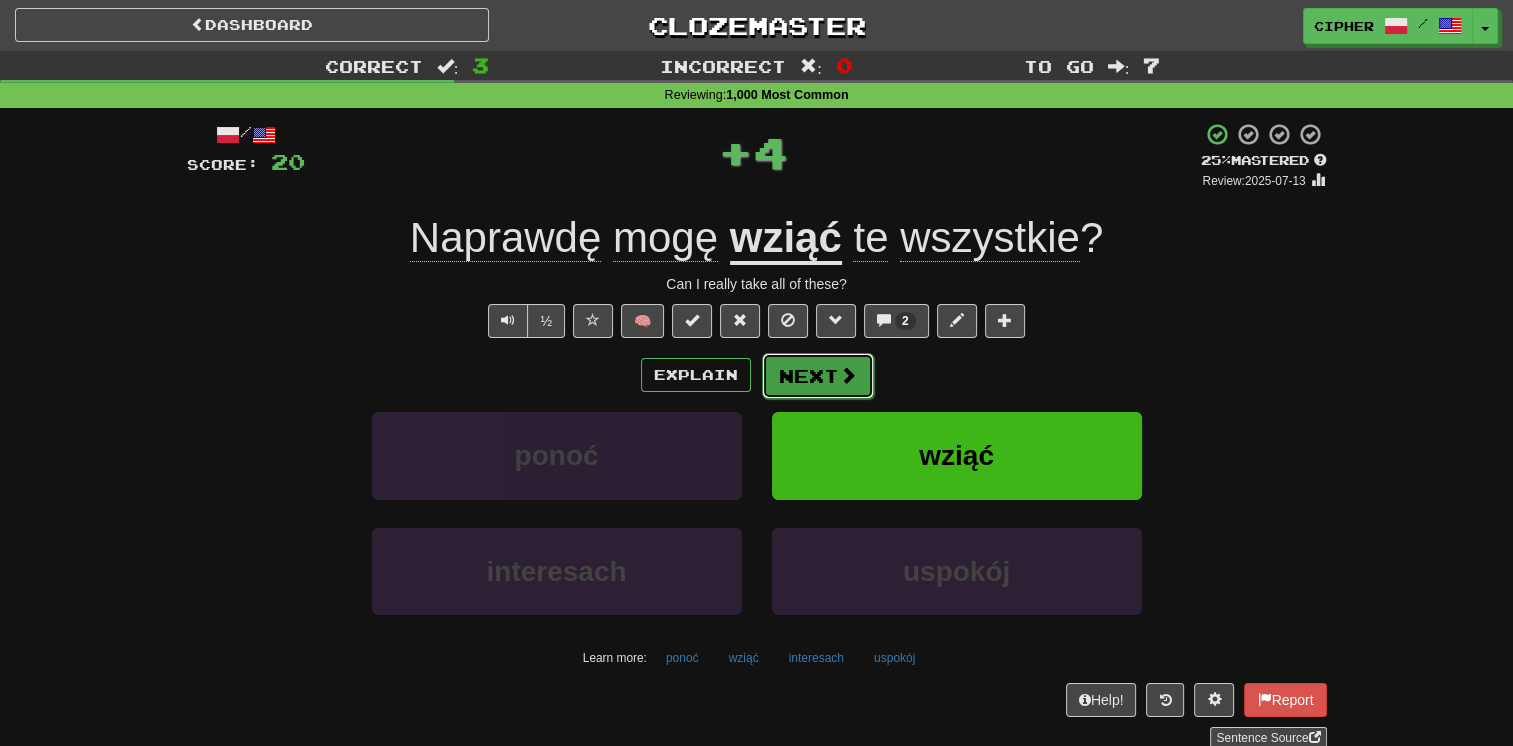 click on "Next" at bounding box center (818, 376) 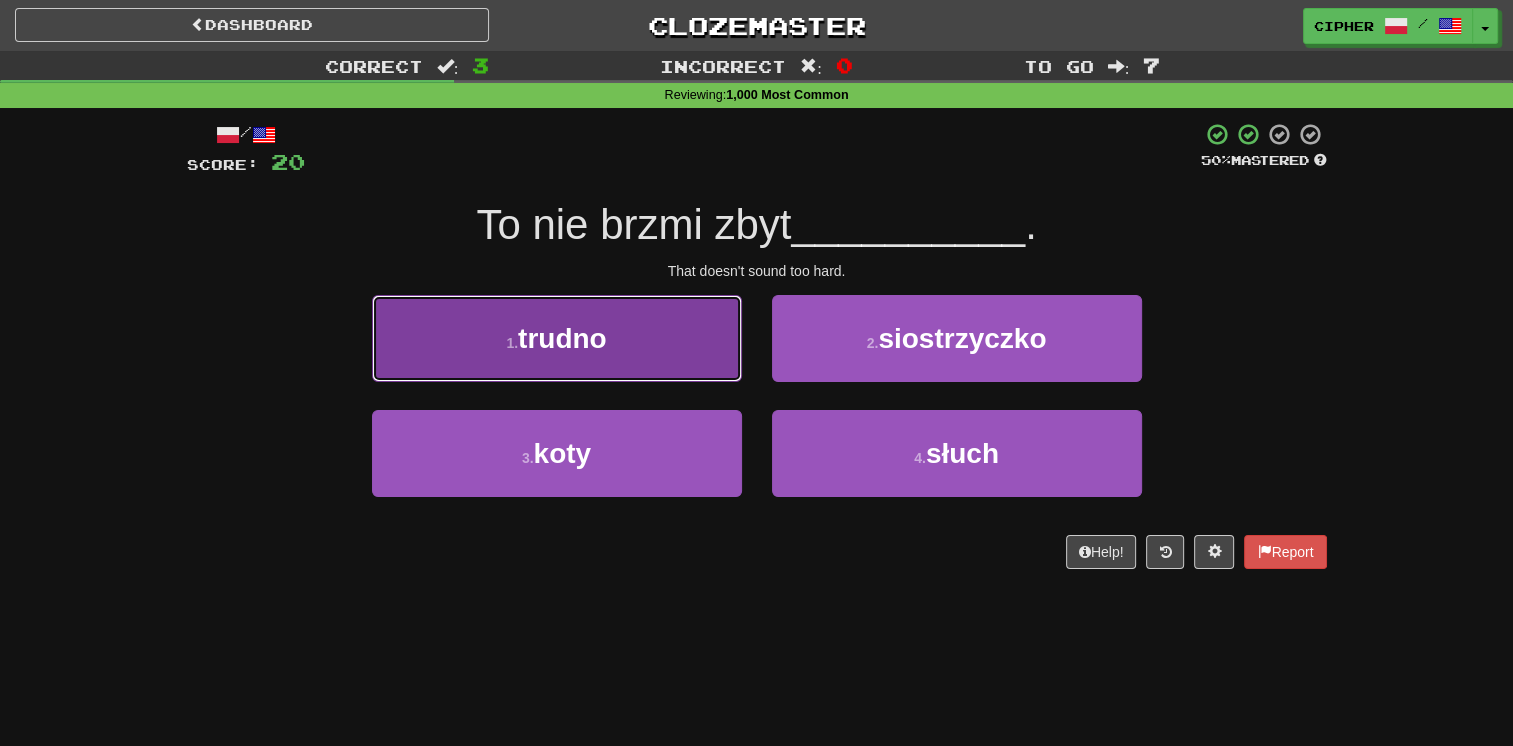 click on "1 .  trudno" at bounding box center (557, 338) 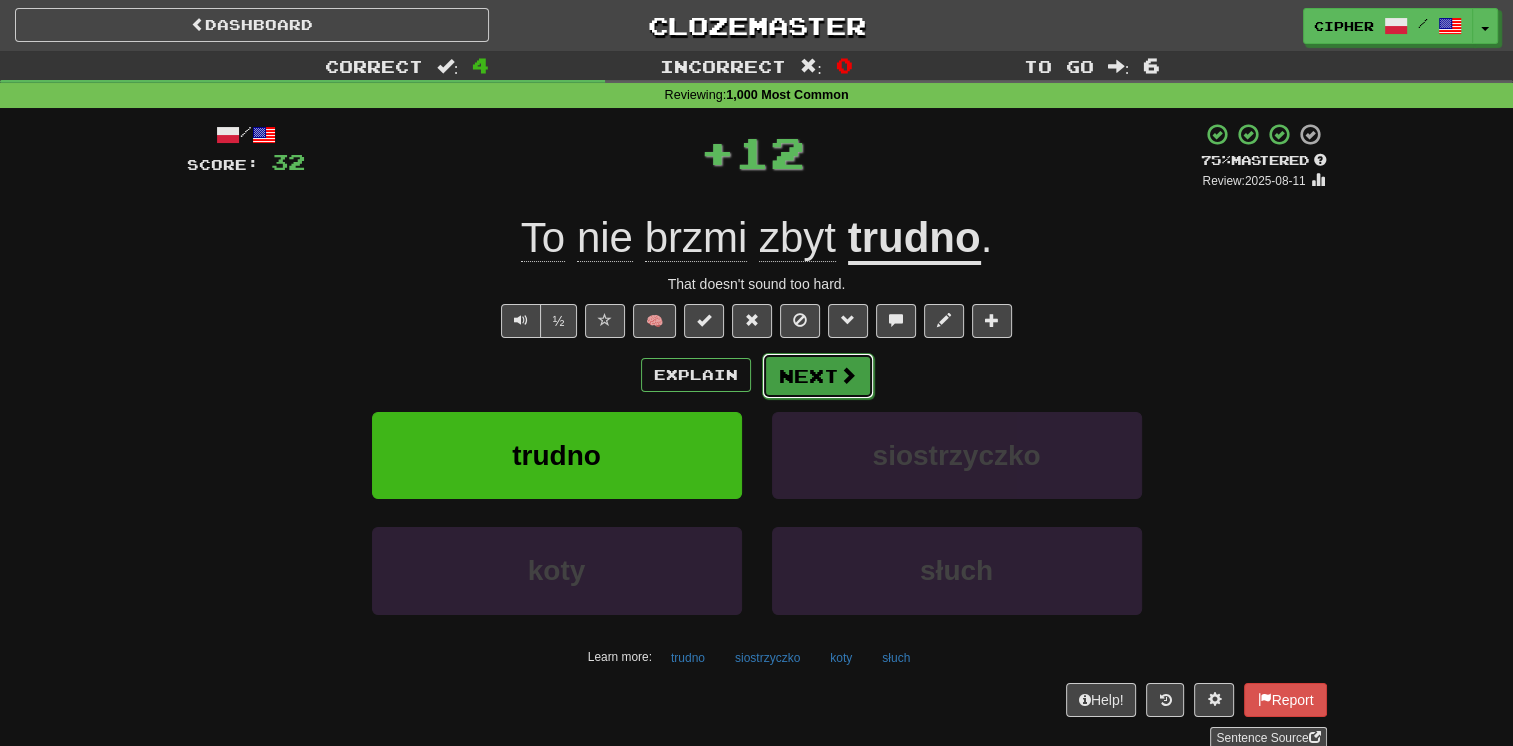 click on "Next" at bounding box center (818, 376) 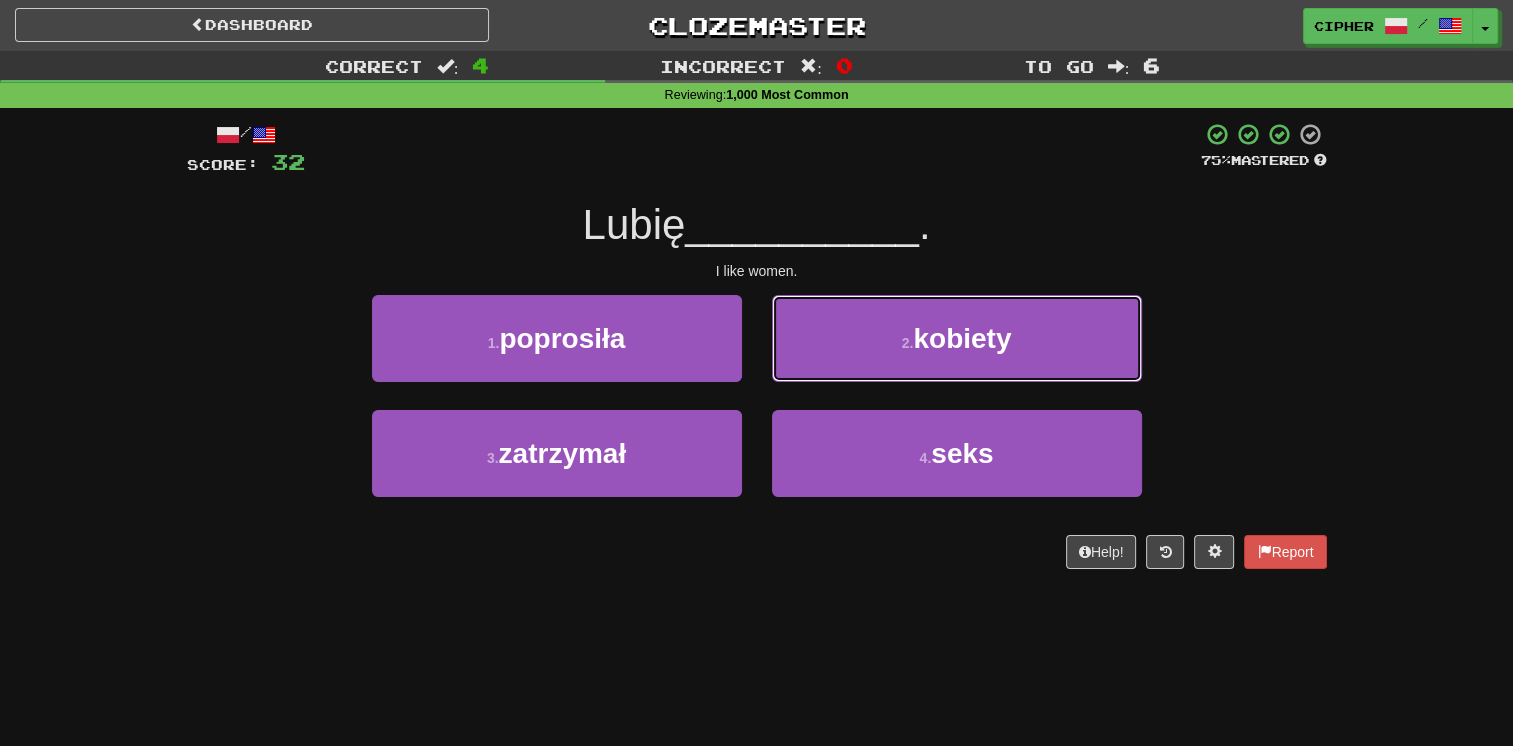 click on "2 .  kobiety" at bounding box center (957, 338) 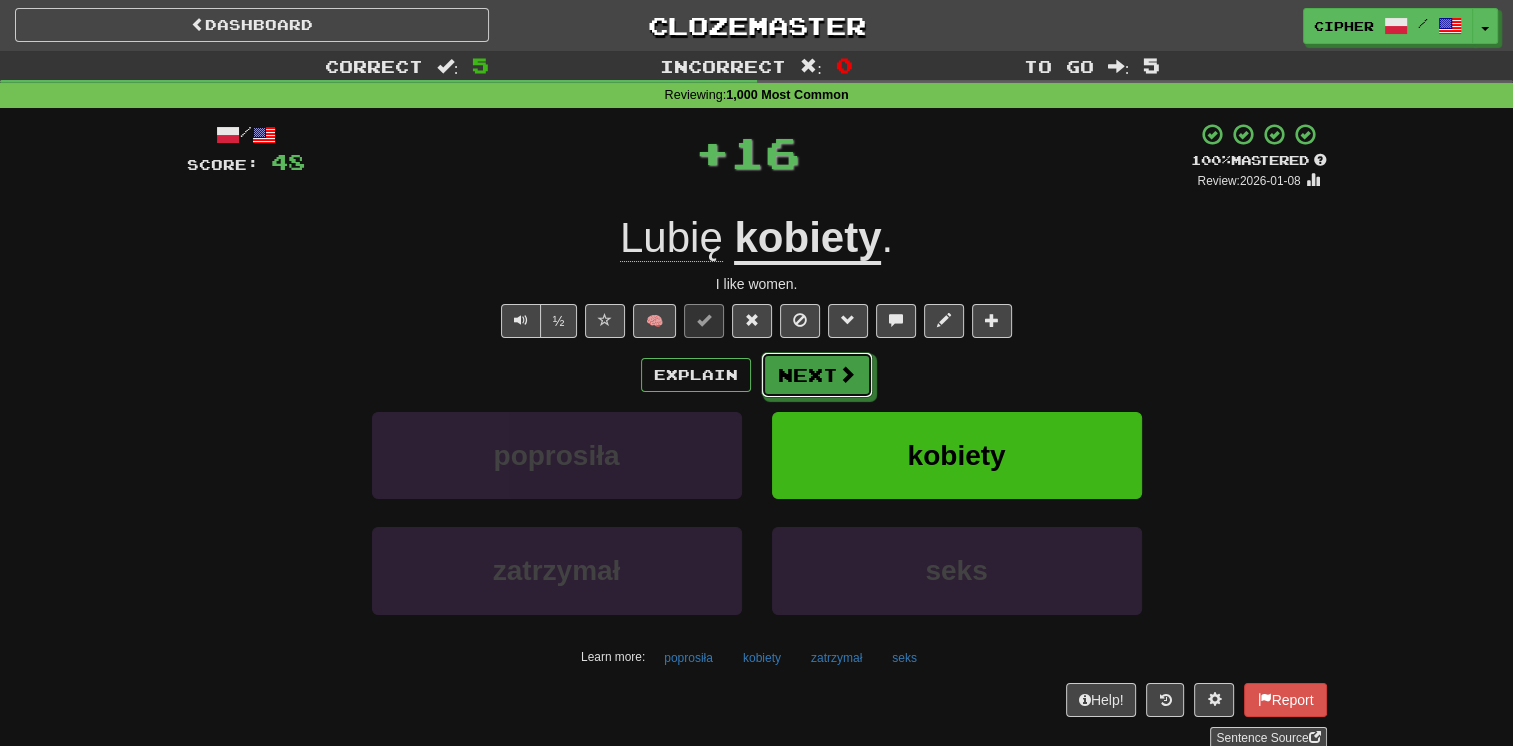 click on "Next" at bounding box center (817, 375) 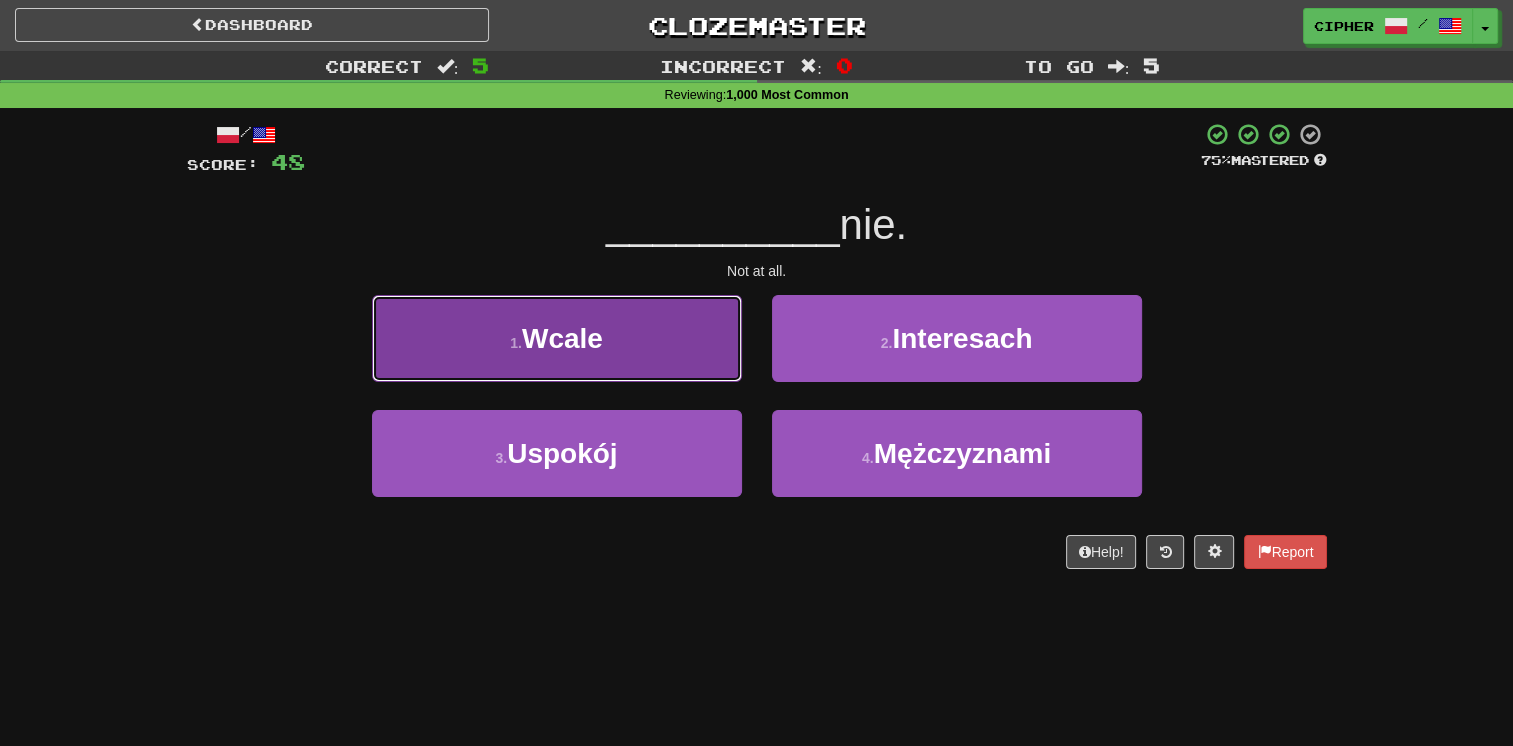 click on "1 .  Wcale" at bounding box center [557, 338] 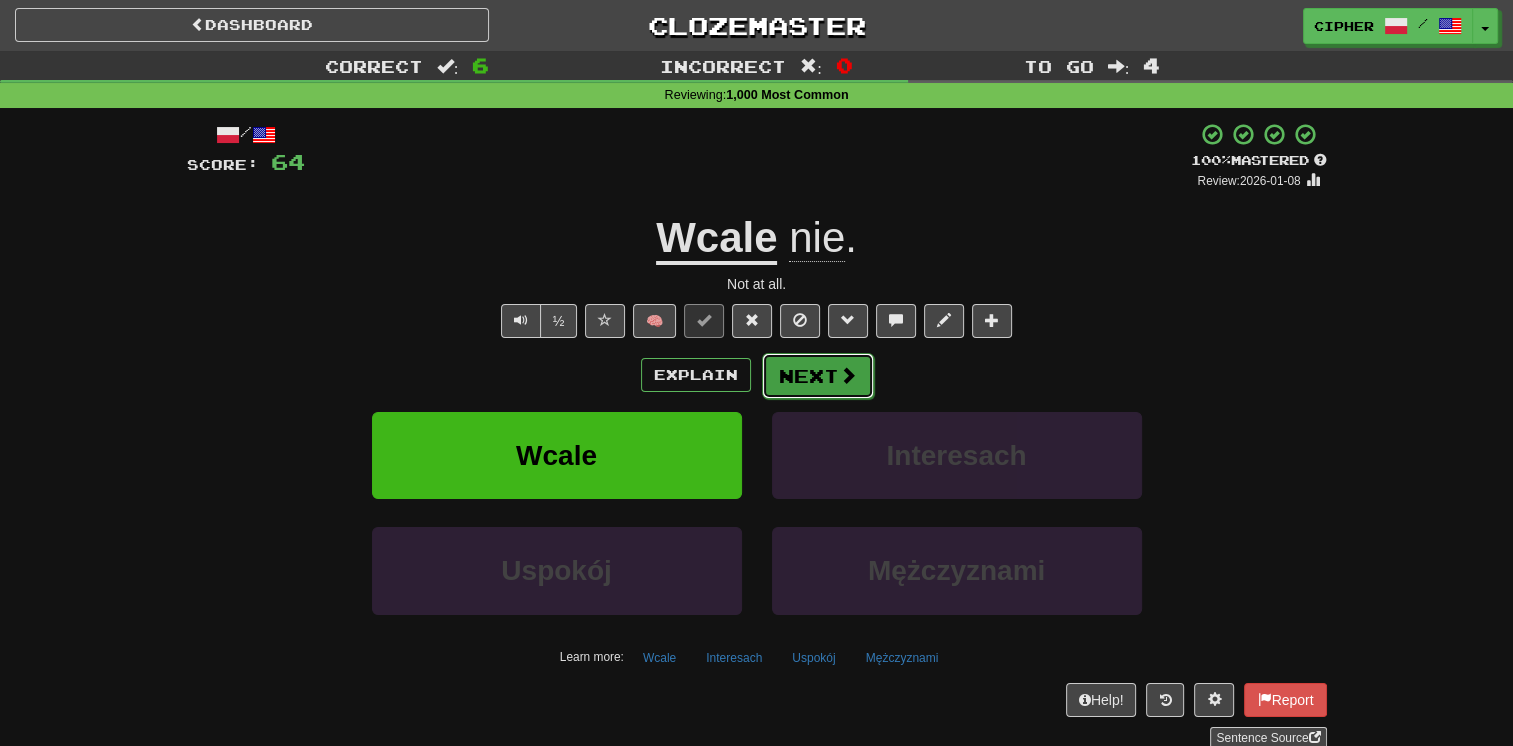 click on "Next" at bounding box center (818, 376) 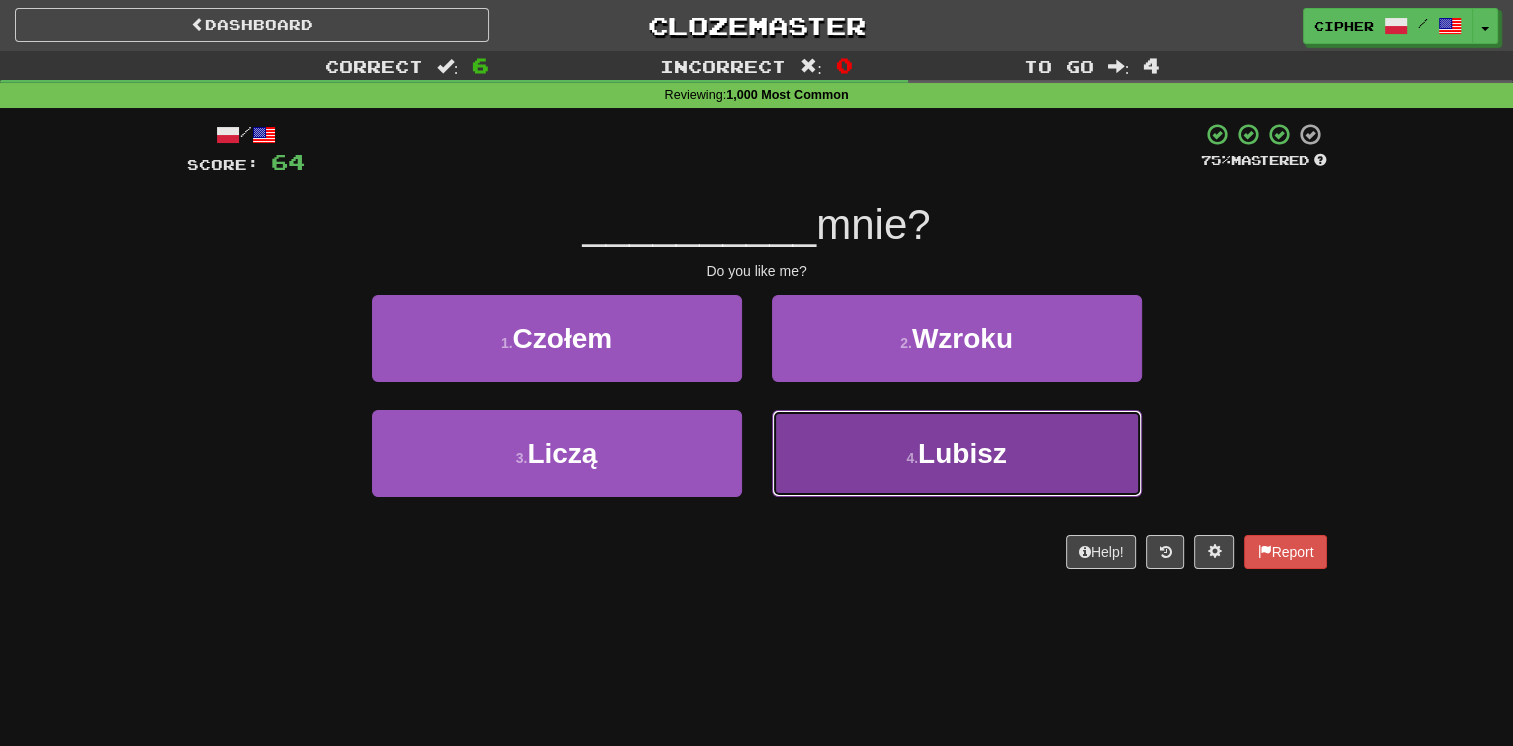 click on "4 .  Lubisz" at bounding box center [957, 453] 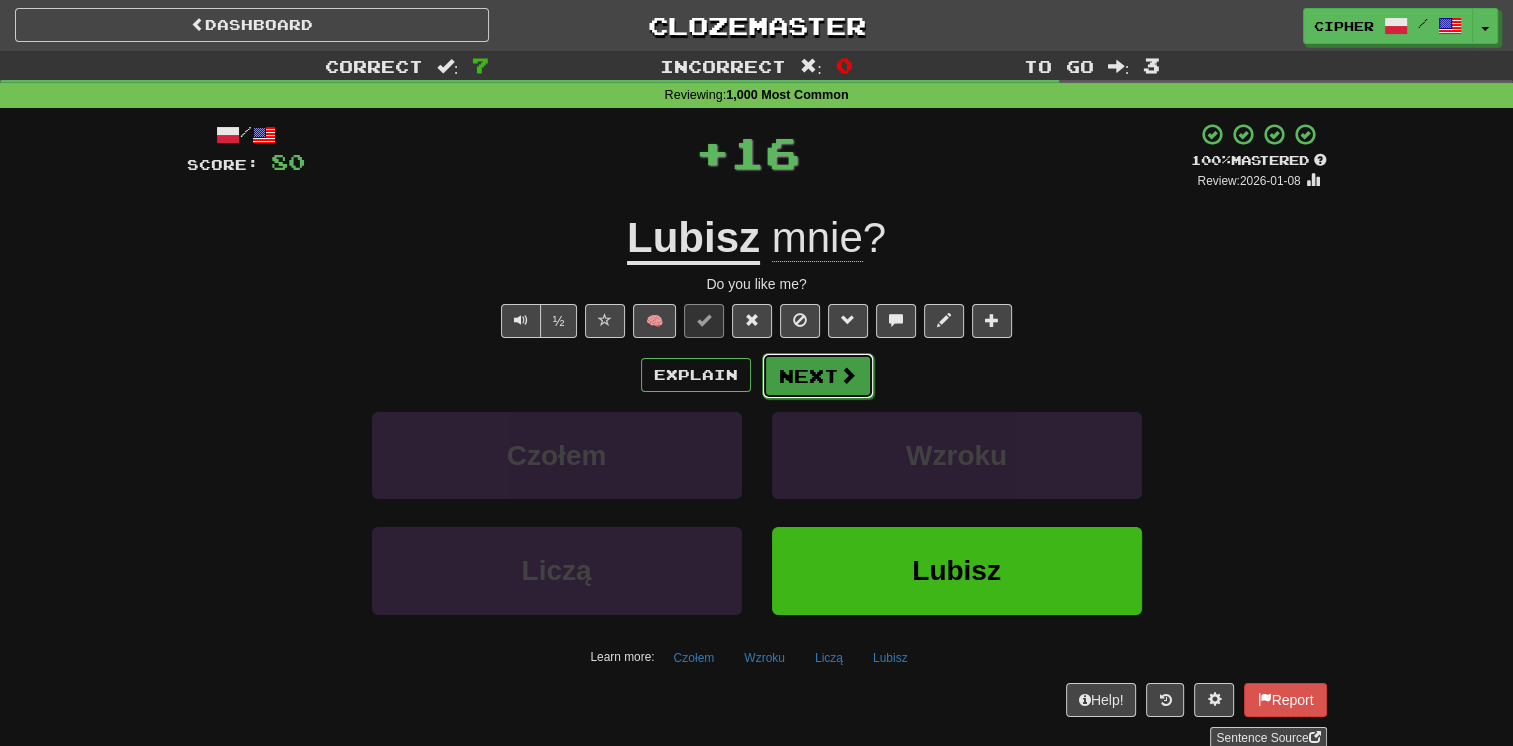 click on "Next" at bounding box center [818, 376] 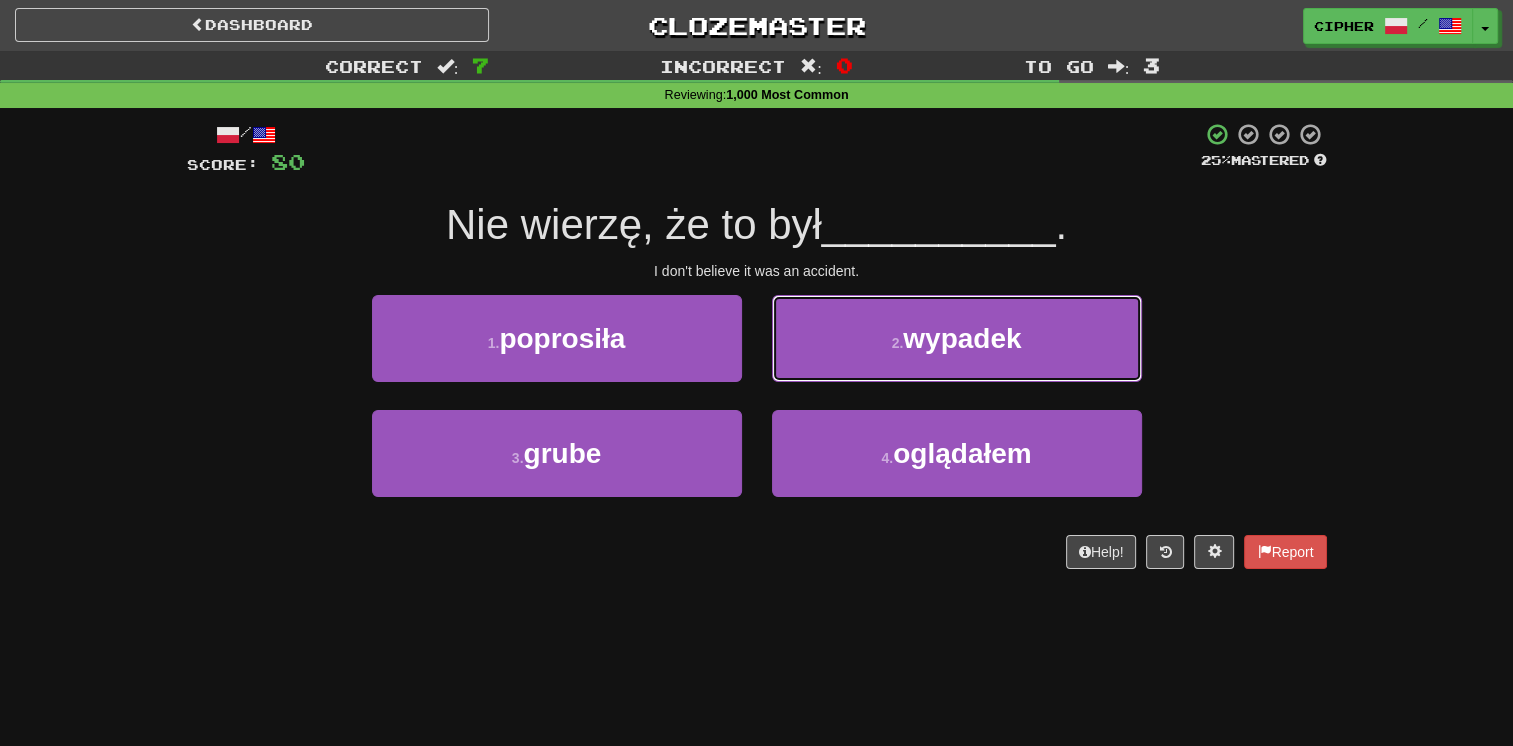 click on "2 .  wypadek" at bounding box center (957, 338) 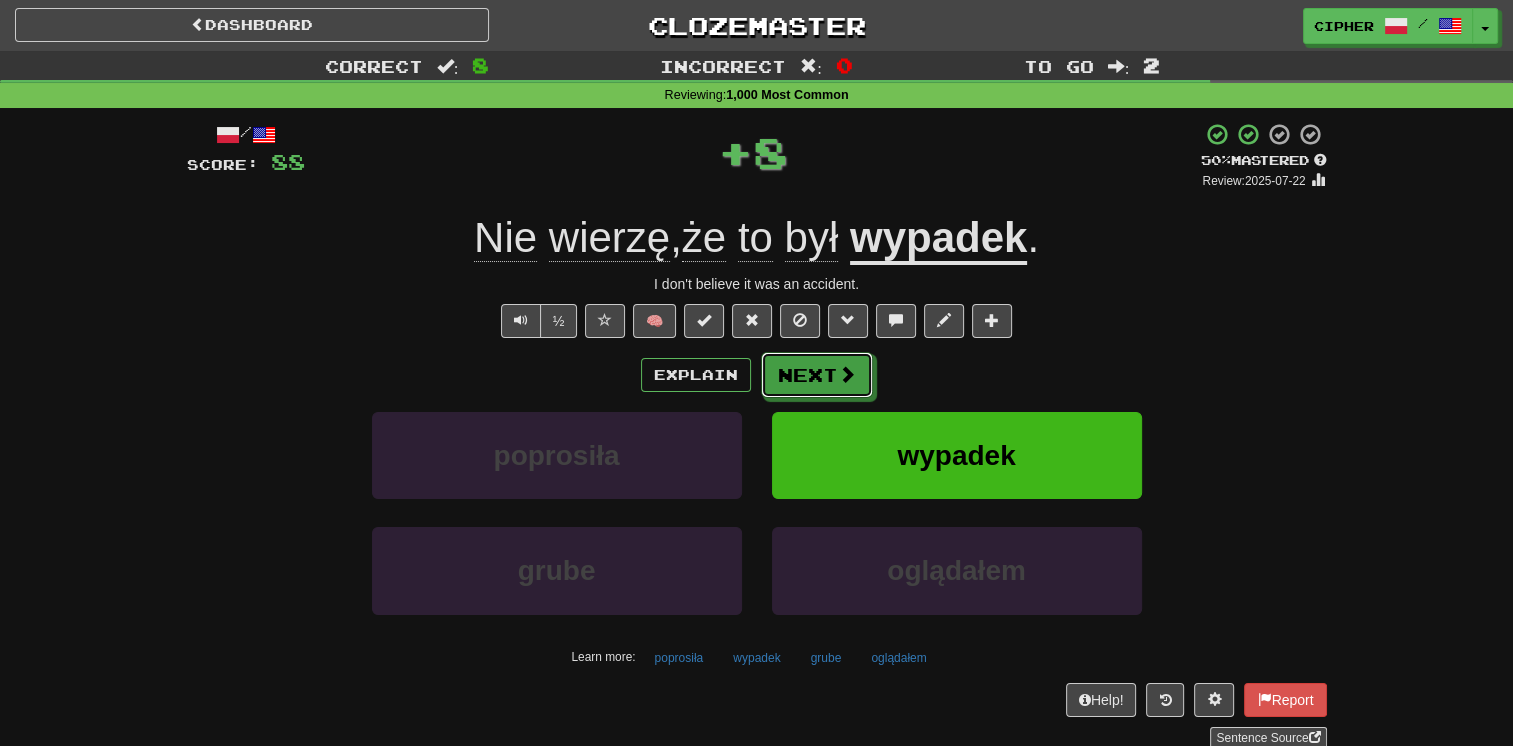click on "Next" at bounding box center (817, 375) 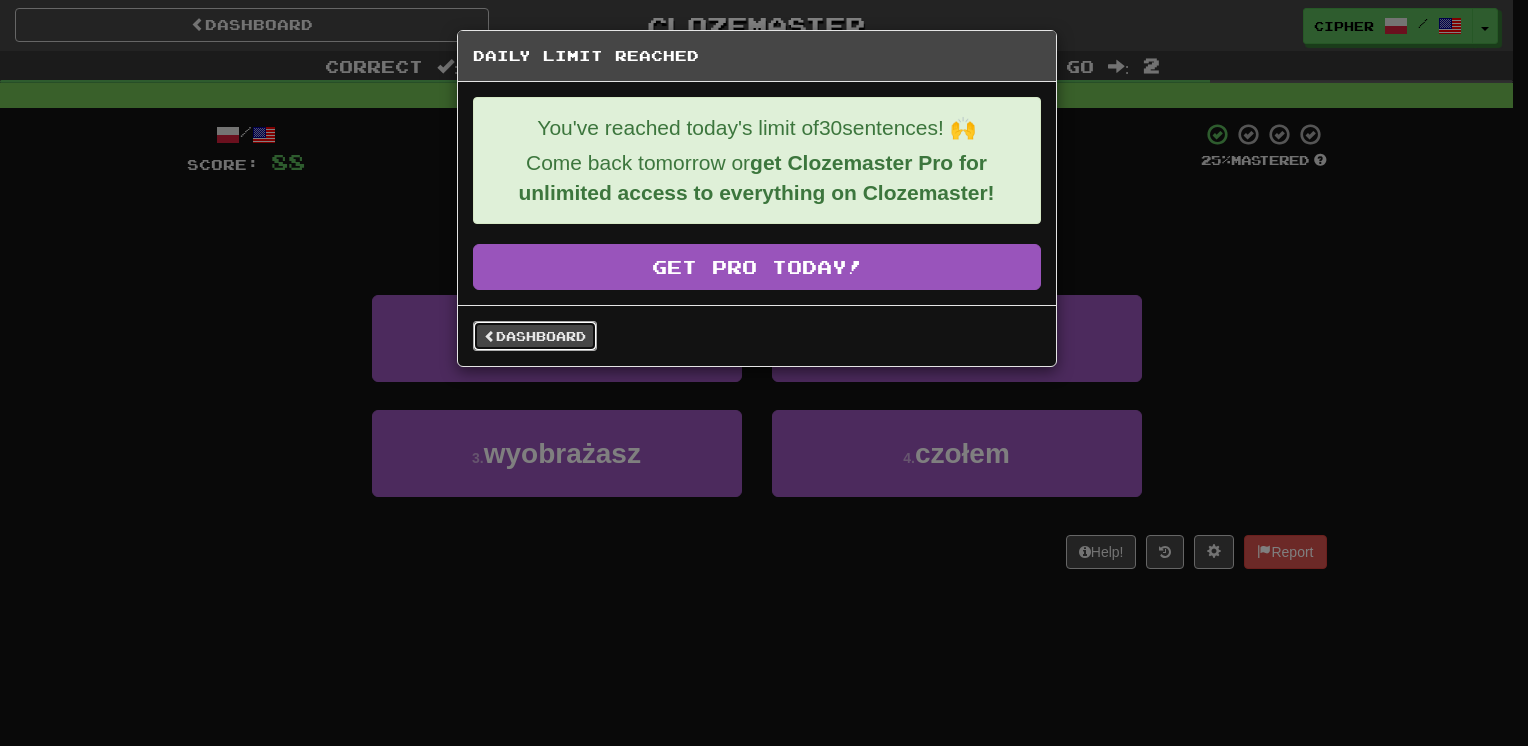 click on "Dashboard" at bounding box center (535, 336) 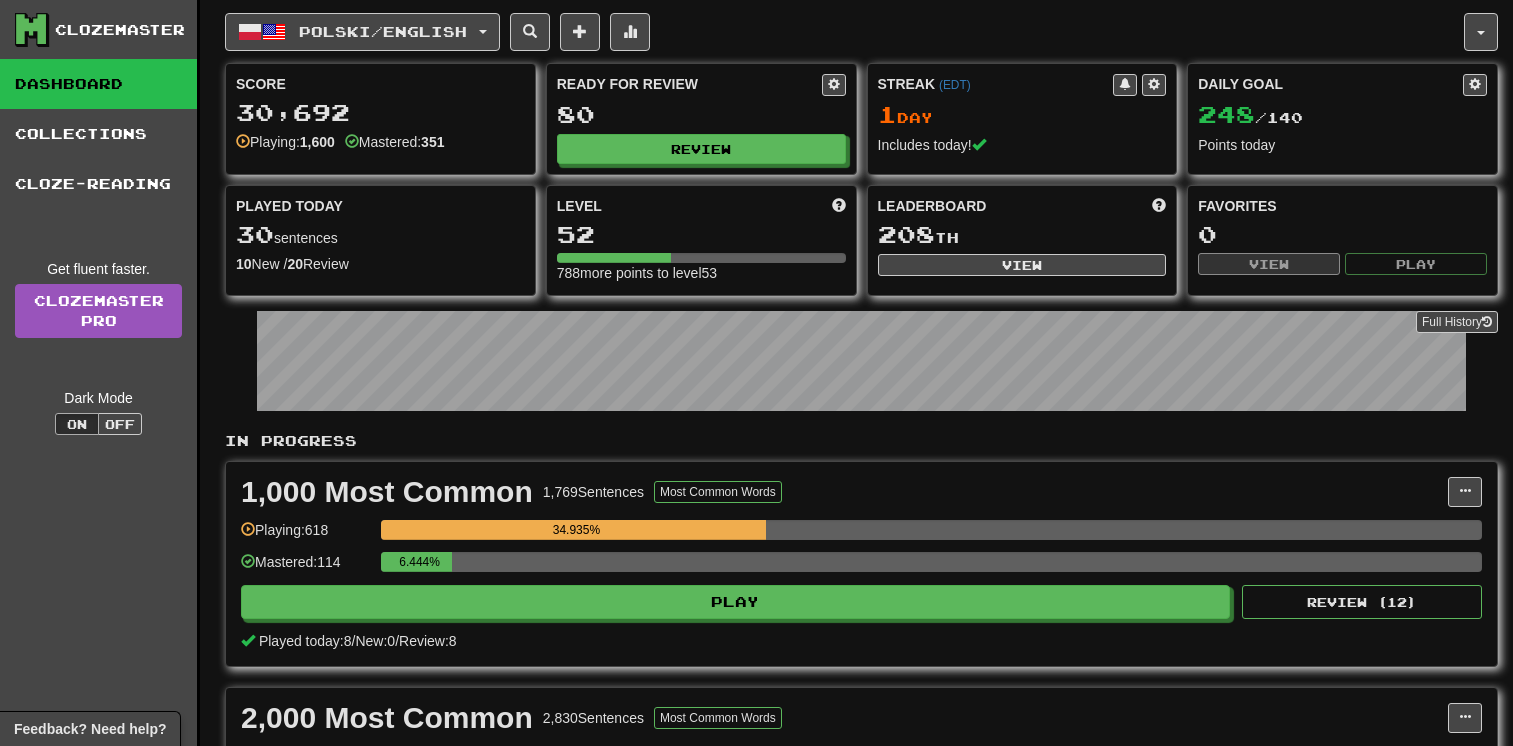 scroll, scrollTop: 0, scrollLeft: 0, axis: both 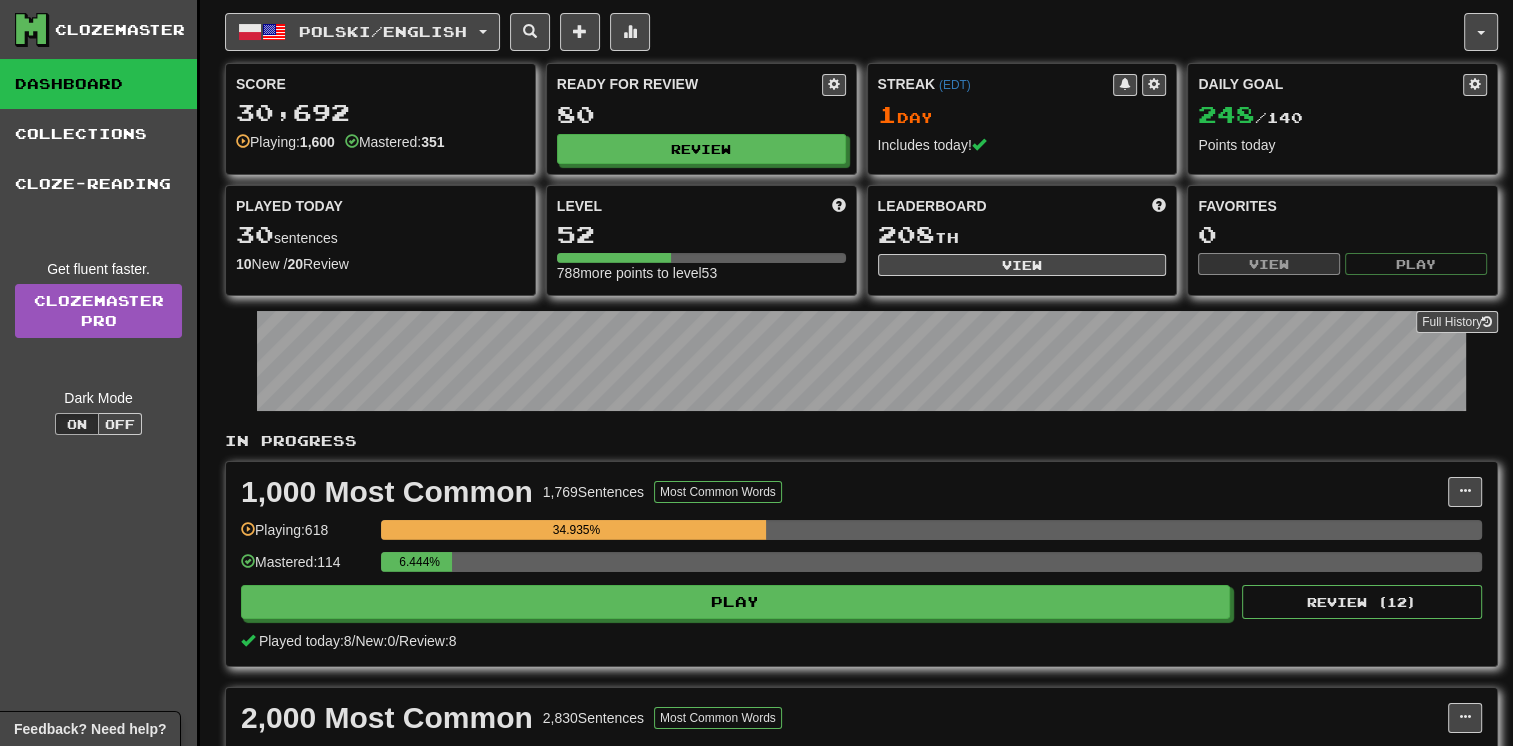 click on "1,000 Most Common 1,769  Sentences Most Common Words Manage Sentences Unpin from Dashboard  Playing:  618 34.935%  Mastered:  114 6.444% Play Review ( 12 )   Played today:  8  /  New:  0  /  Review:  8" at bounding box center (861, 564) 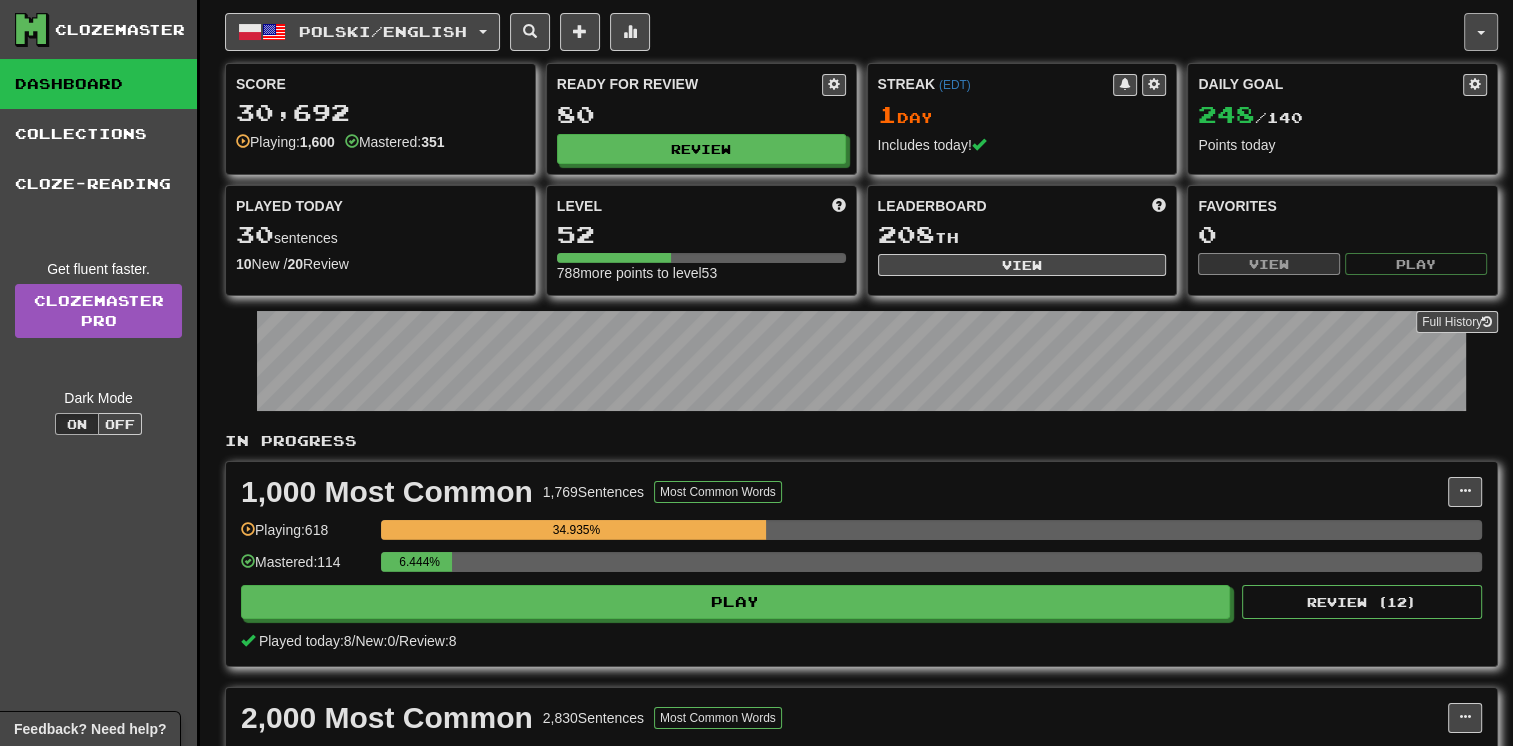 click at bounding box center (1481, 33) 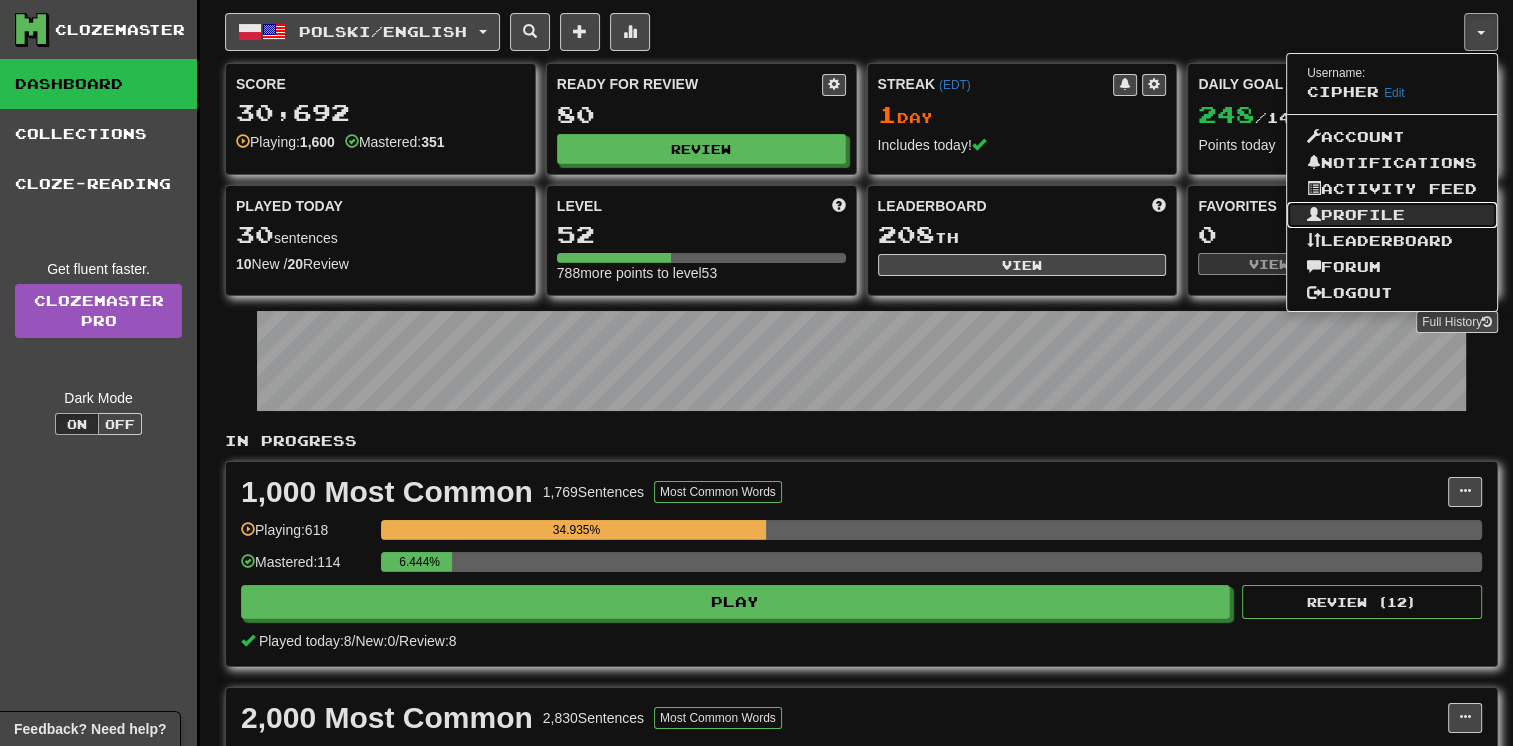 click on "Profile" at bounding box center (1392, 215) 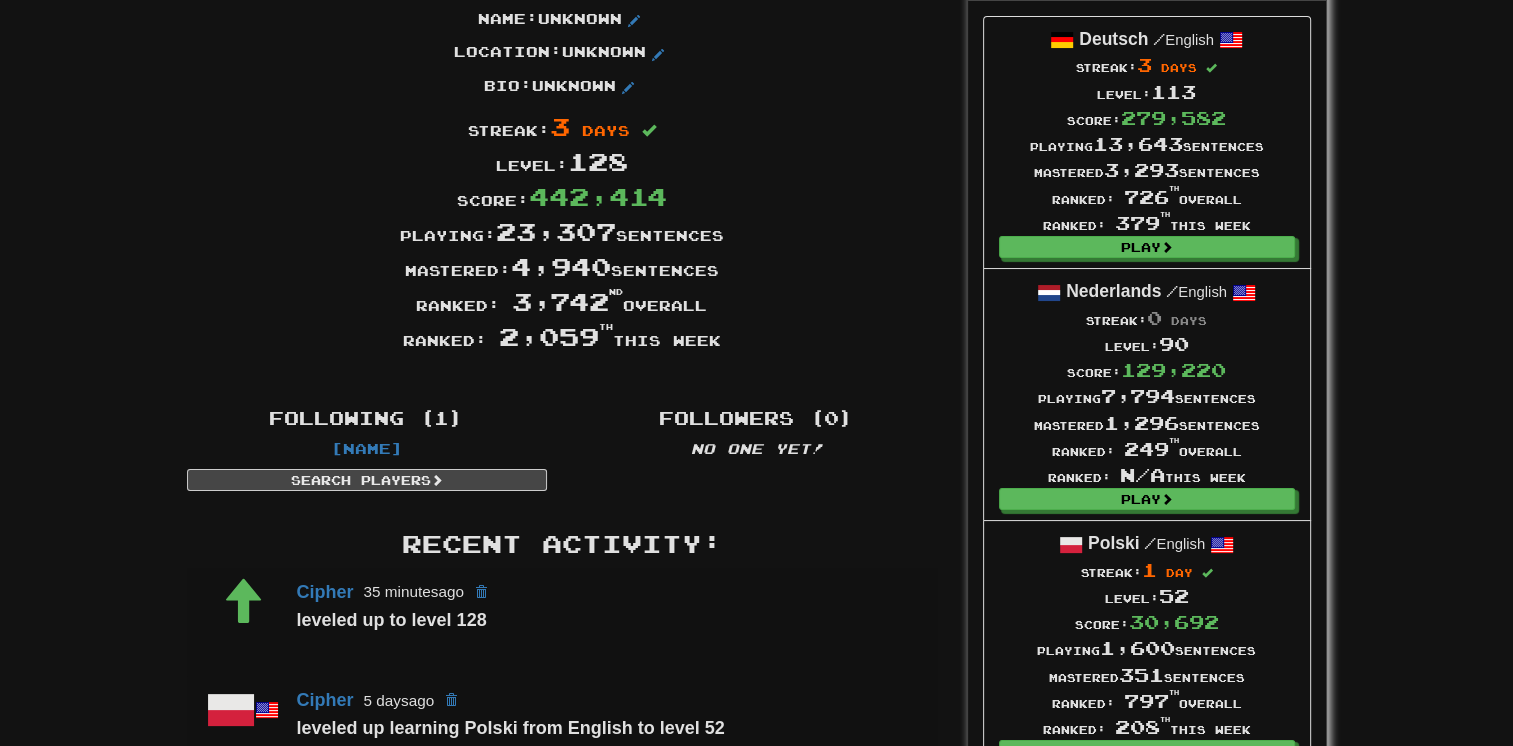 scroll, scrollTop: 0, scrollLeft: 0, axis: both 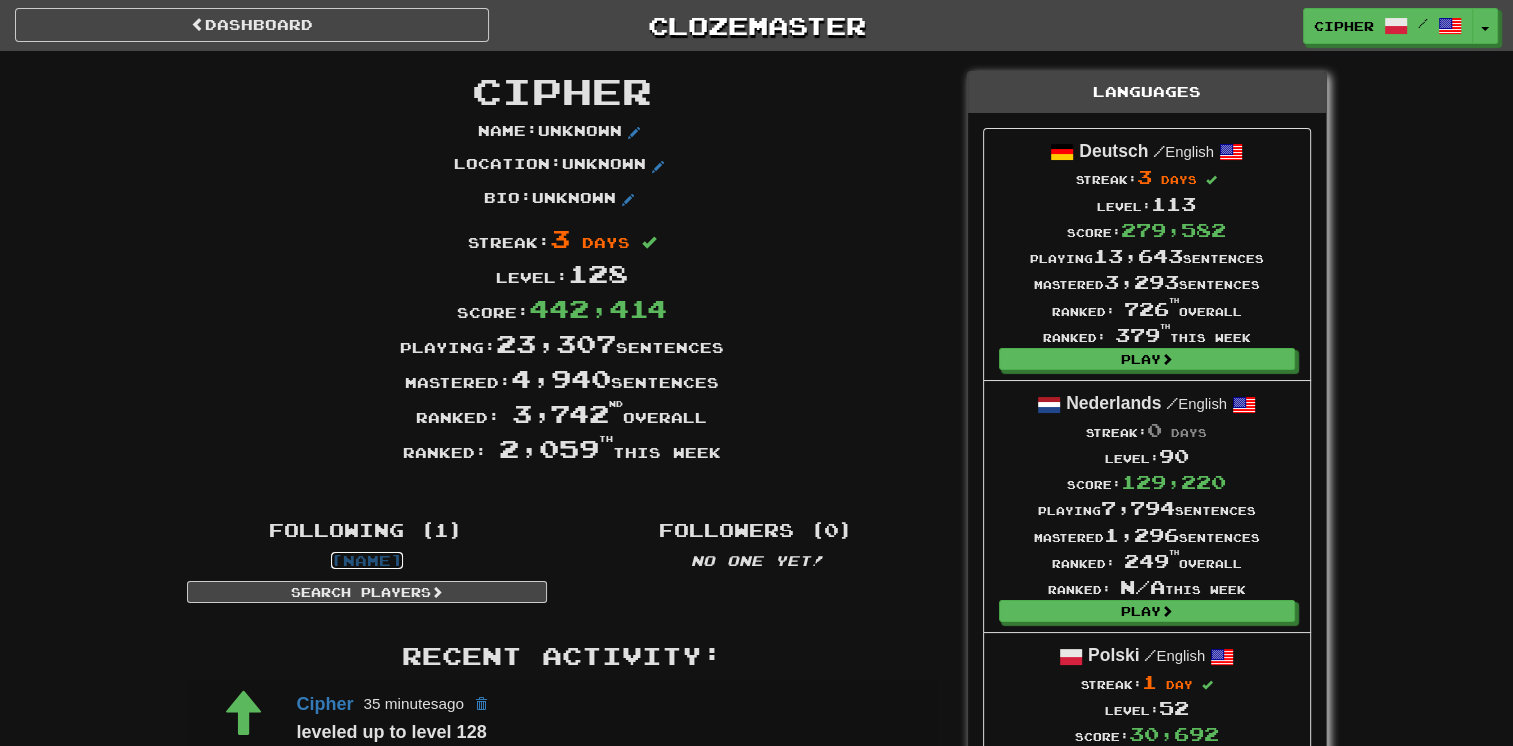 click on "[NAME]" at bounding box center [367, 560] 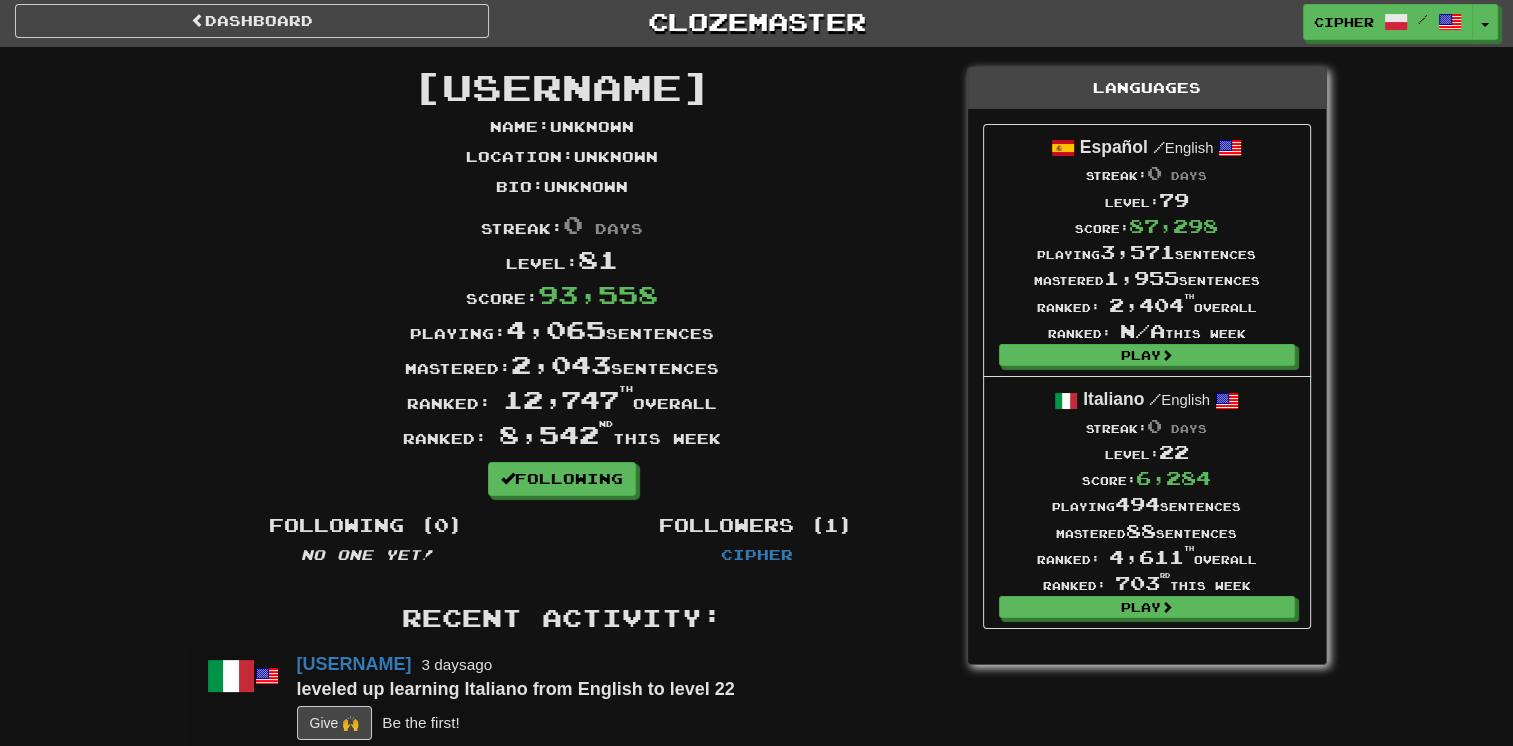 scroll, scrollTop: 0, scrollLeft: 0, axis: both 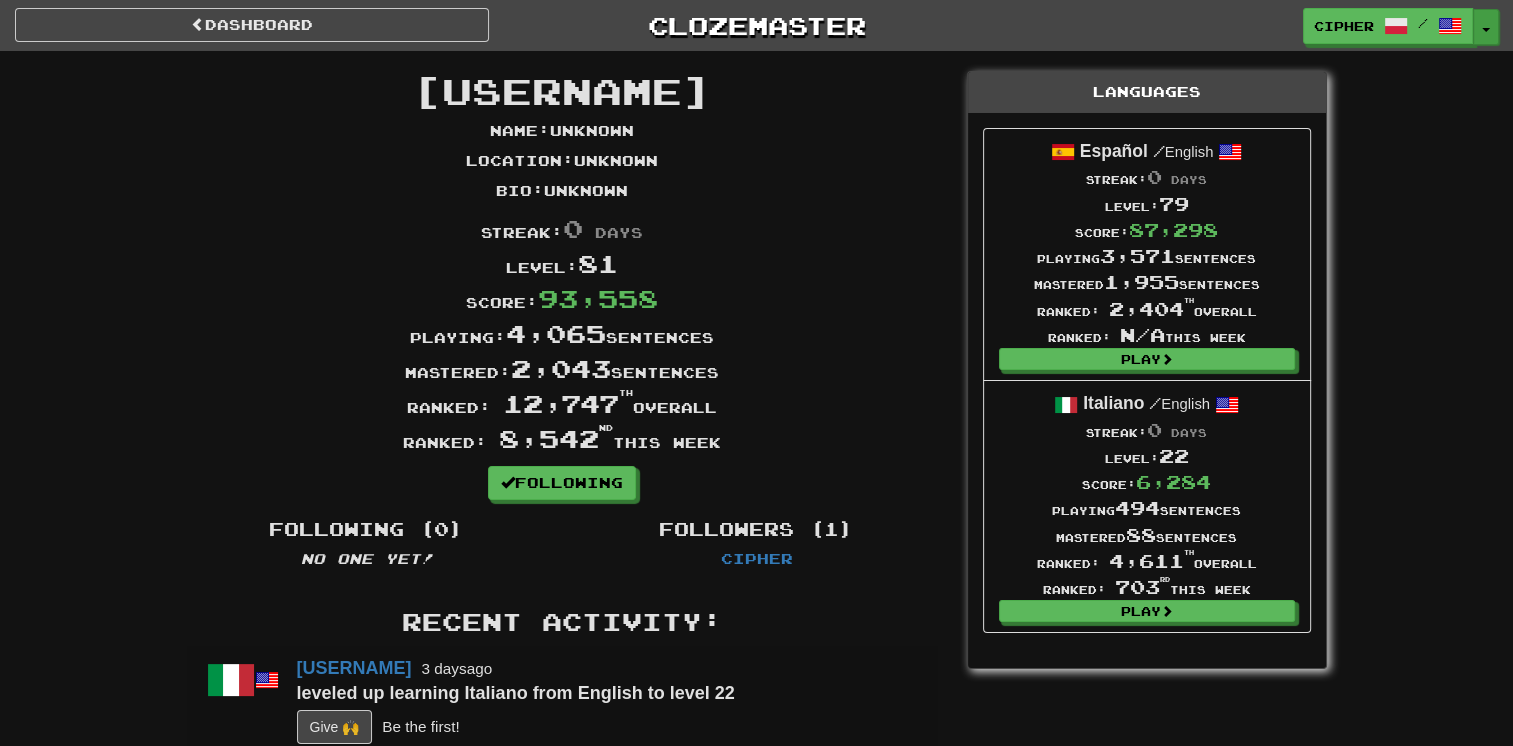 click at bounding box center (1486, 30) 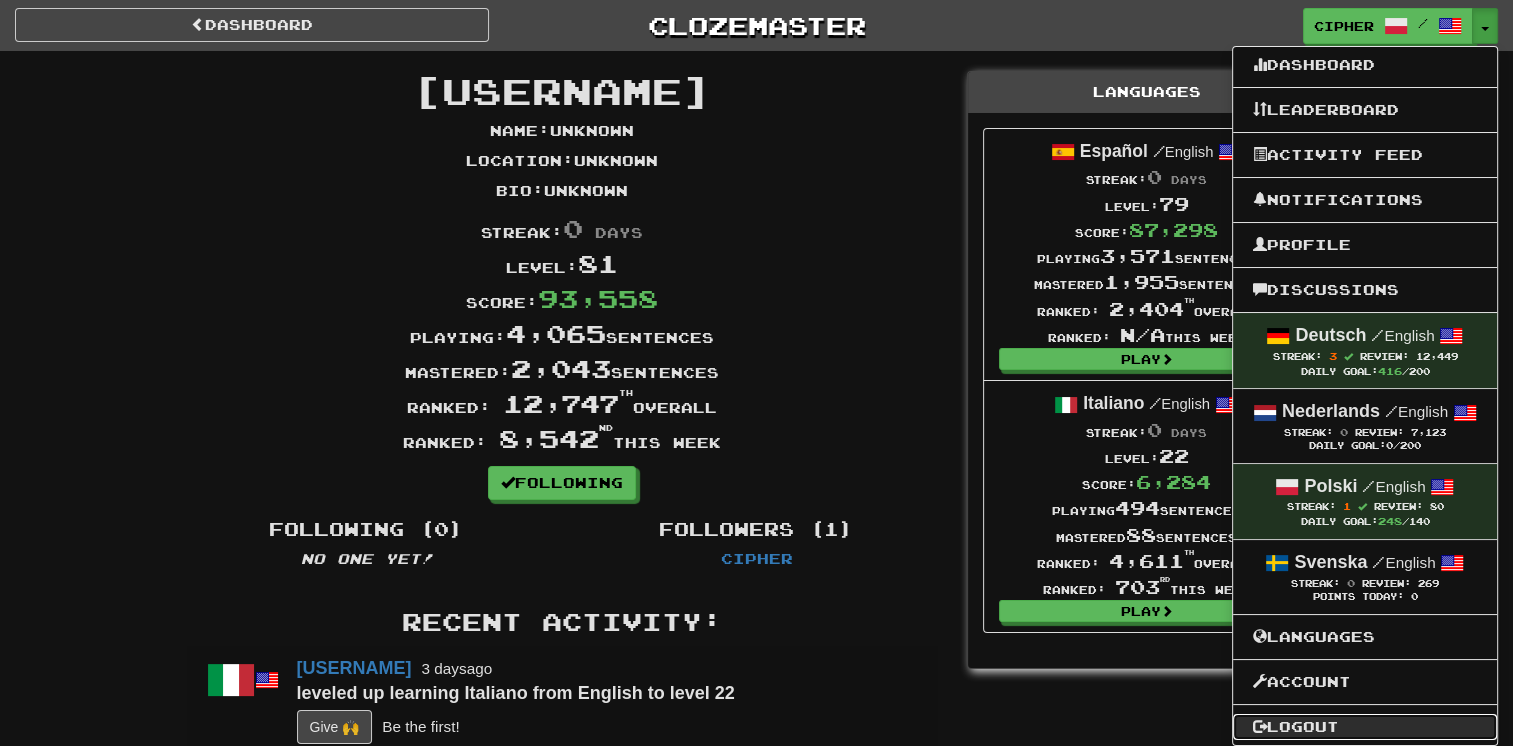 click on "Logout" at bounding box center [1365, 727] 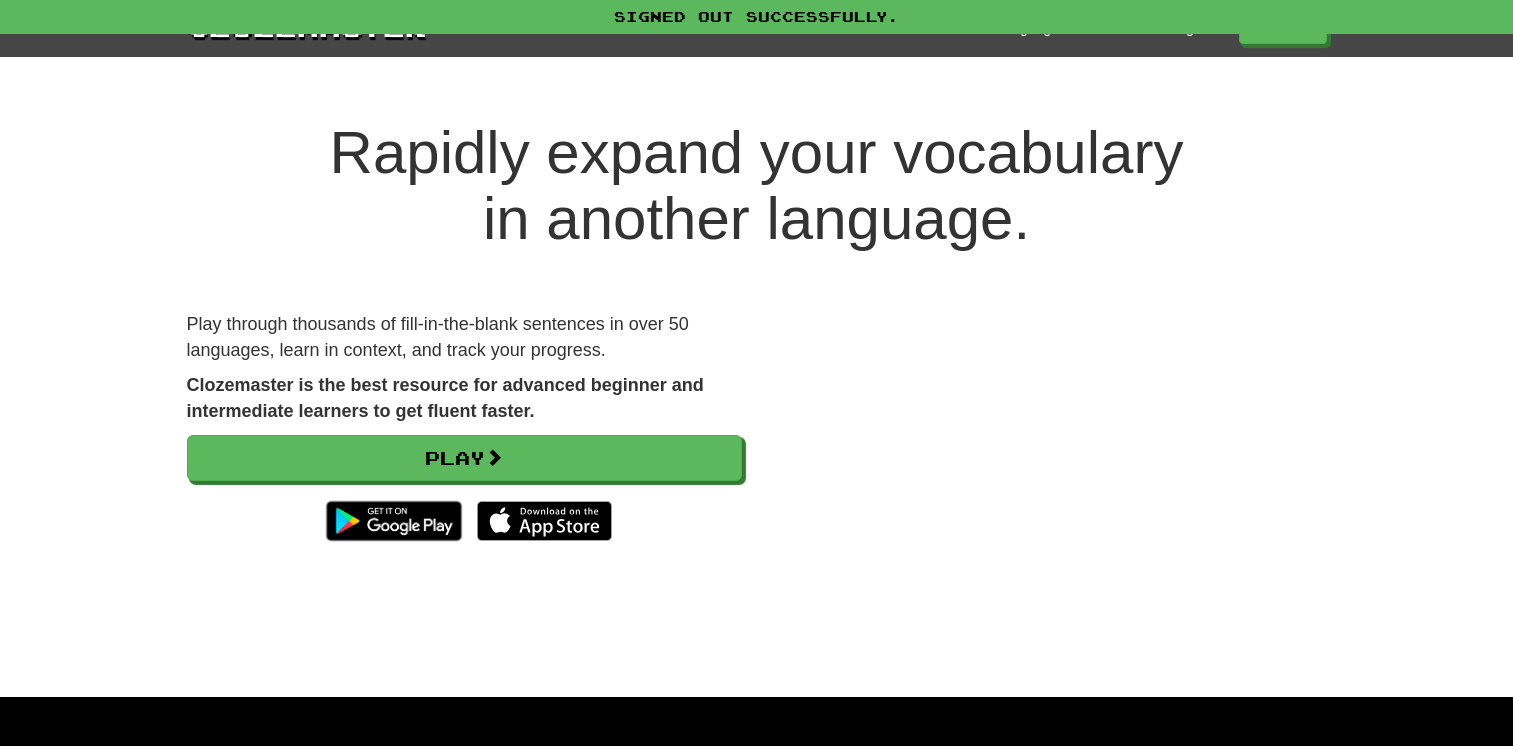 scroll, scrollTop: 0, scrollLeft: 0, axis: both 